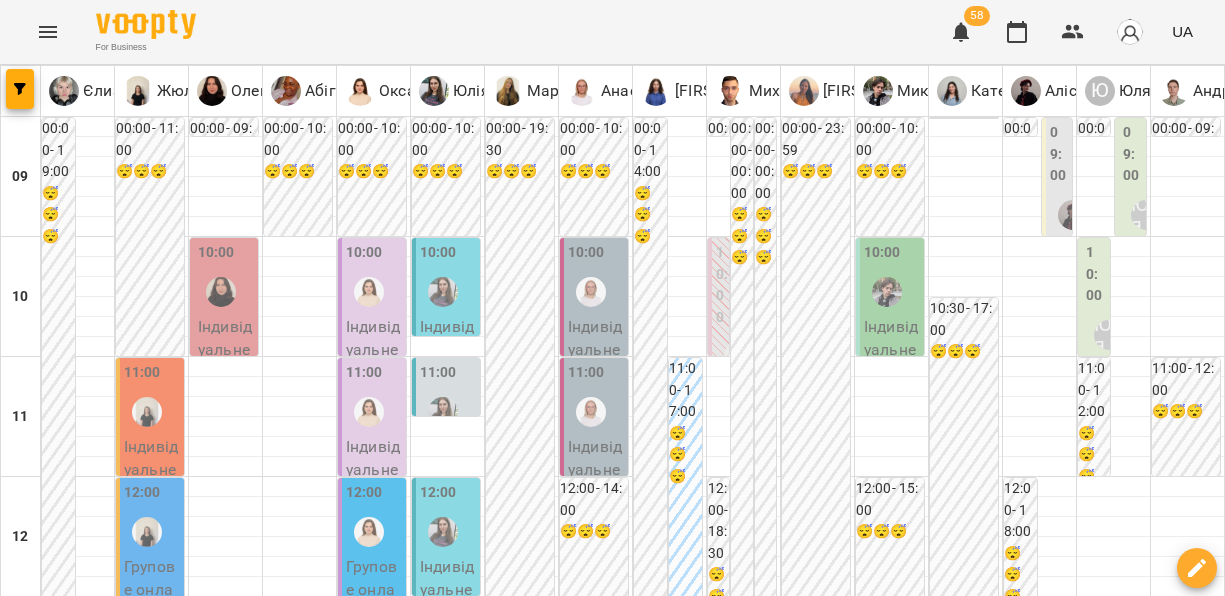 scroll, scrollTop: 0, scrollLeft: 0, axis: both 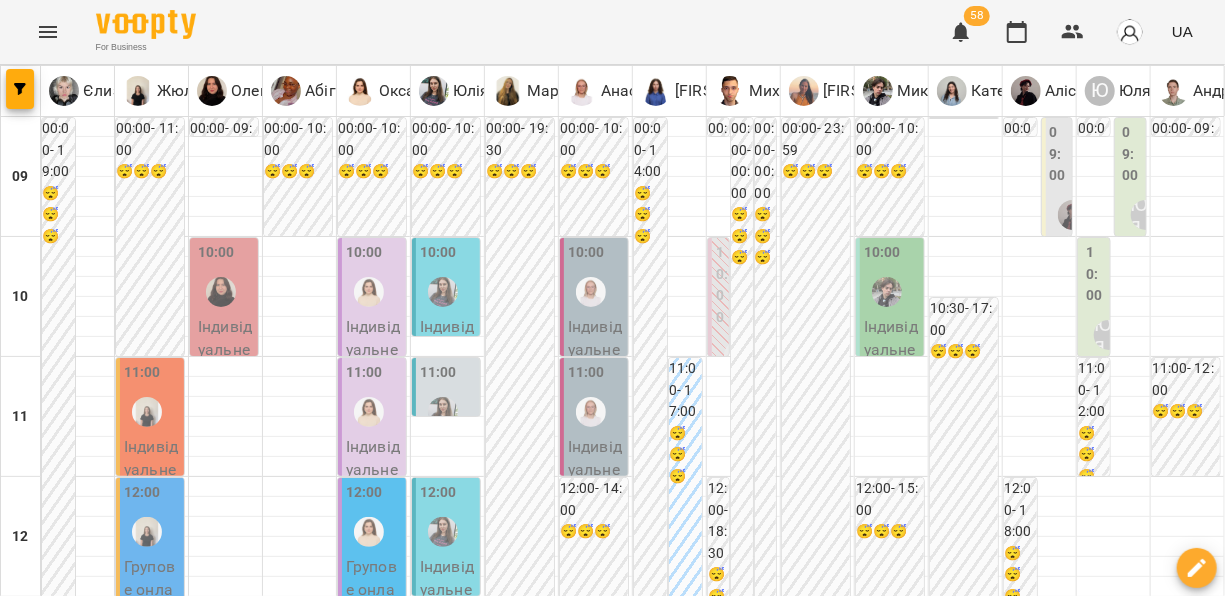 click on "пн" at bounding box center (38, 1823) 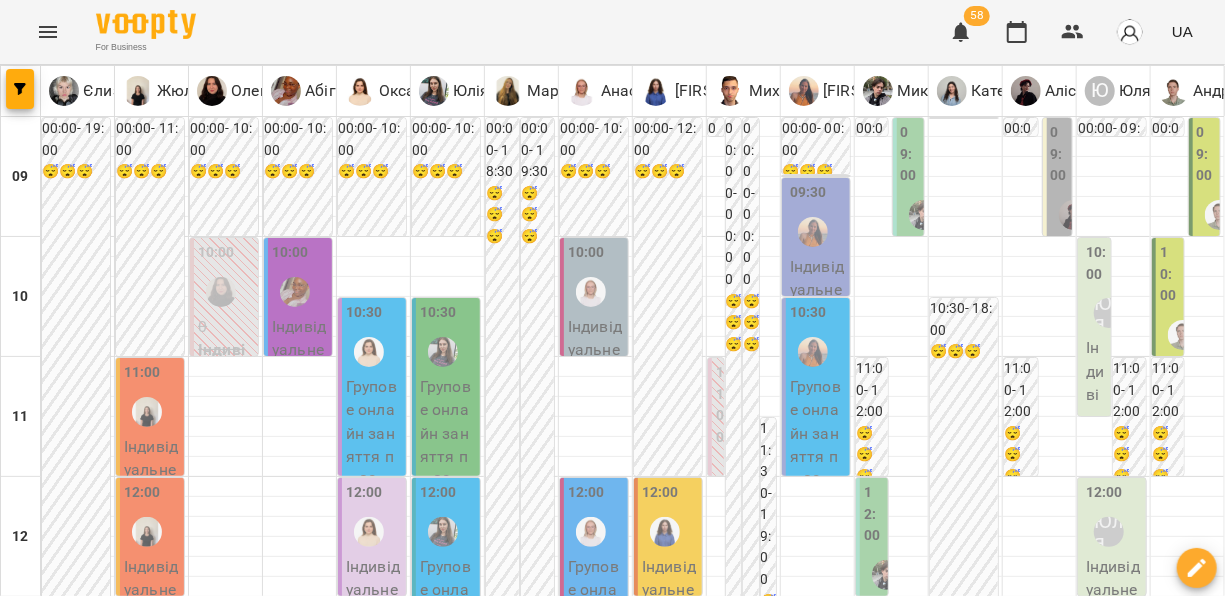 scroll, scrollTop: 508, scrollLeft: 0, axis: vertical 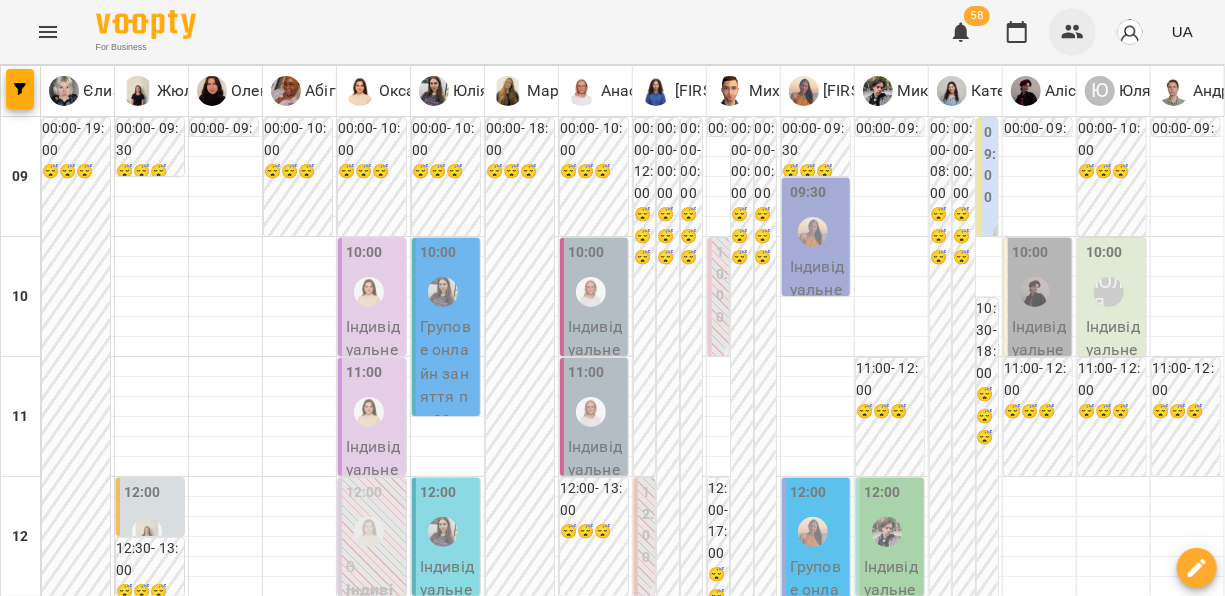 click at bounding box center (1073, 32) 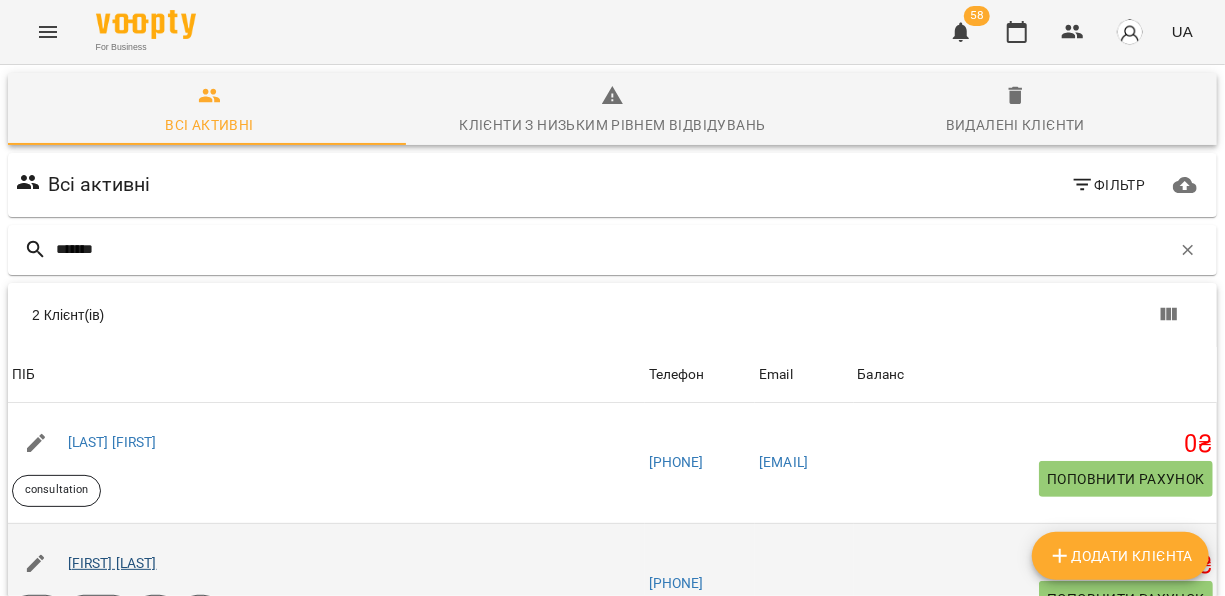 type on "*******" 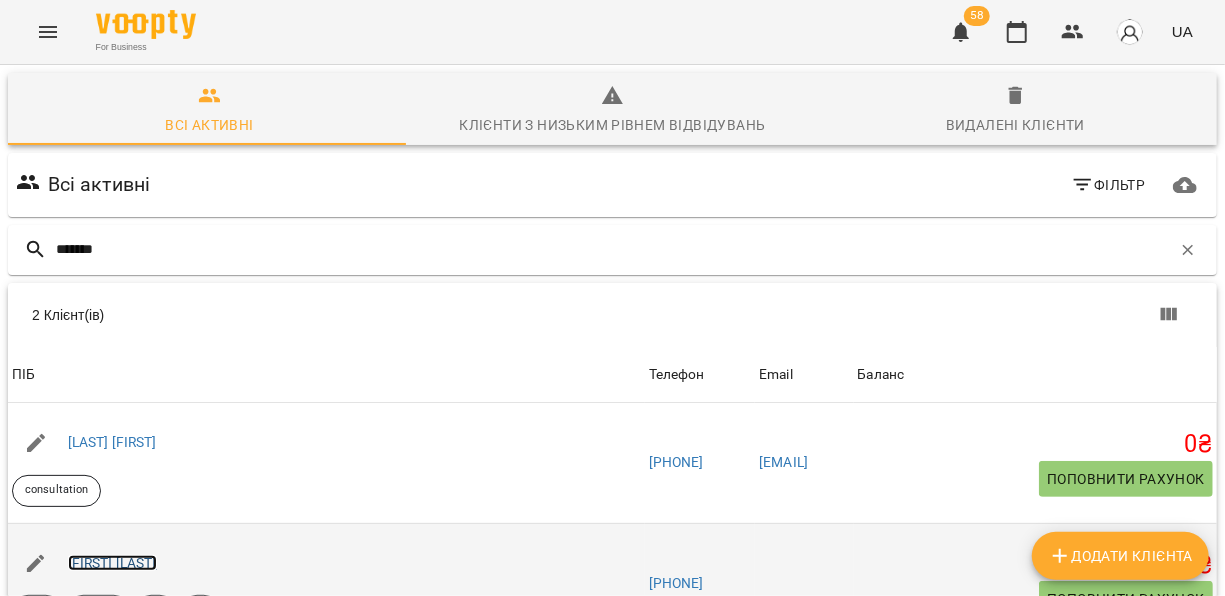 click on "[FIRST] [LAST]" at bounding box center (112, 563) 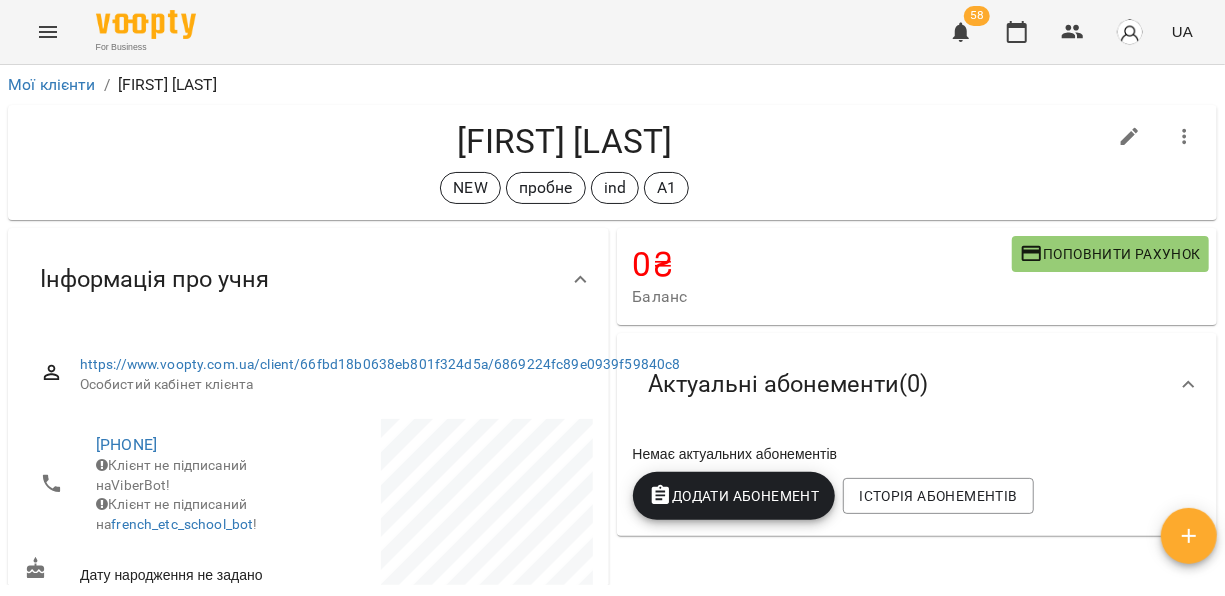 click 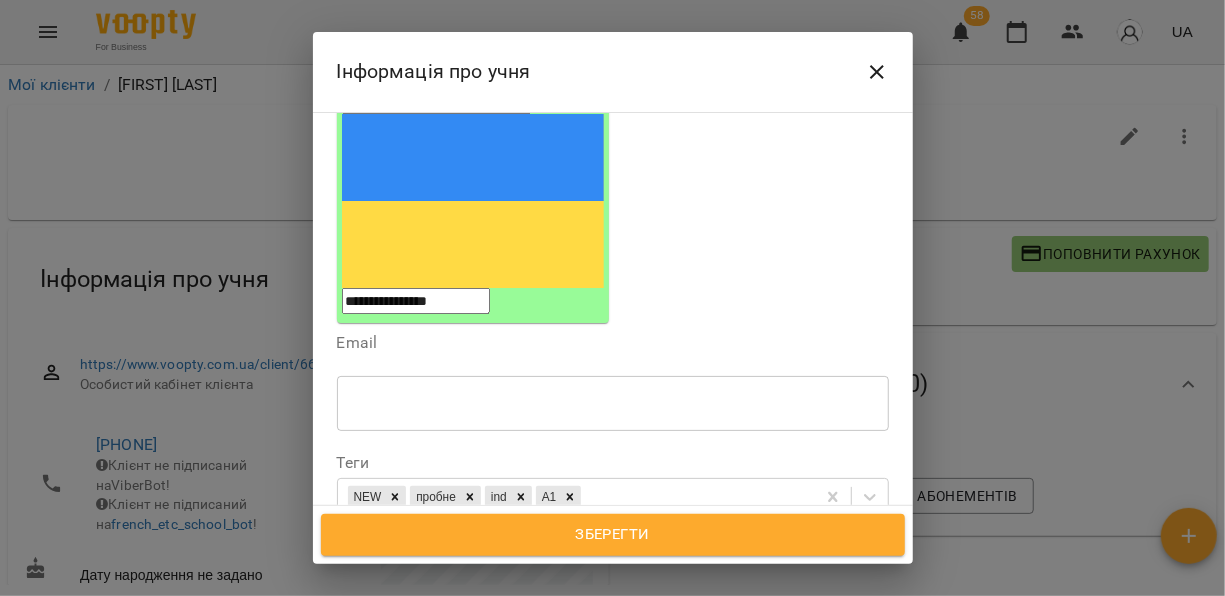 scroll, scrollTop: 264, scrollLeft: 0, axis: vertical 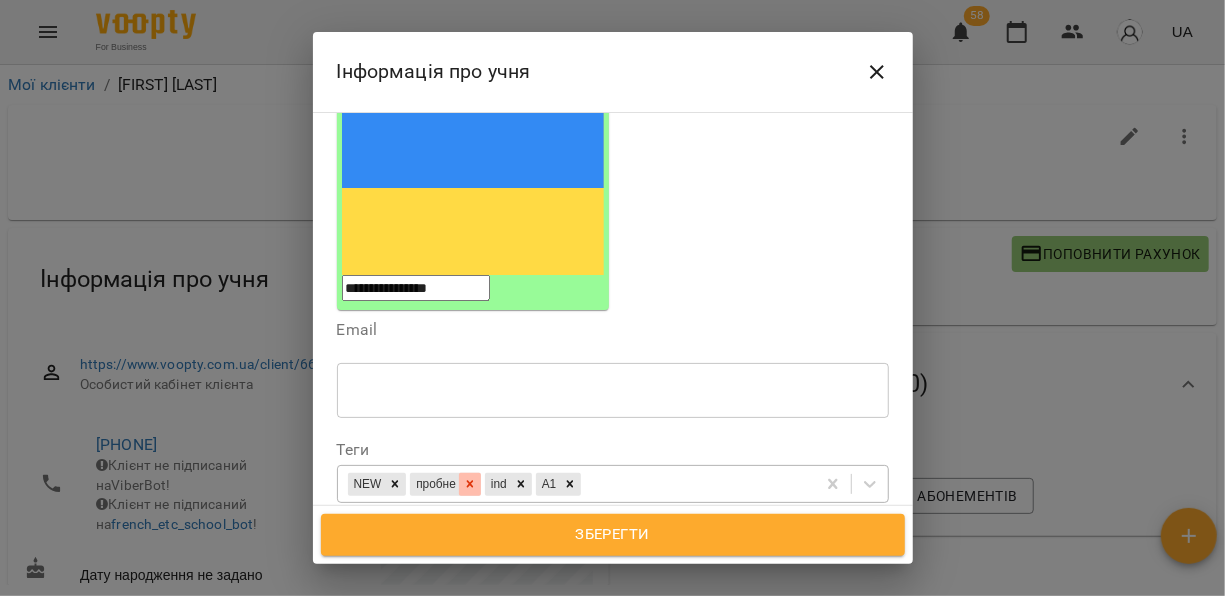 click 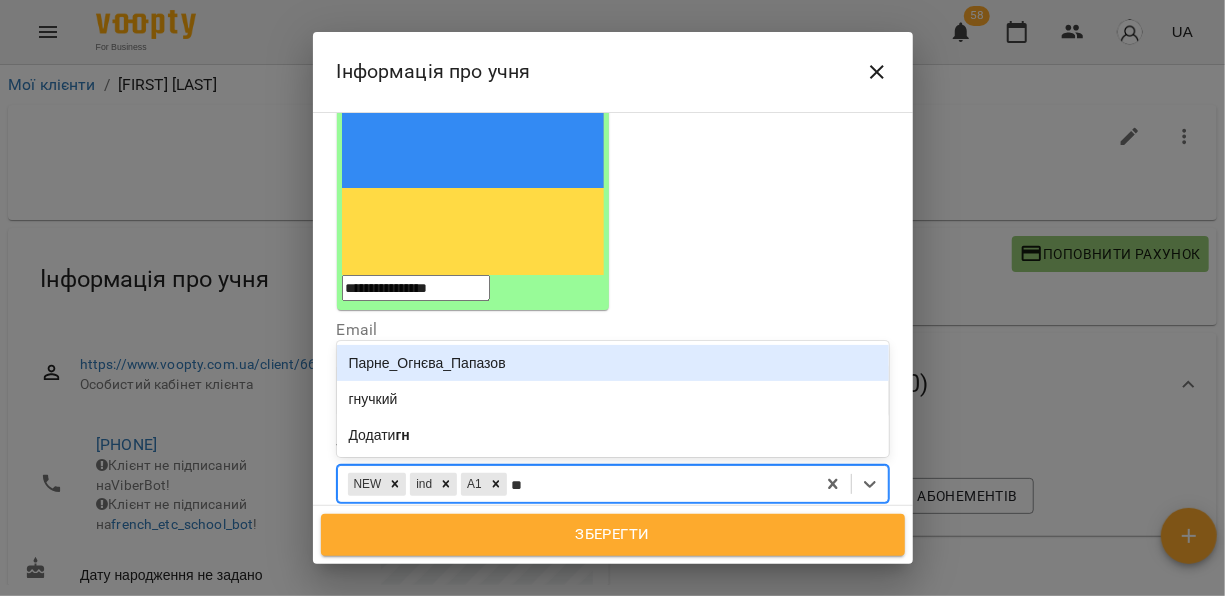 type on "***" 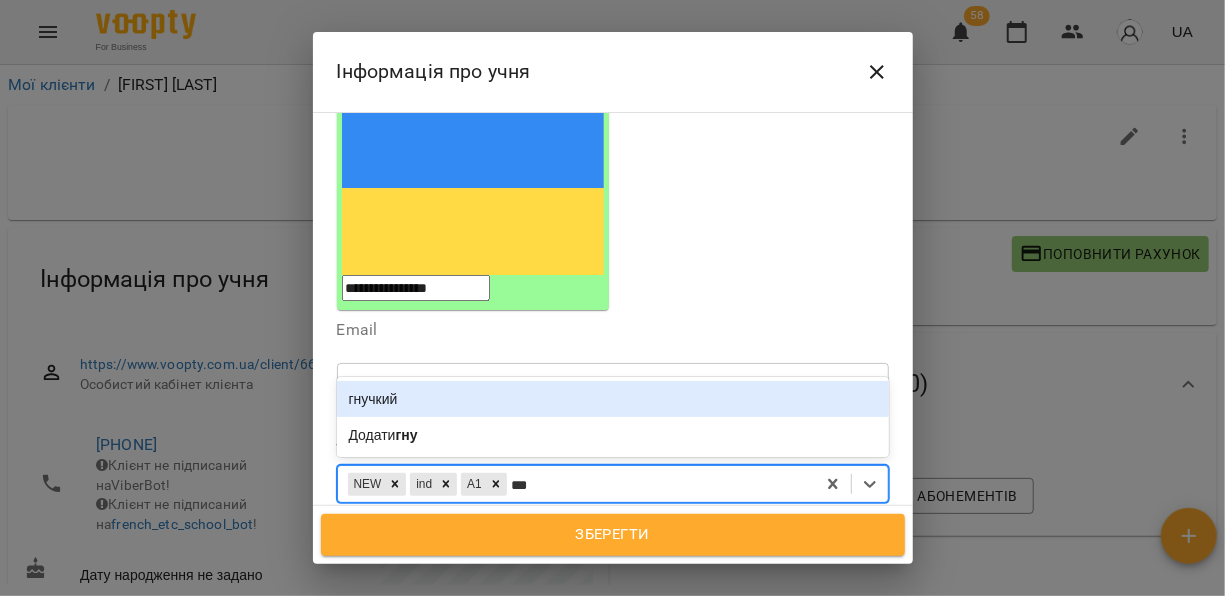 click on "гнучкий" at bounding box center (613, 399) 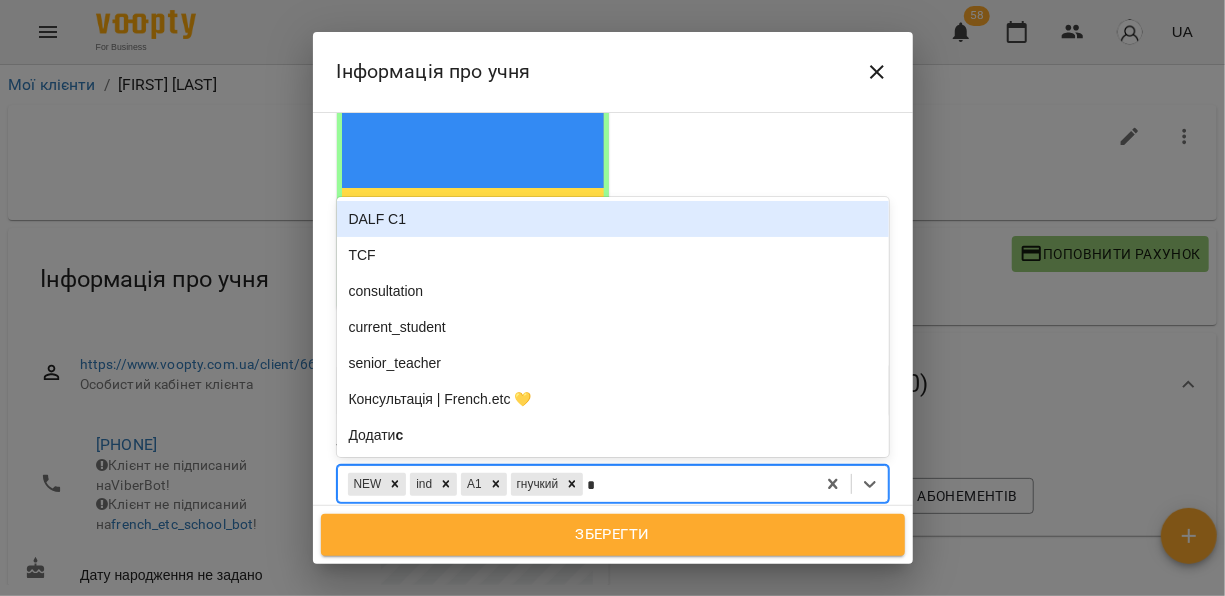 type on "**" 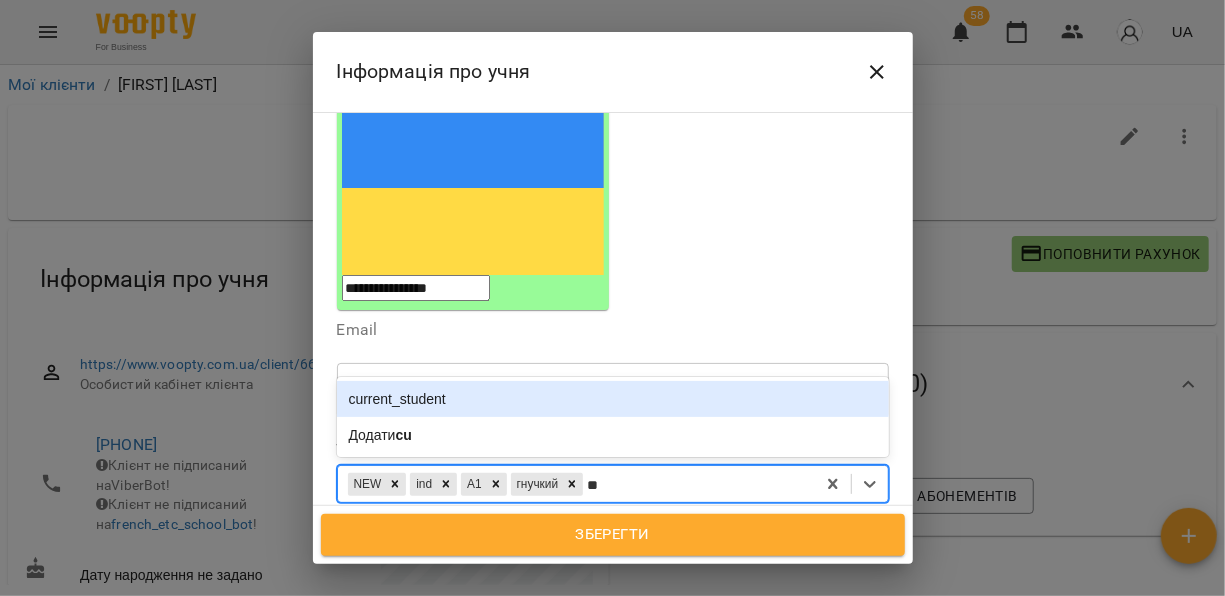 click on "current_student" at bounding box center [613, 399] 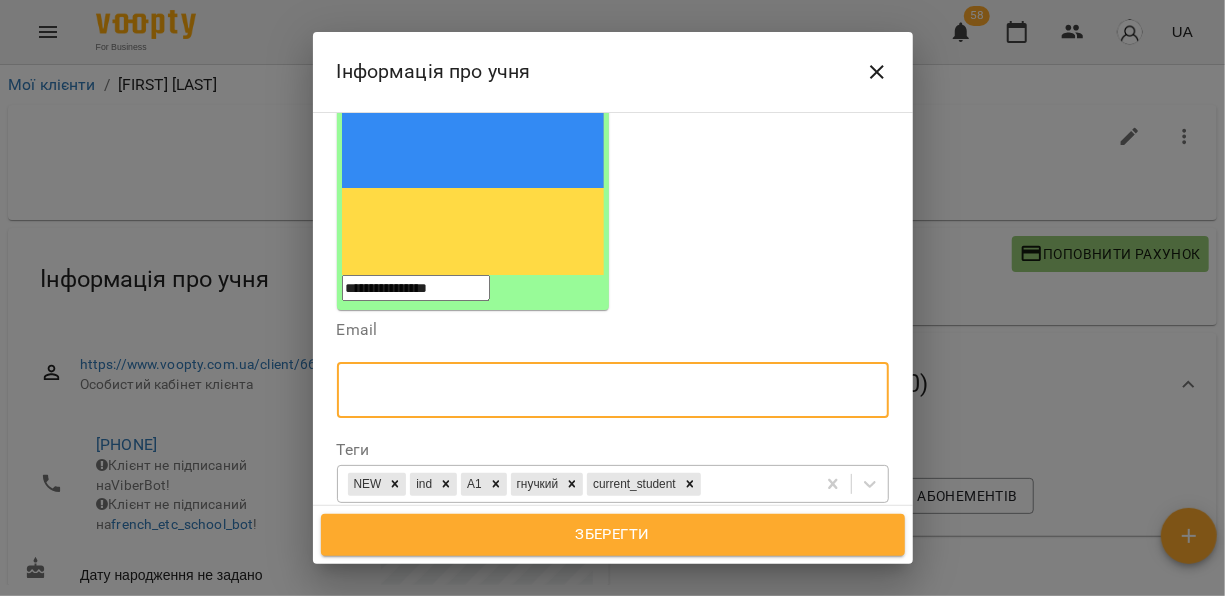 click at bounding box center [613, 390] 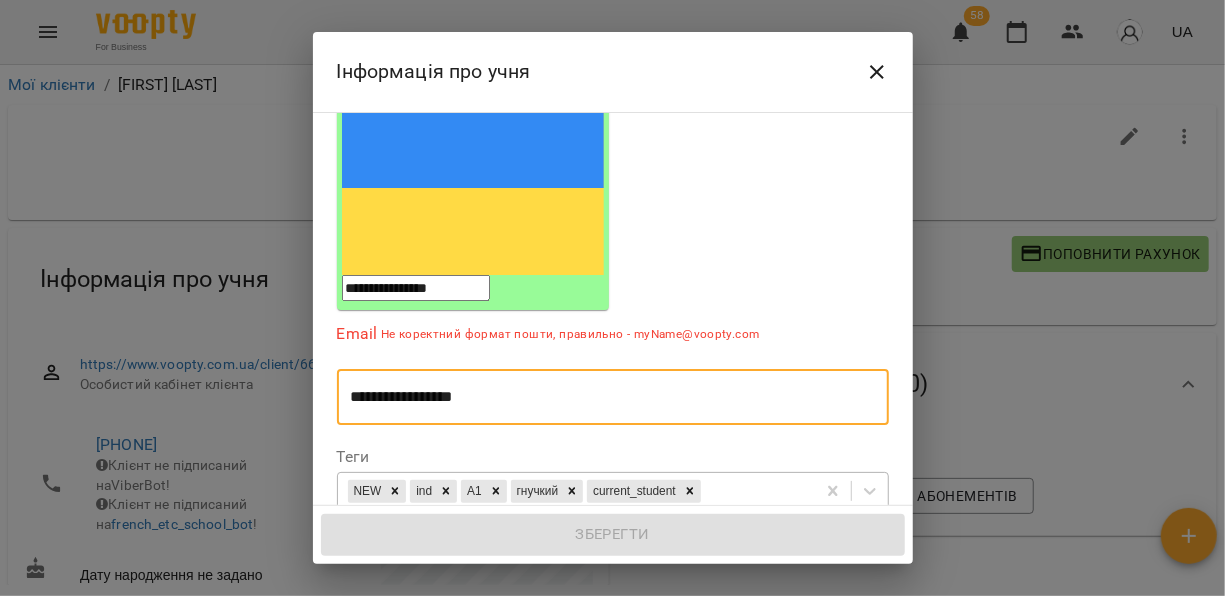 drag, startPoint x: 507, startPoint y: 226, endPoint x: 327, endPoint y: 190, distance: 183.5647 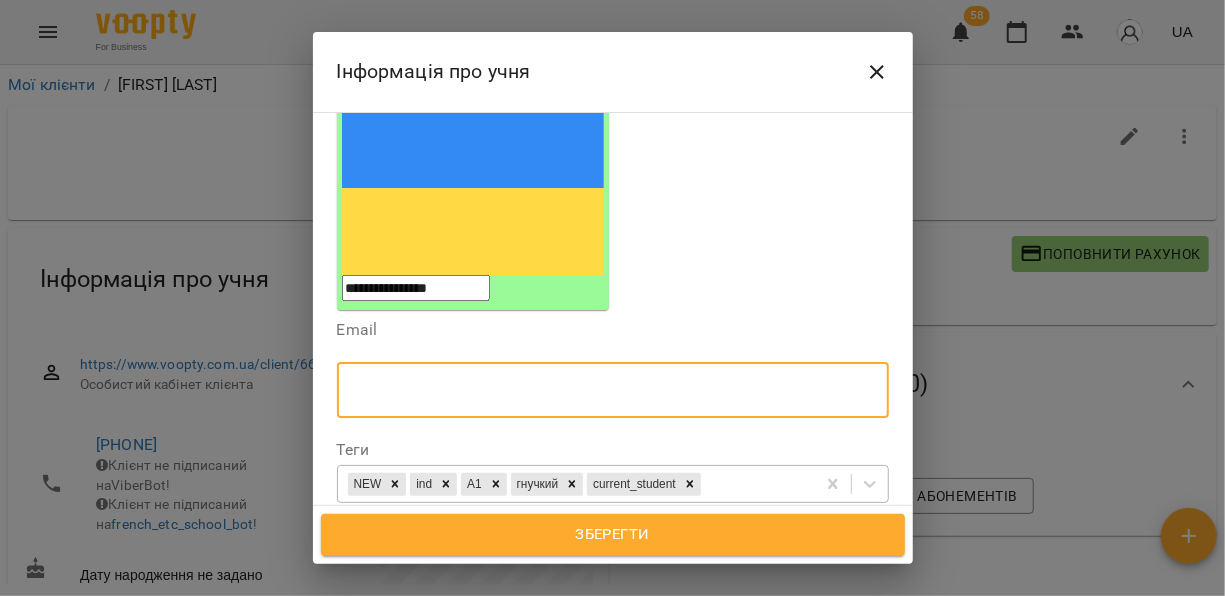type on "*" 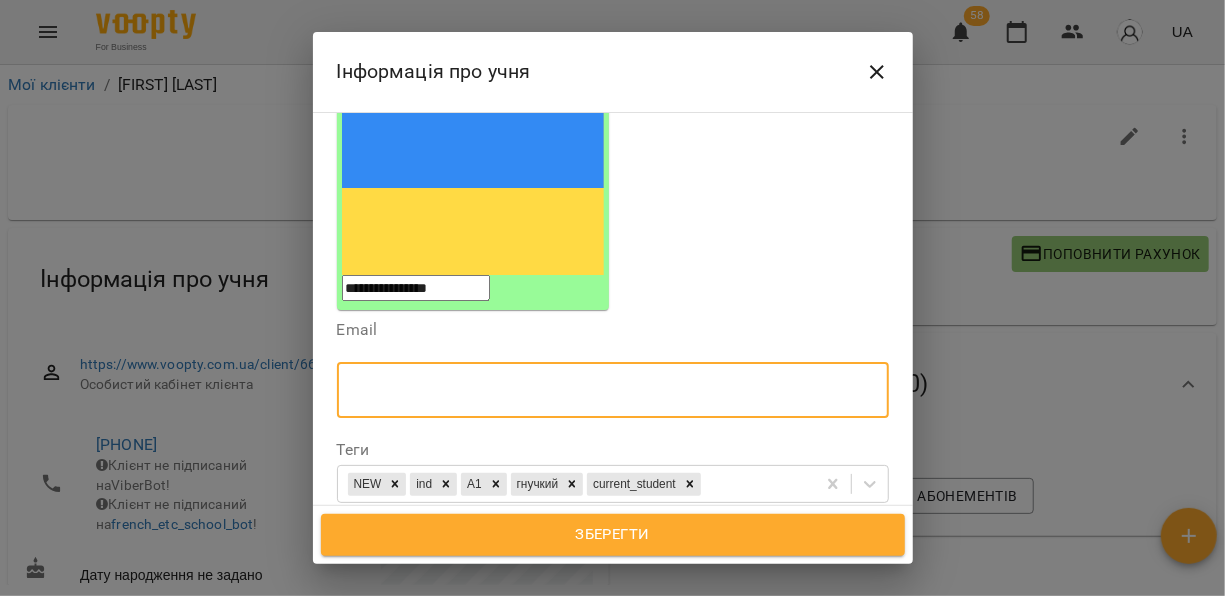 paste on "**********" 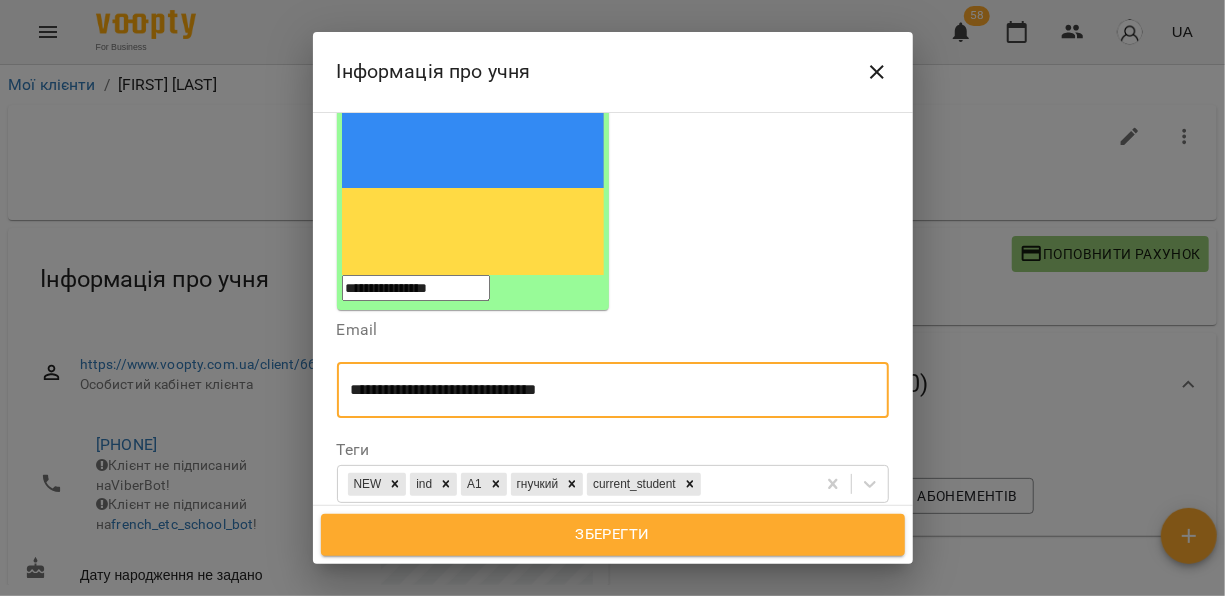 type on "**********" 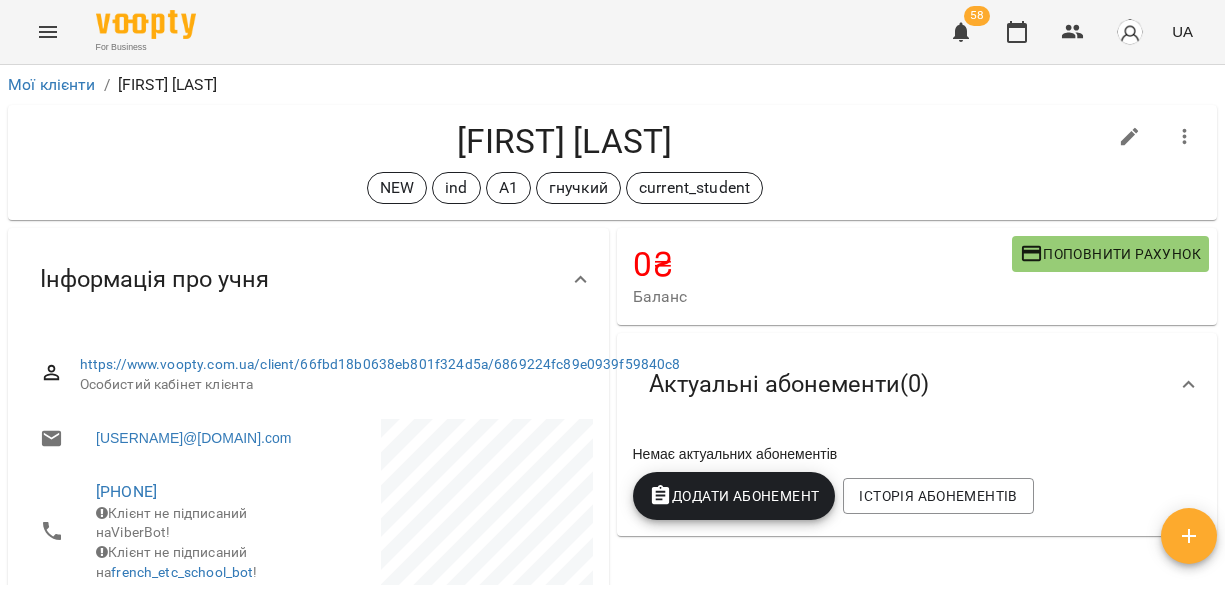 scroll, scrollTop: 0, scrollLeft: 0, axis: both 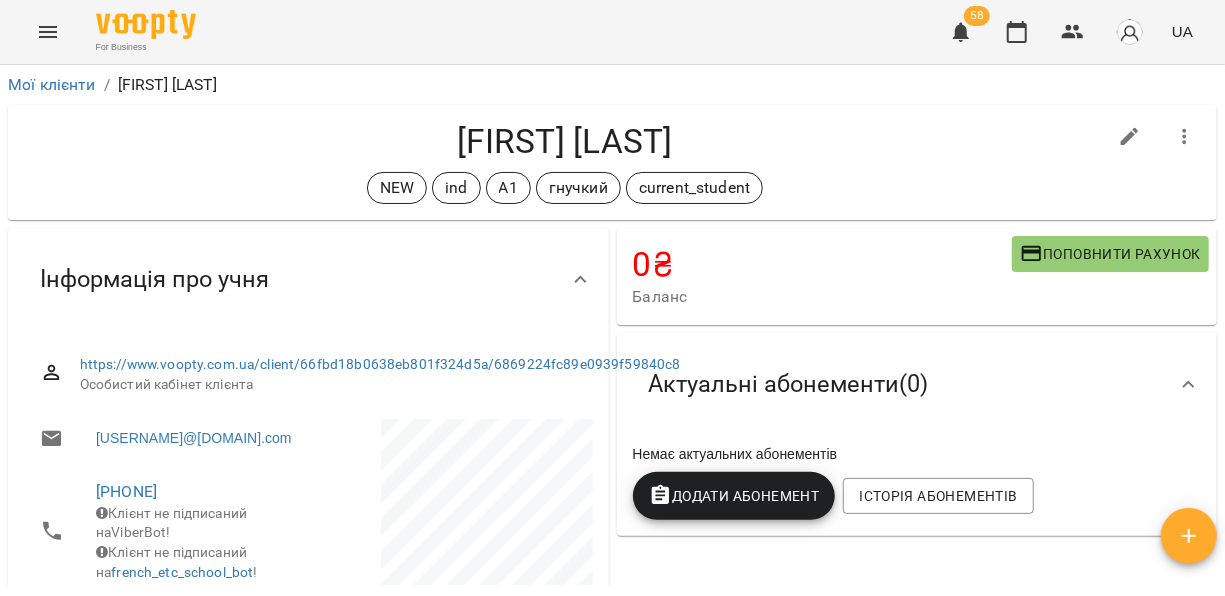 click on "Поповнити рахунок" at bounding box center [1110, 254] 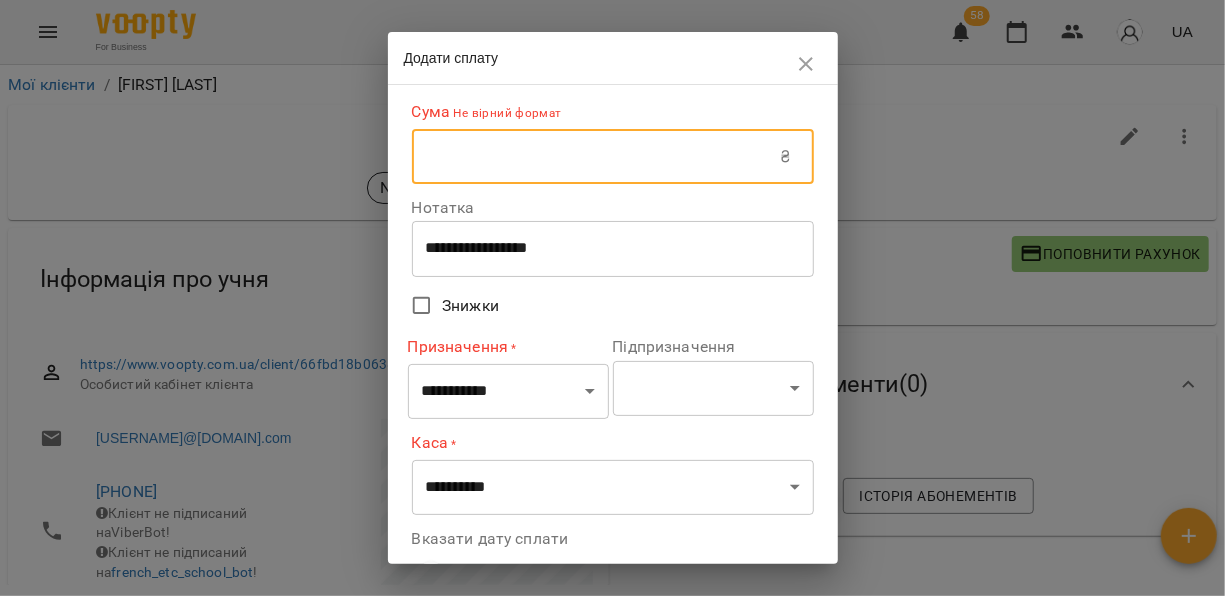 click at bounding box center (596, 157) 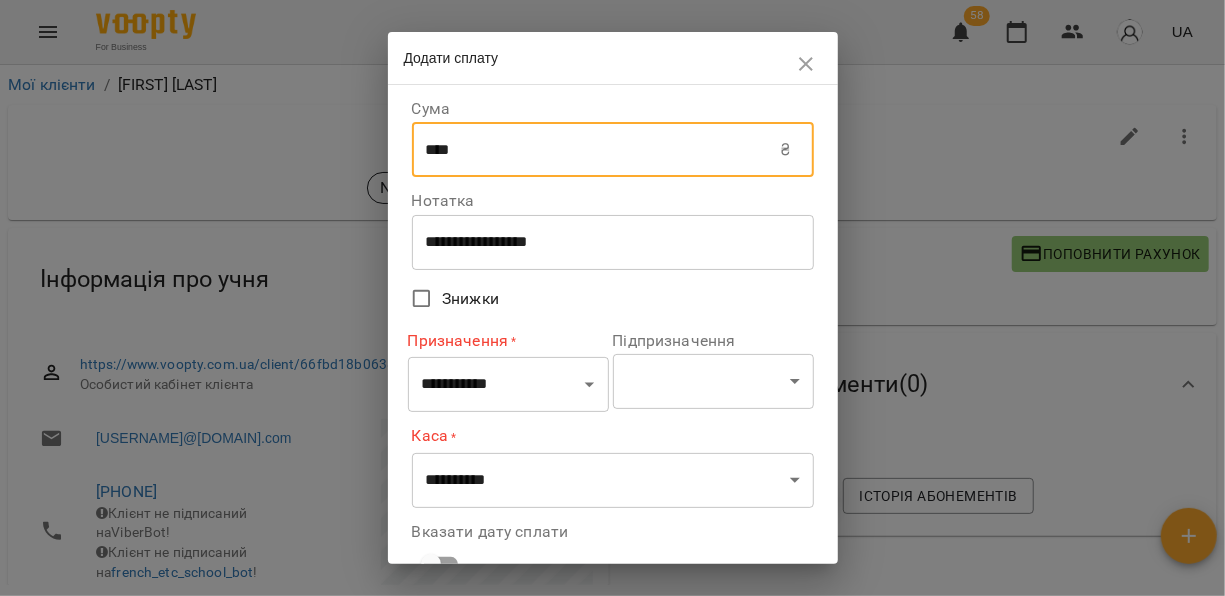 type on "****" 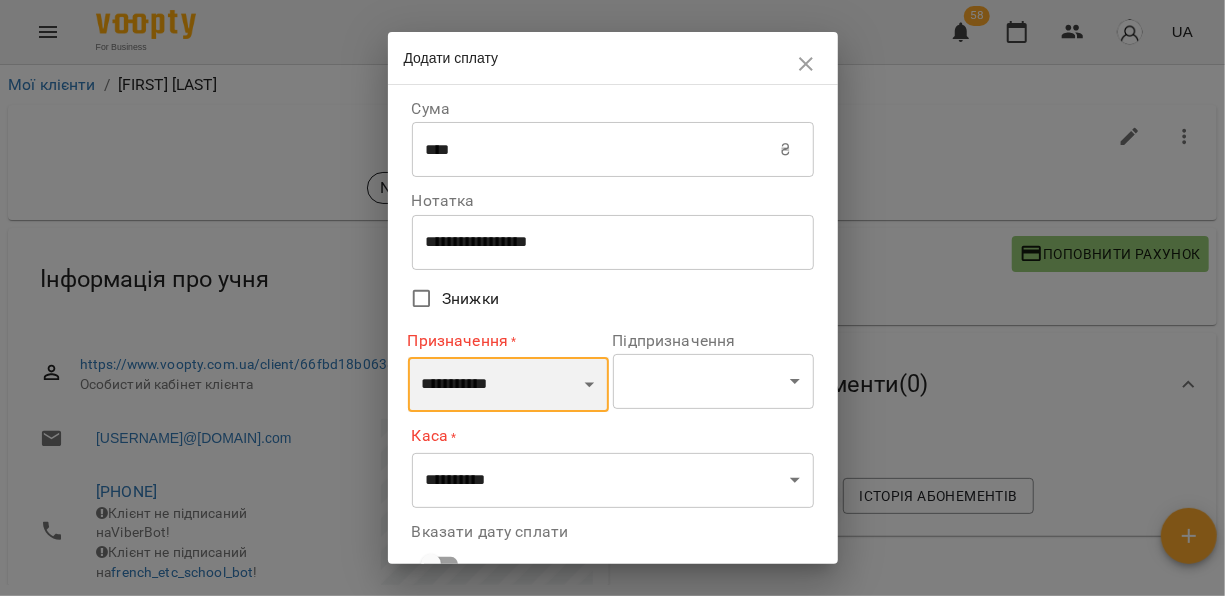 click on "**********" at bounding box center (508, 385) 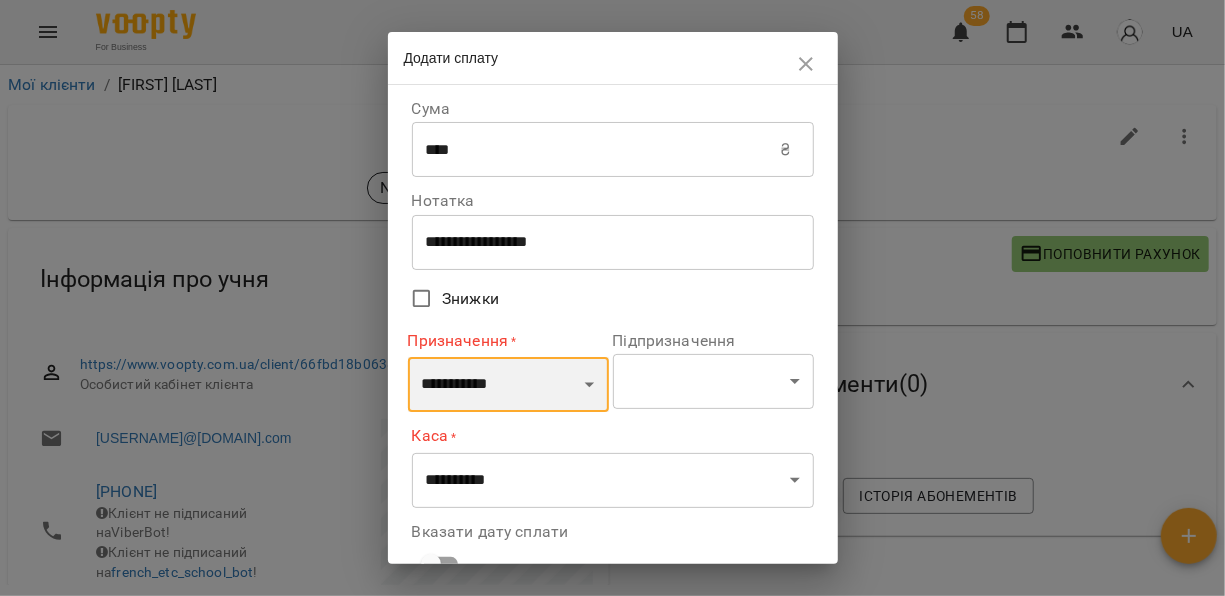 select on "*********" 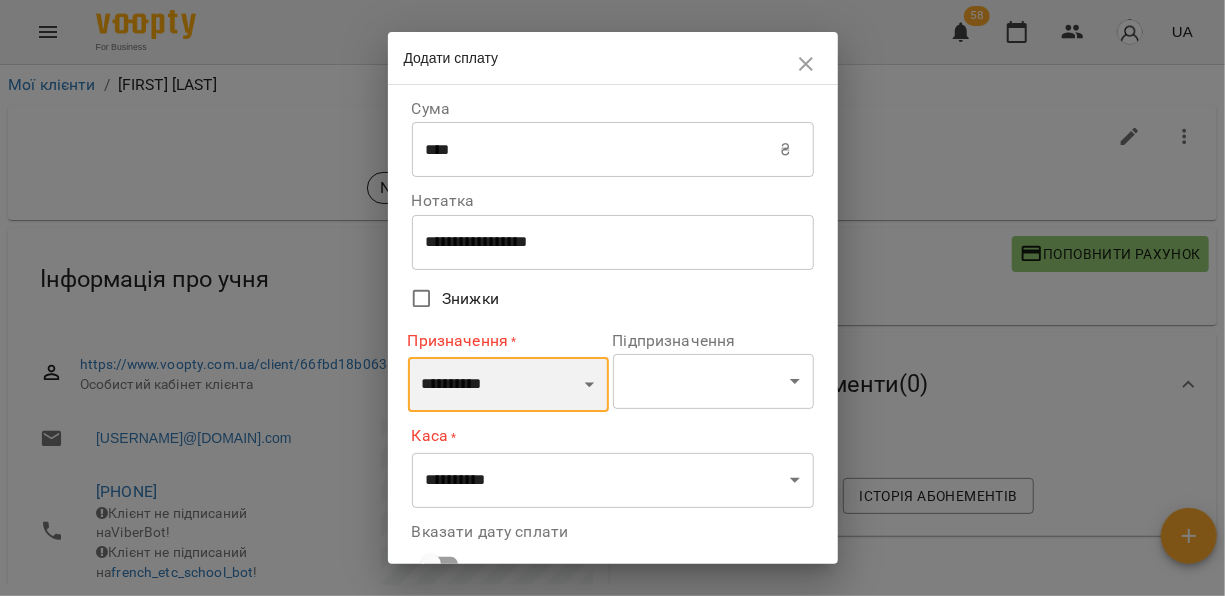 click on "**********" at bounding box center (508, 385) 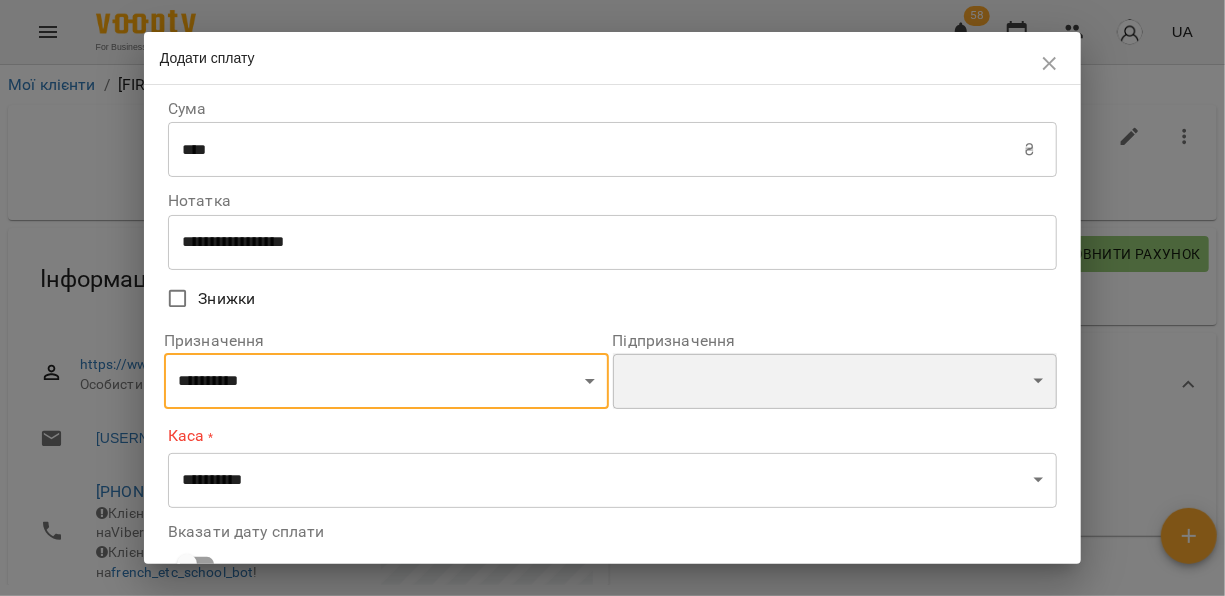 click on "**********" at bounding box center (835, 381) 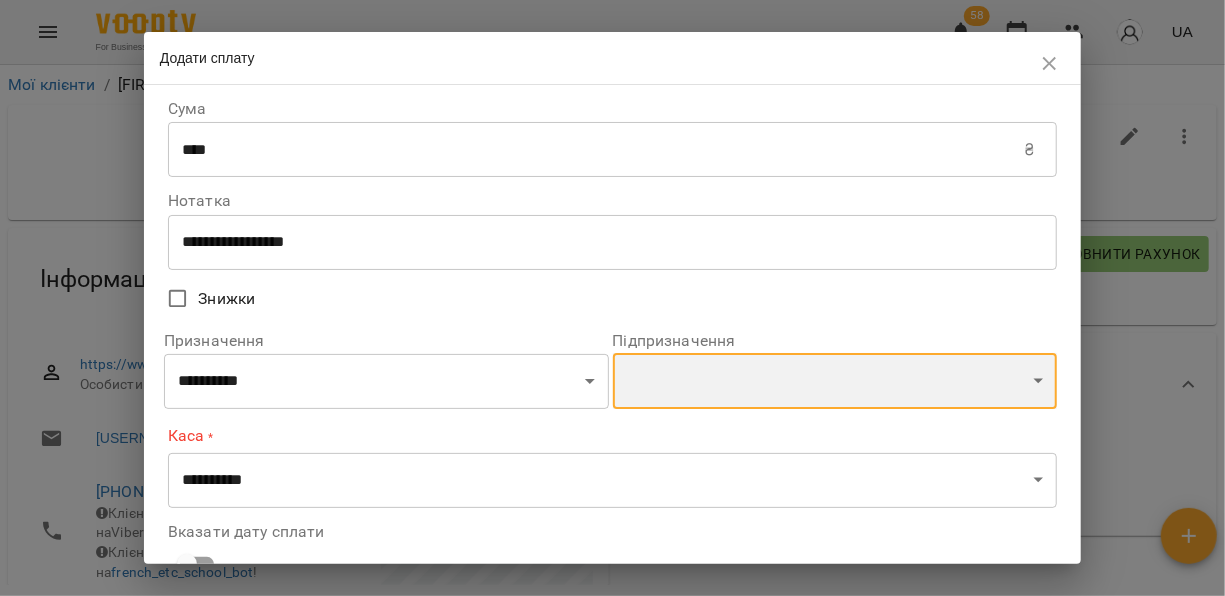 select on "**********" 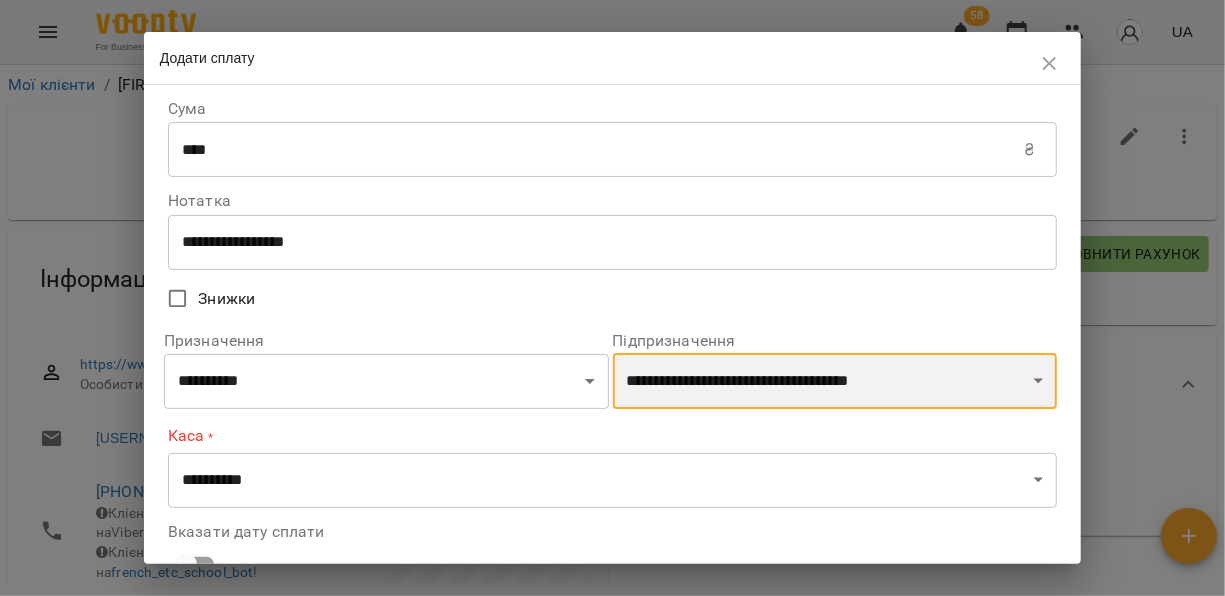 click on "**********" at bounding box center [835, 381] 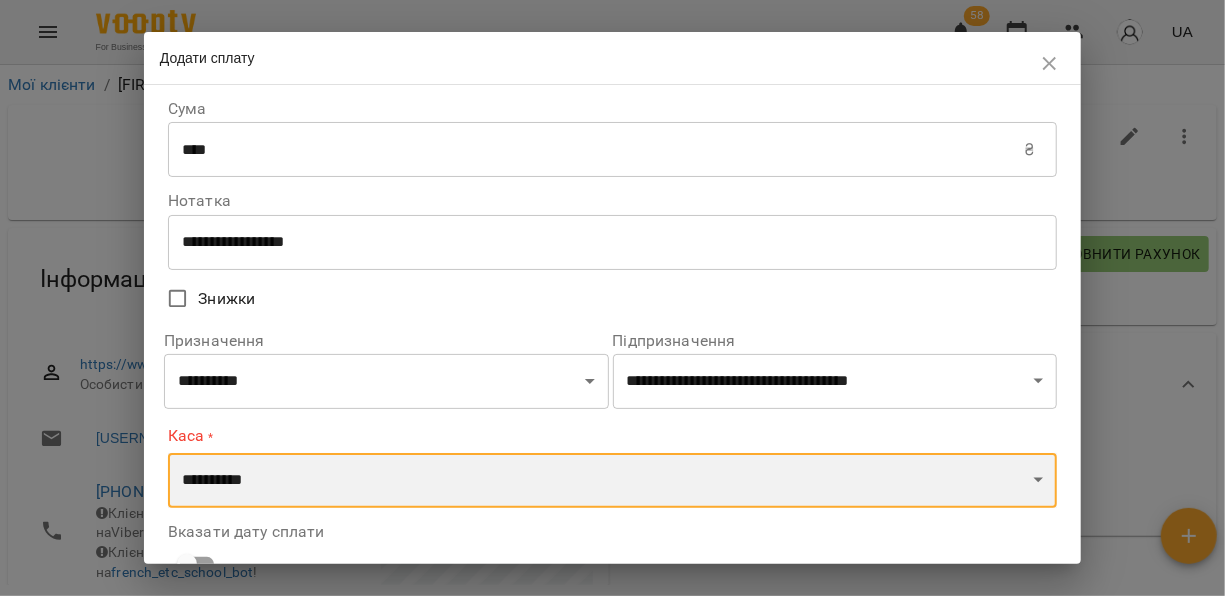 click on "**********" at bounding box center [612, 481] 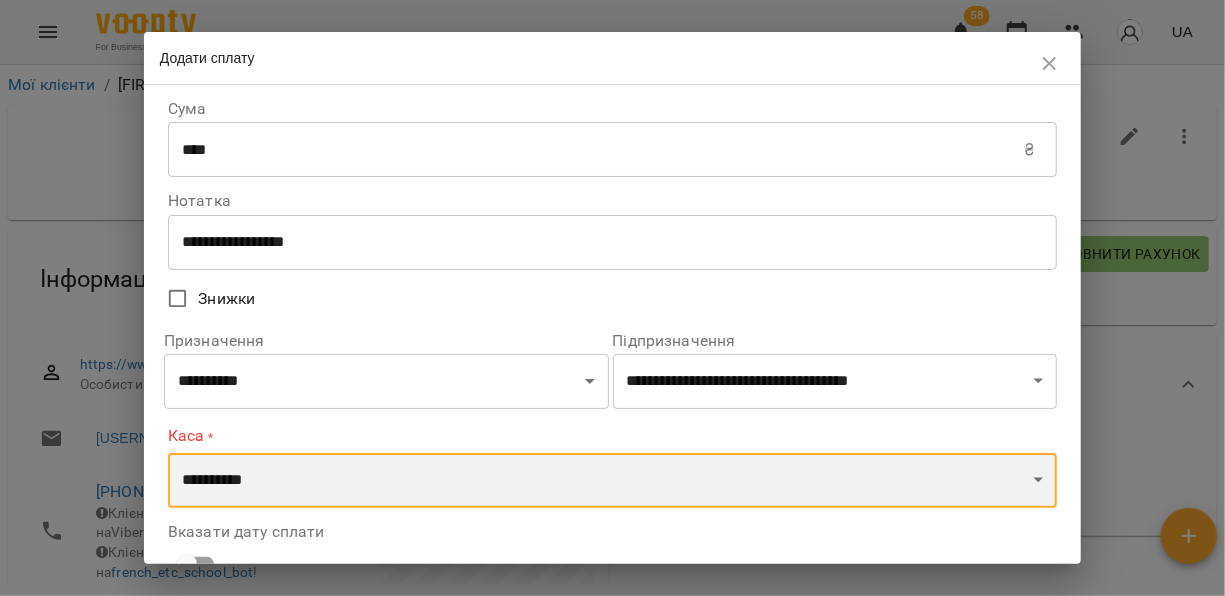 select on "****" 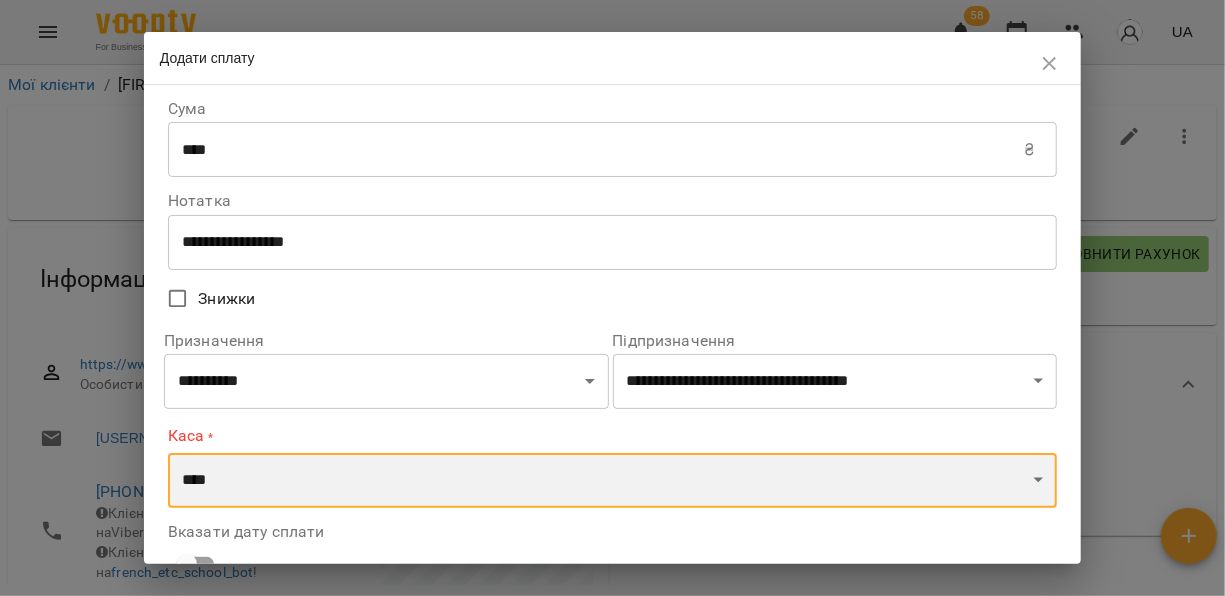 click on "**********" at bounding box center (612, 481) 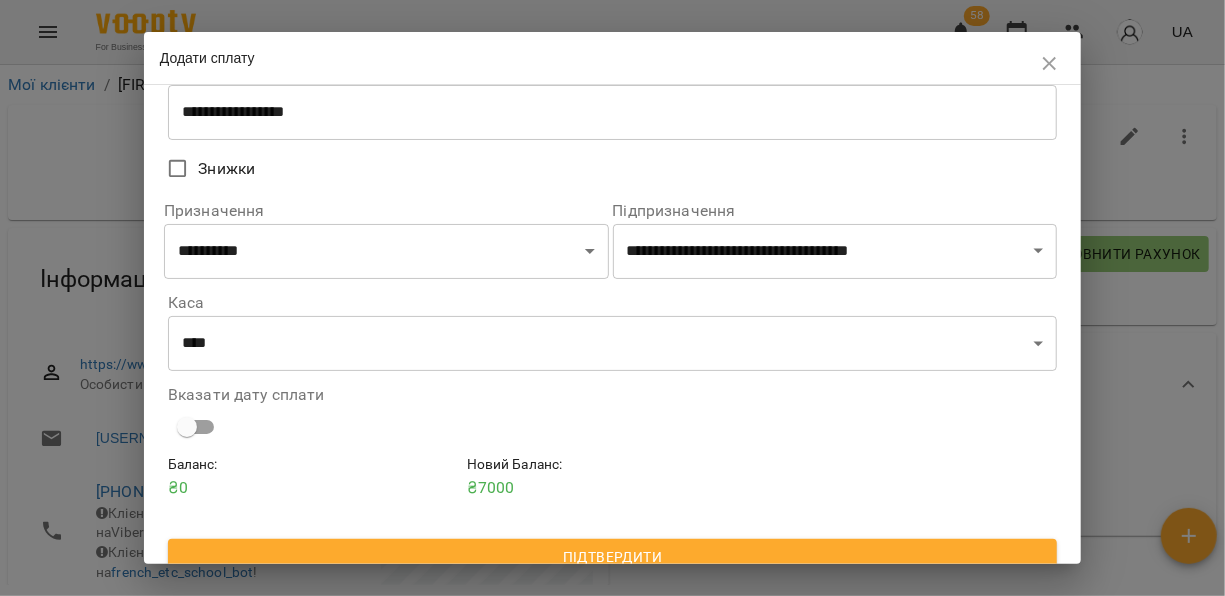 scroll, scrollTop: 152, scrollLeft: 0, axis: vertical 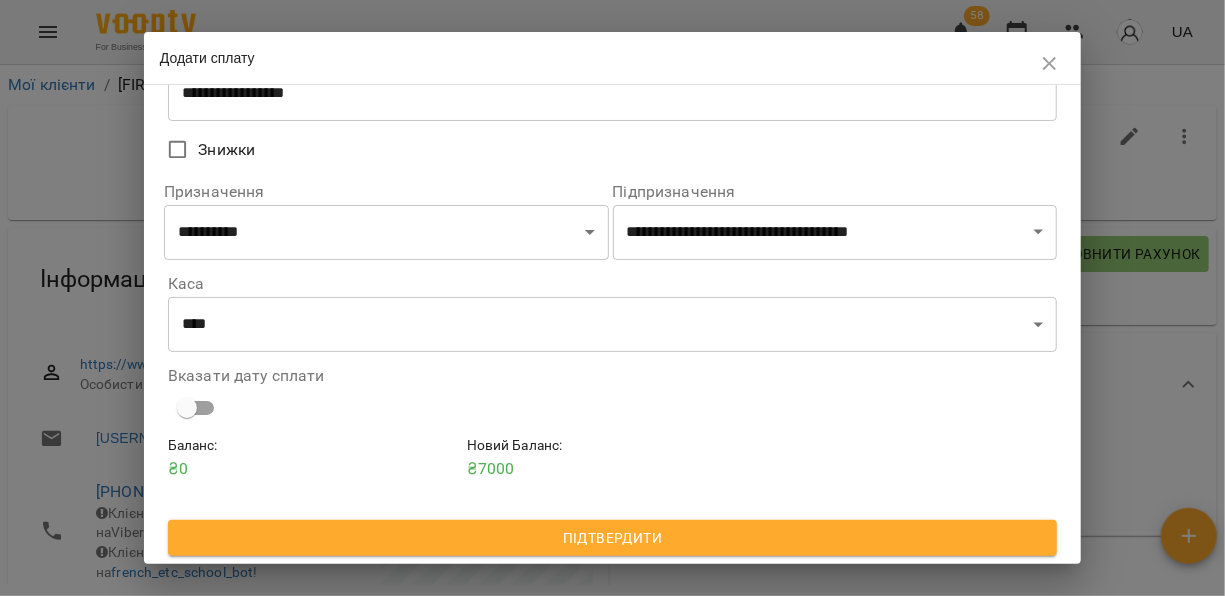 click on "Підтвердити" at bounding box center [612, 538] 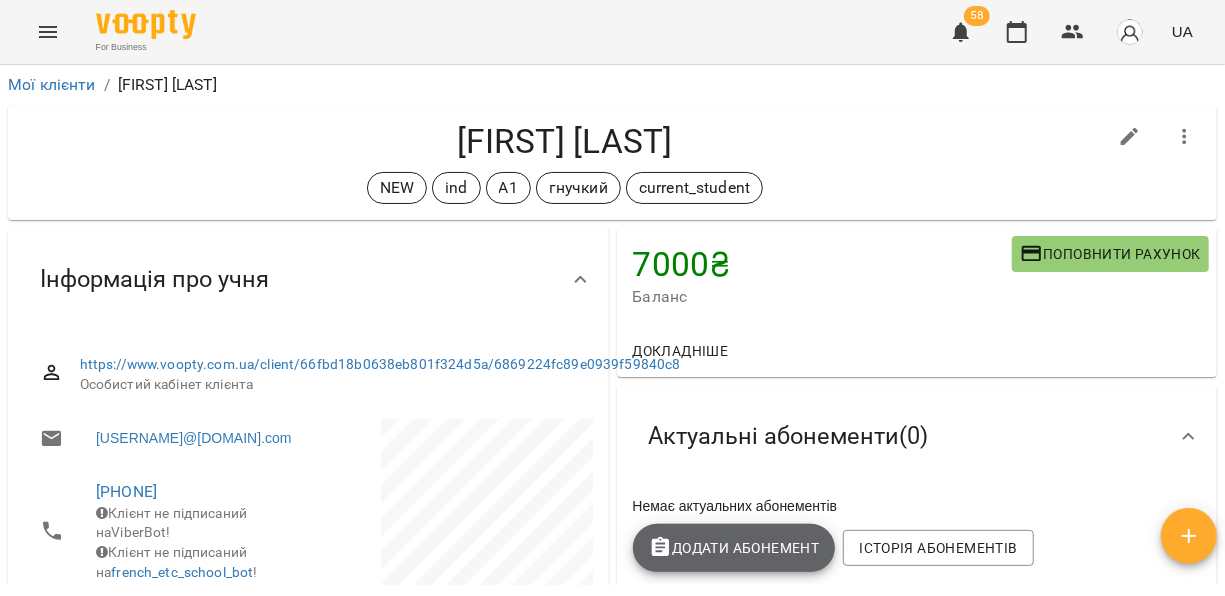 click on "Додати Абонемент" at bounding box center [734, 548] 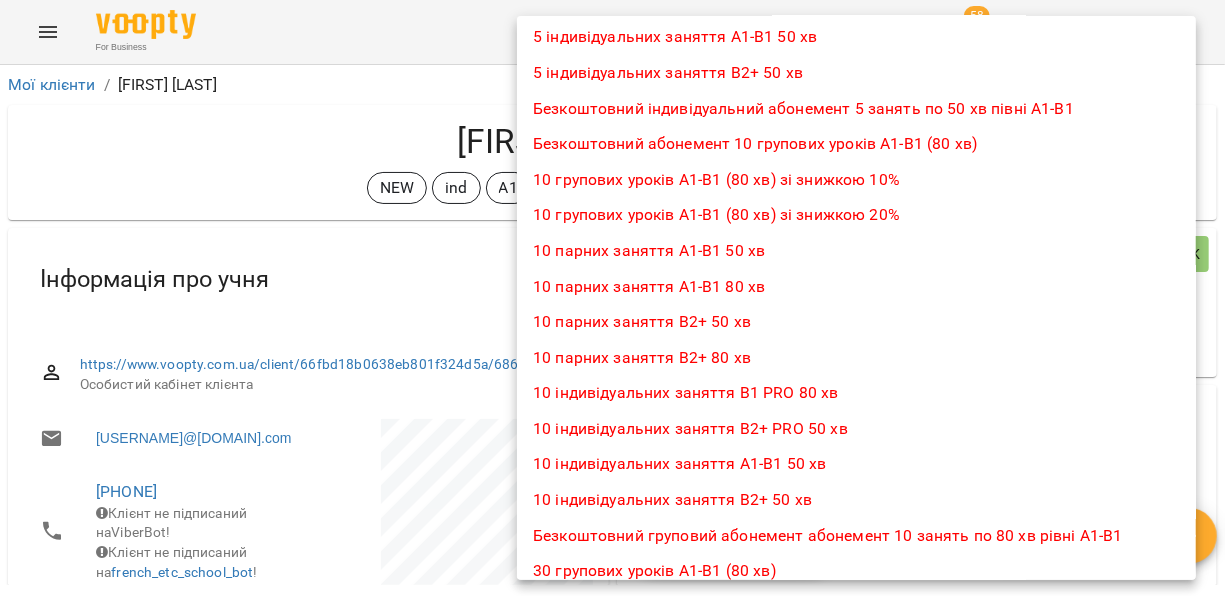 scroll, scrollTop: 274, scrollLeft: 0, axis: vertical 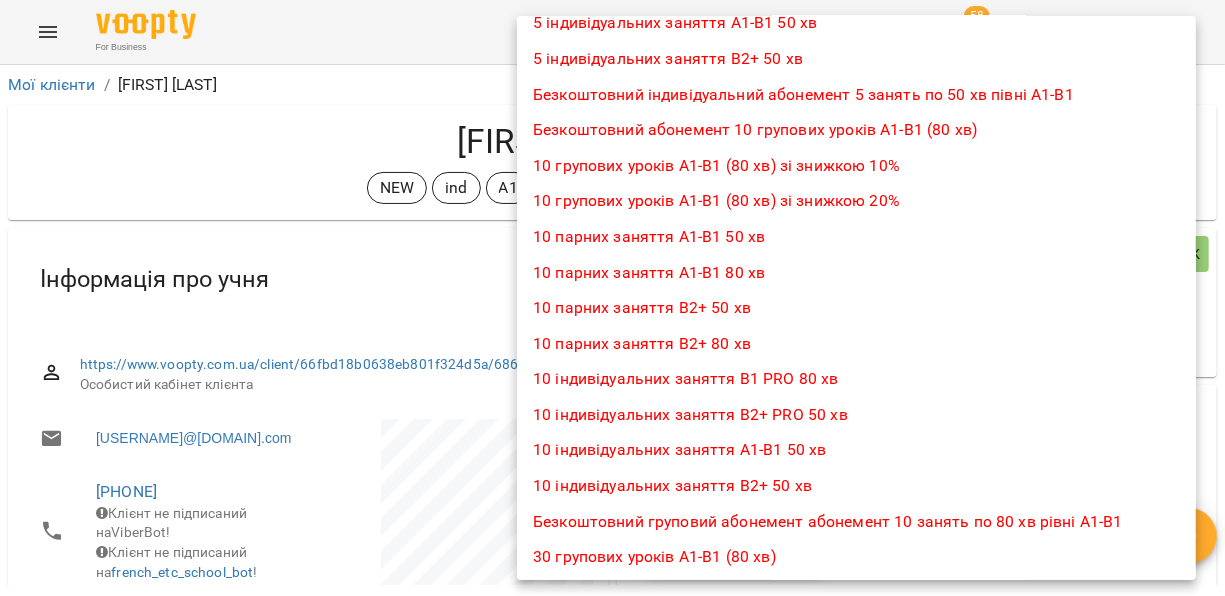 click on "10 індивідуальних заняття А1-В1 50 хв" at bounding box center (856, 450) 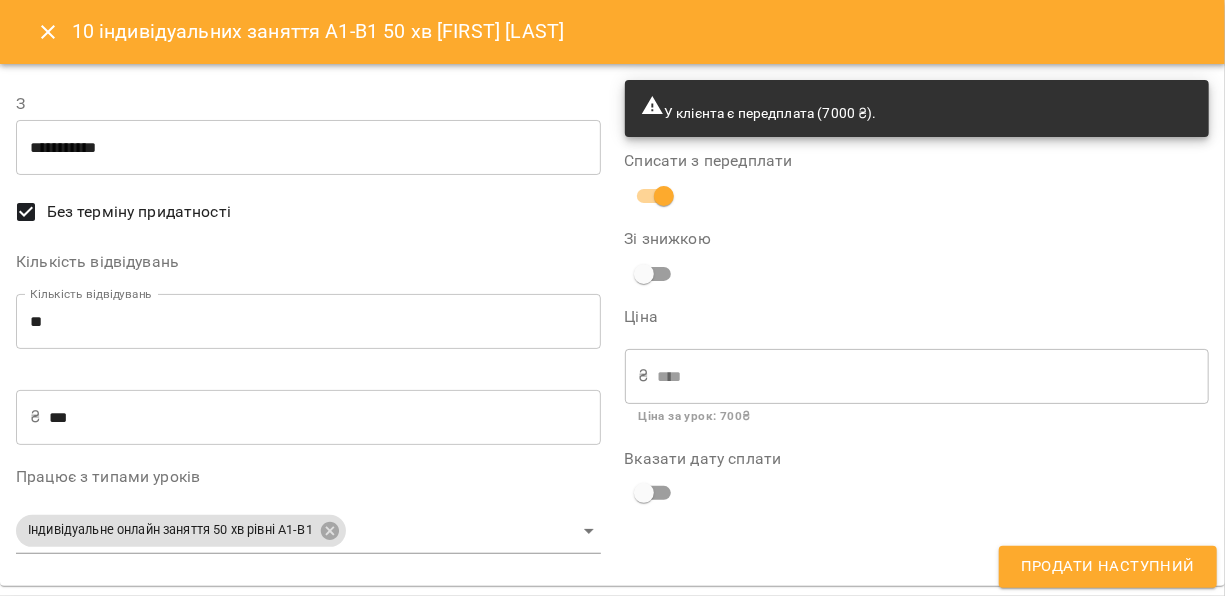 click on "**********" at bounding box center [308, 148] 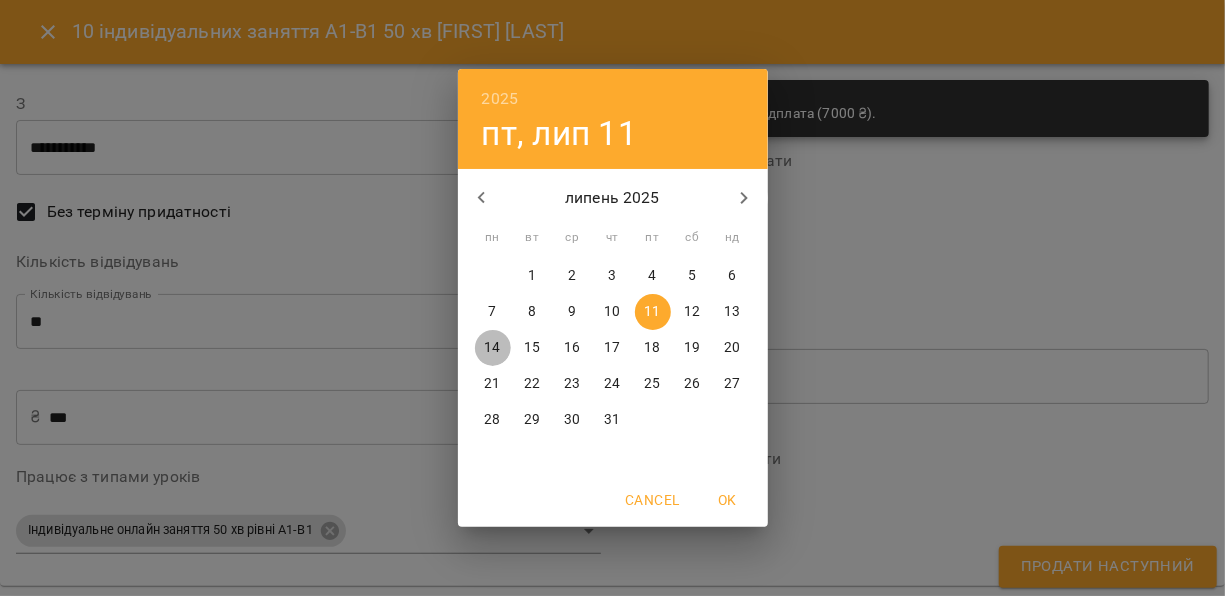 click on "14" at bounding box center [492, 348] 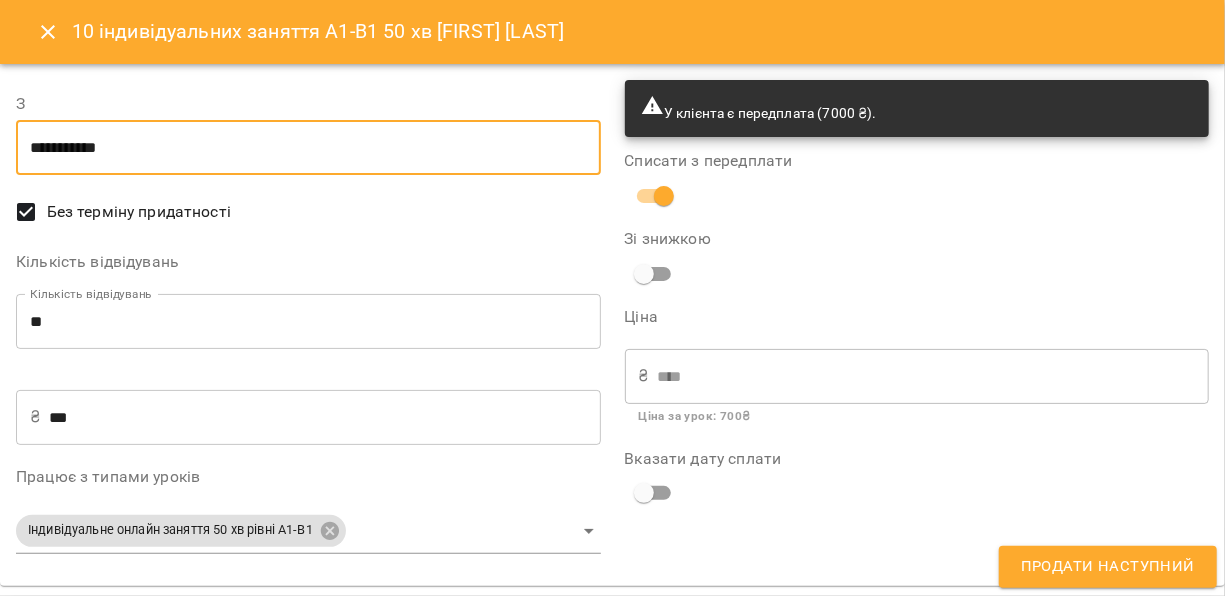 click on "Продати наступний" at bounding box center (1108, 567) 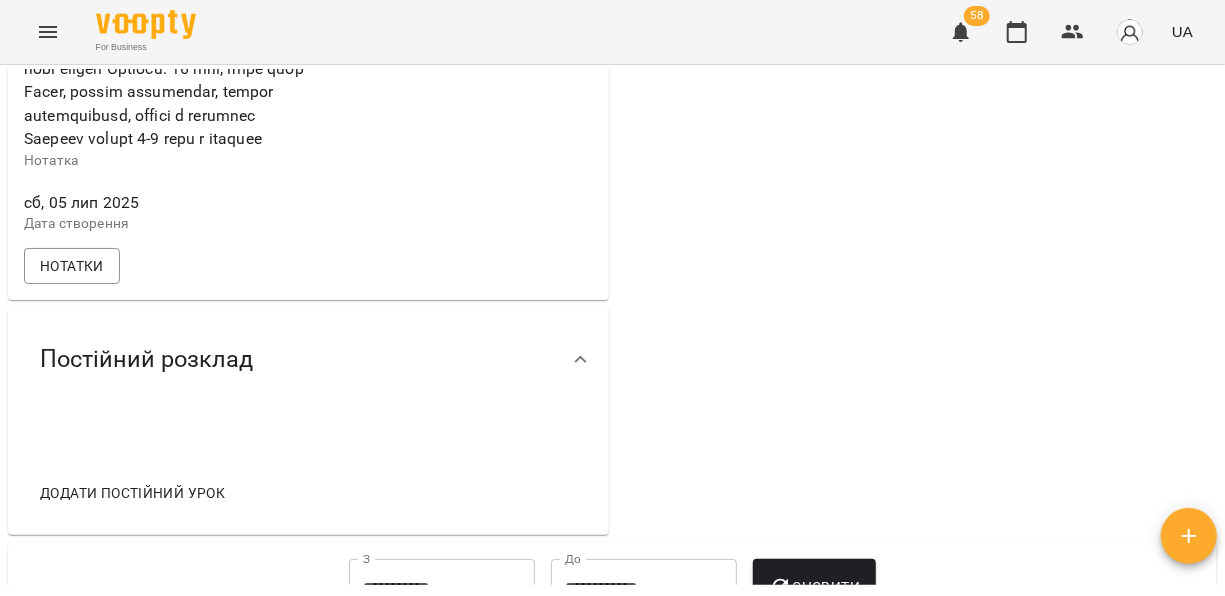 scroll, scrollTop: 1040, scrollLeft: 0, axis: vertical 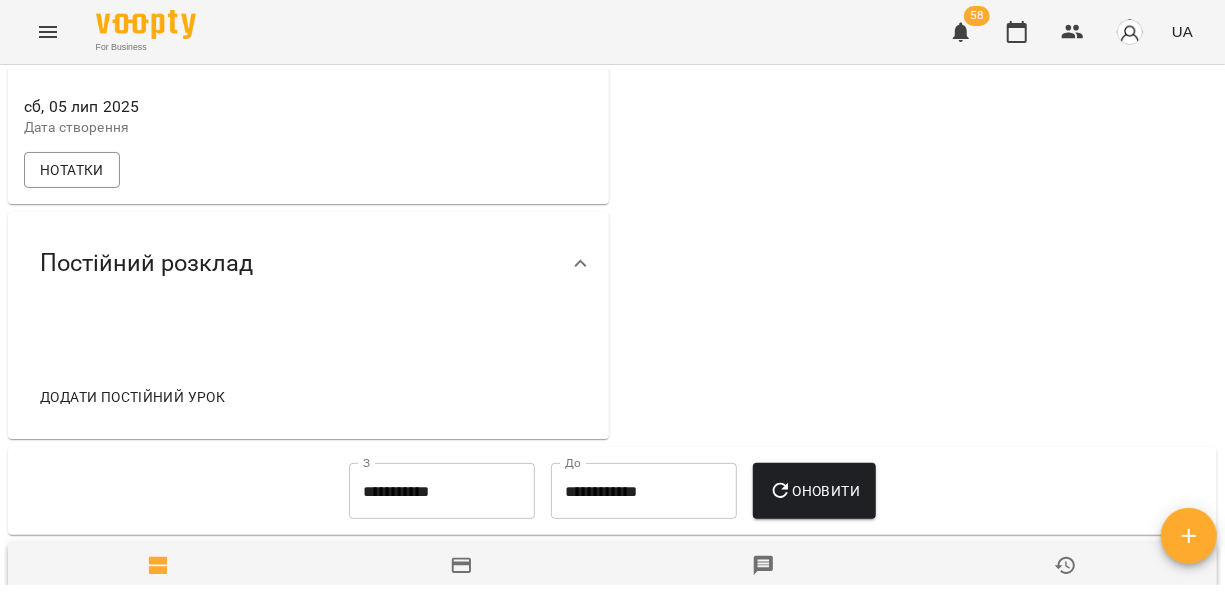 click at bounding box center (1189, 536) 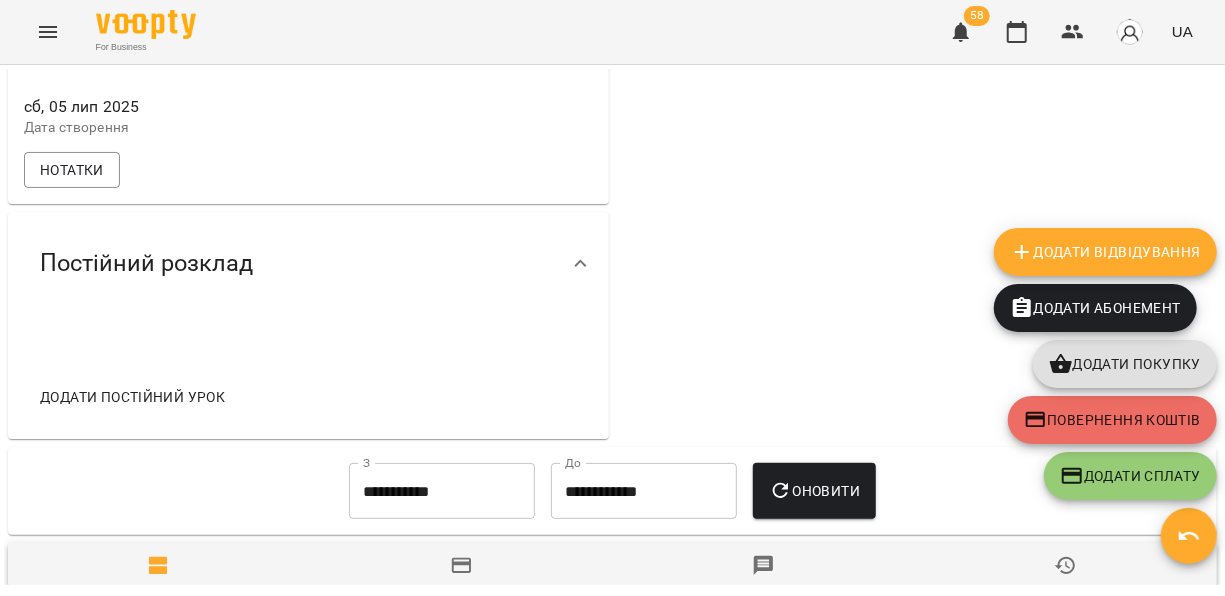 click on "Додати Відвідування" at bounding box center (1105, 252) 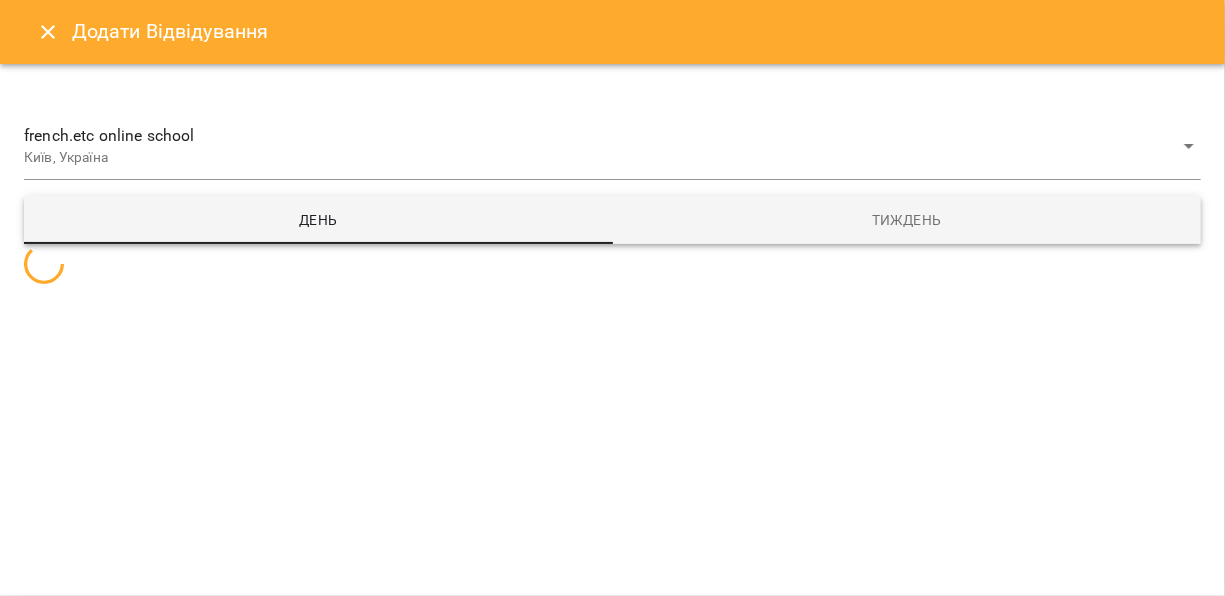 select 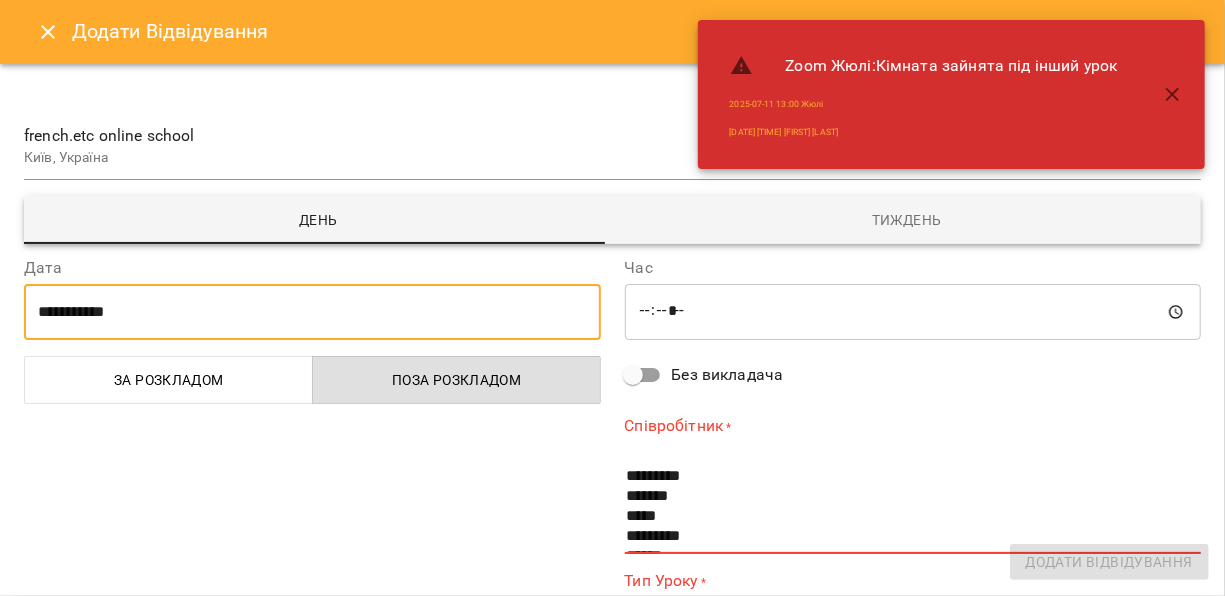 click on "**********" at bounding box center (312, 312) 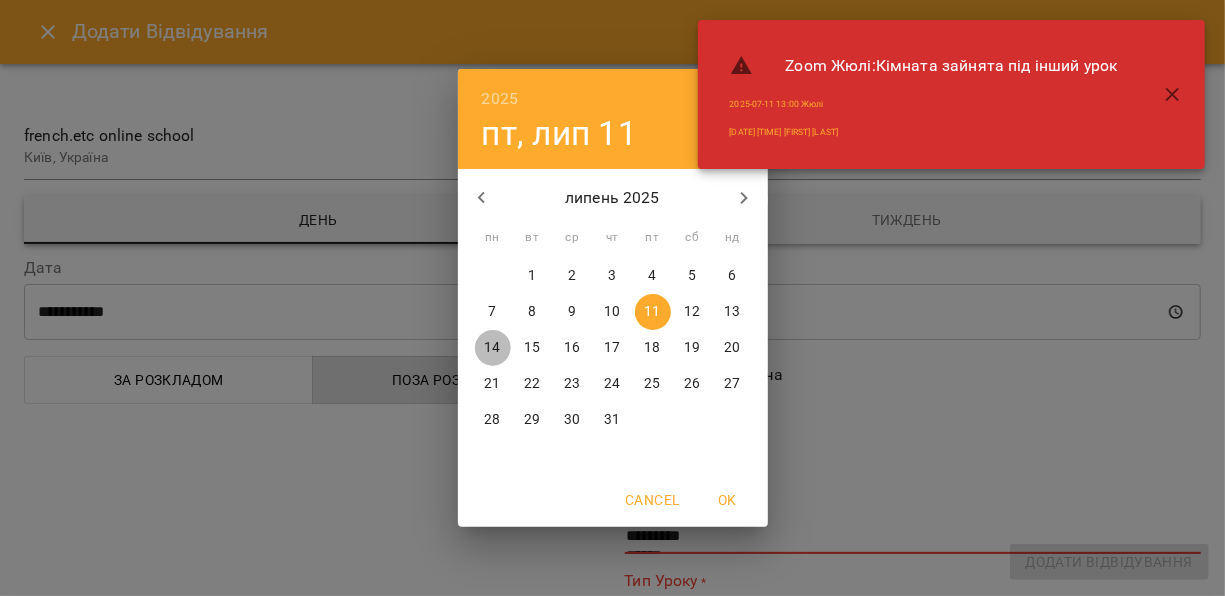 click on "14" at bounding box center [492, 348] 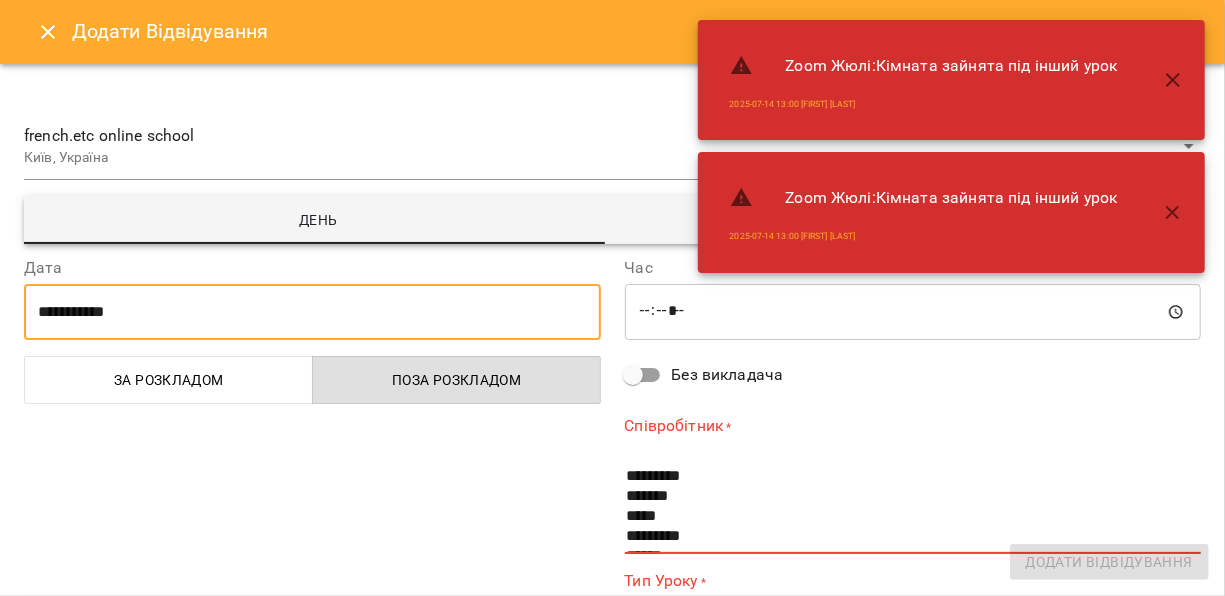 click on "*****" at bounding box center (913, 312) 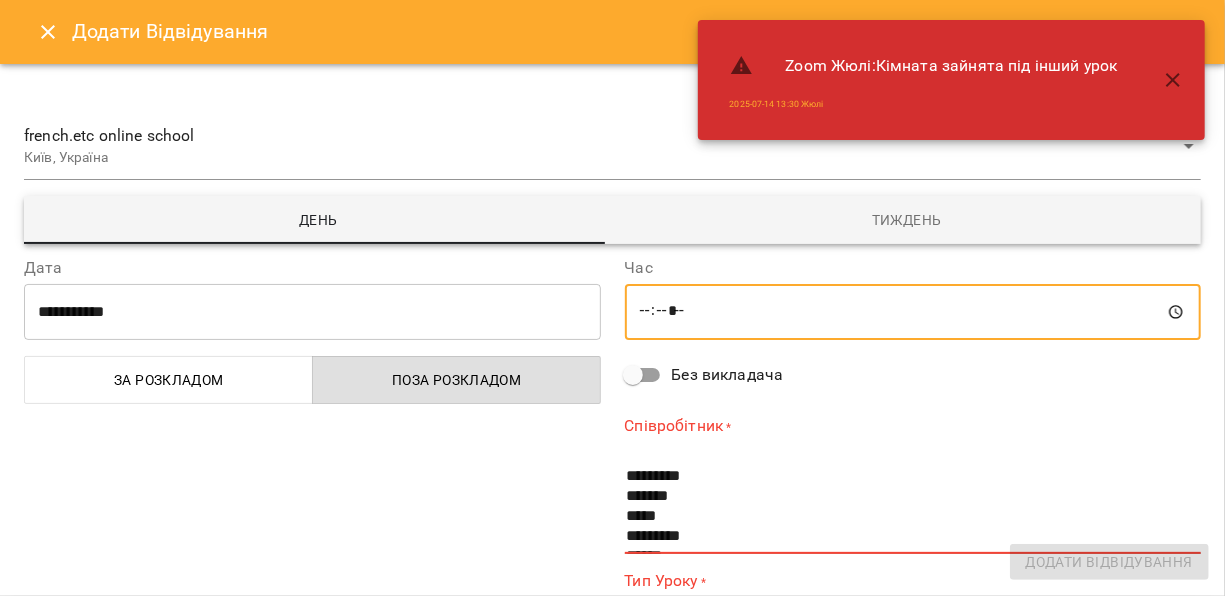 type on "*****" 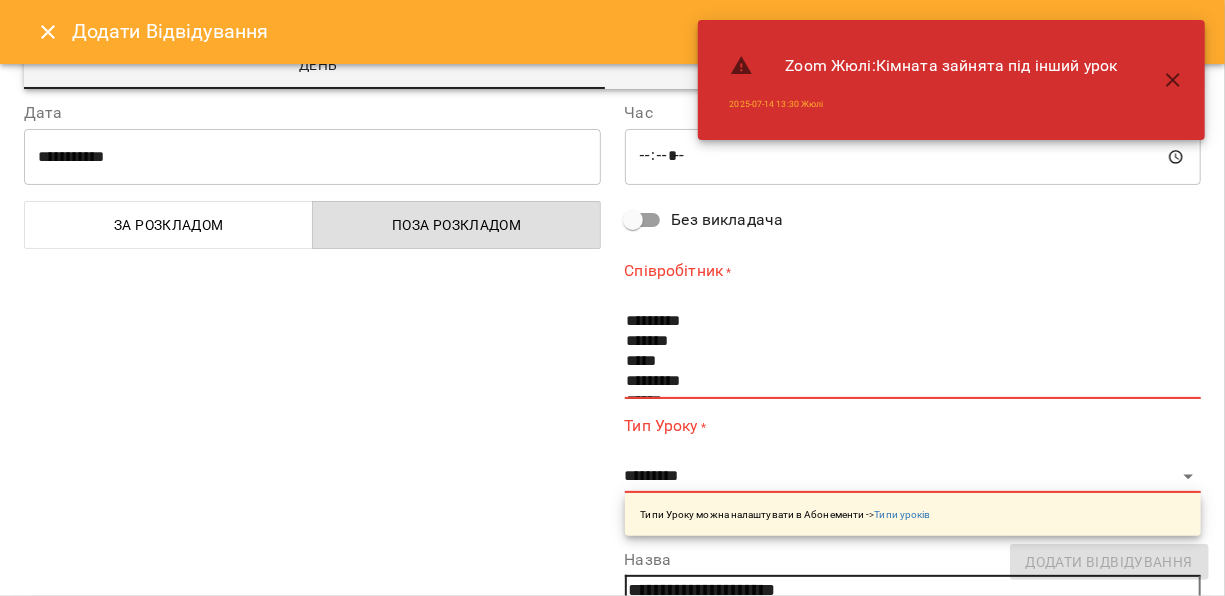 scroll, scrollTop: 160, scrollLeft: 0, axis: vertical 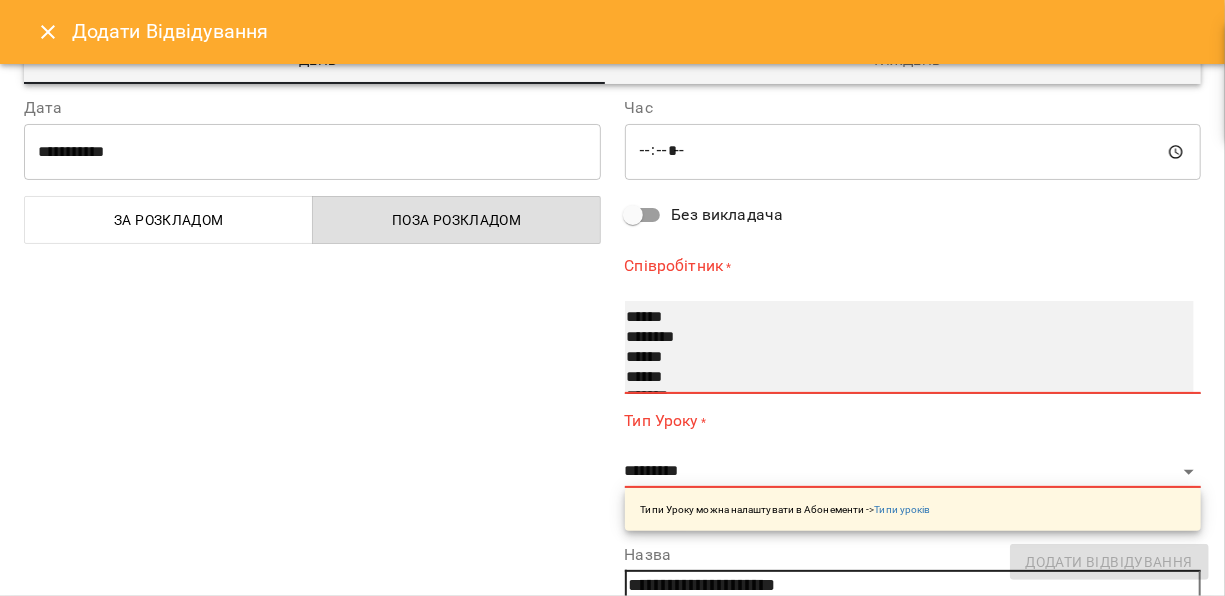 select on "**********" 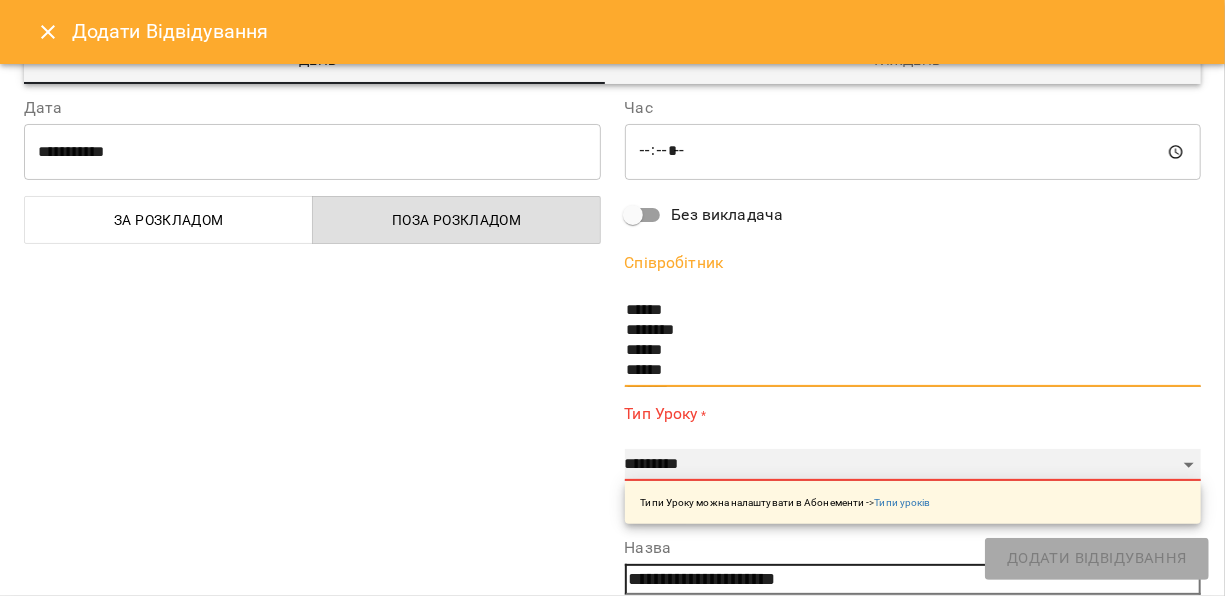 click on "**********" at bounding box center (913, 465) 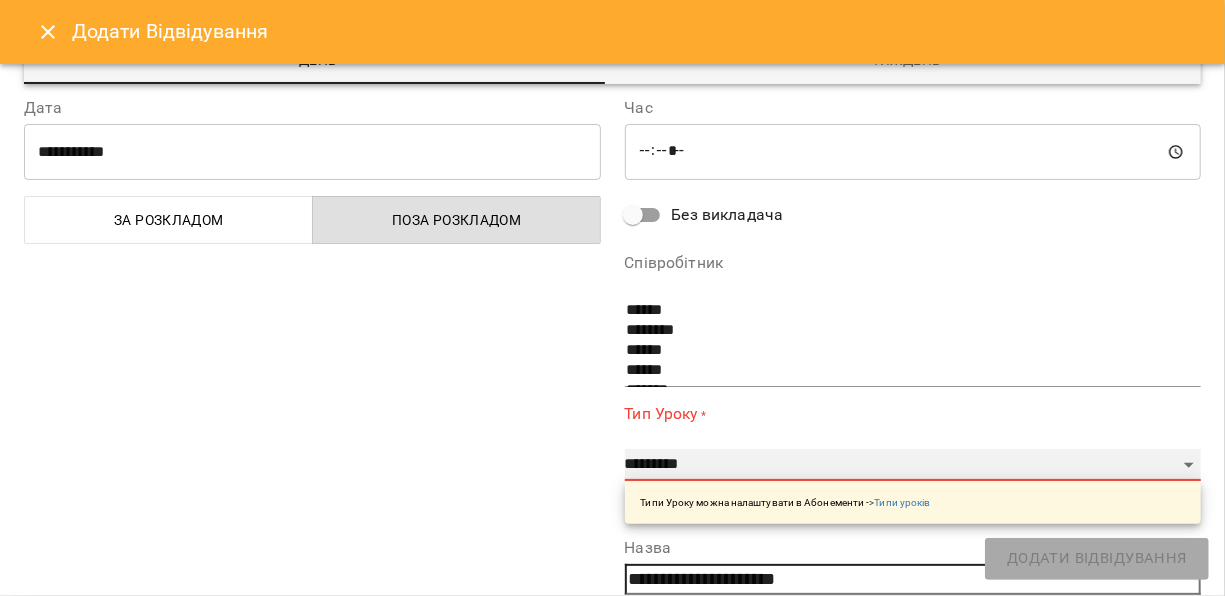 select on "**********" 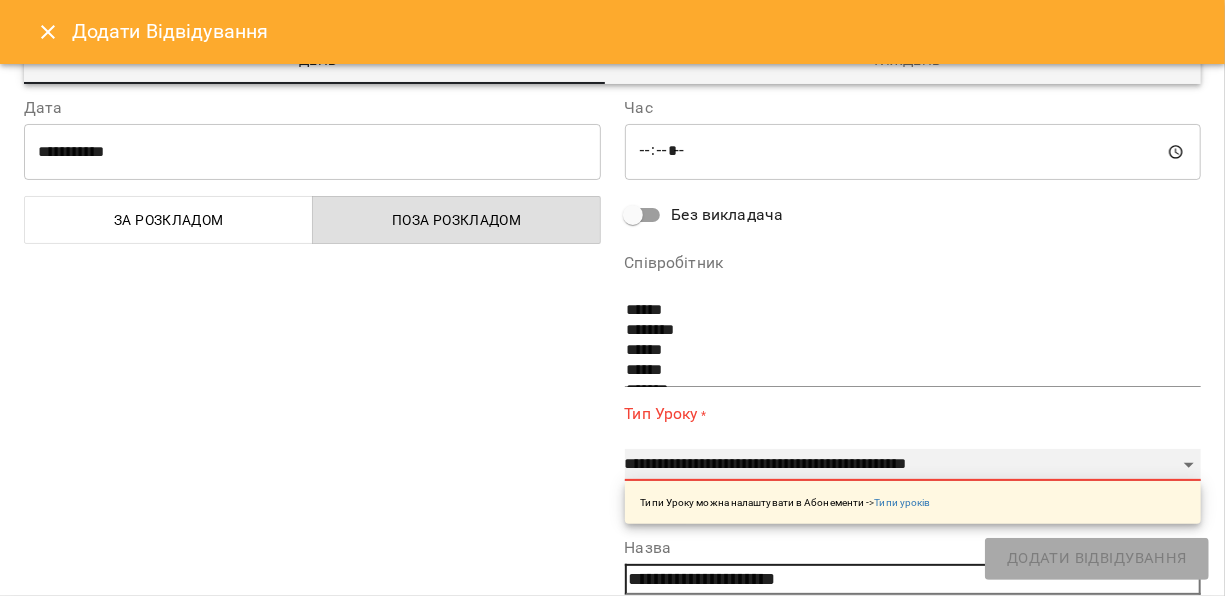 click on "**********" at bounding box center (913, 465) 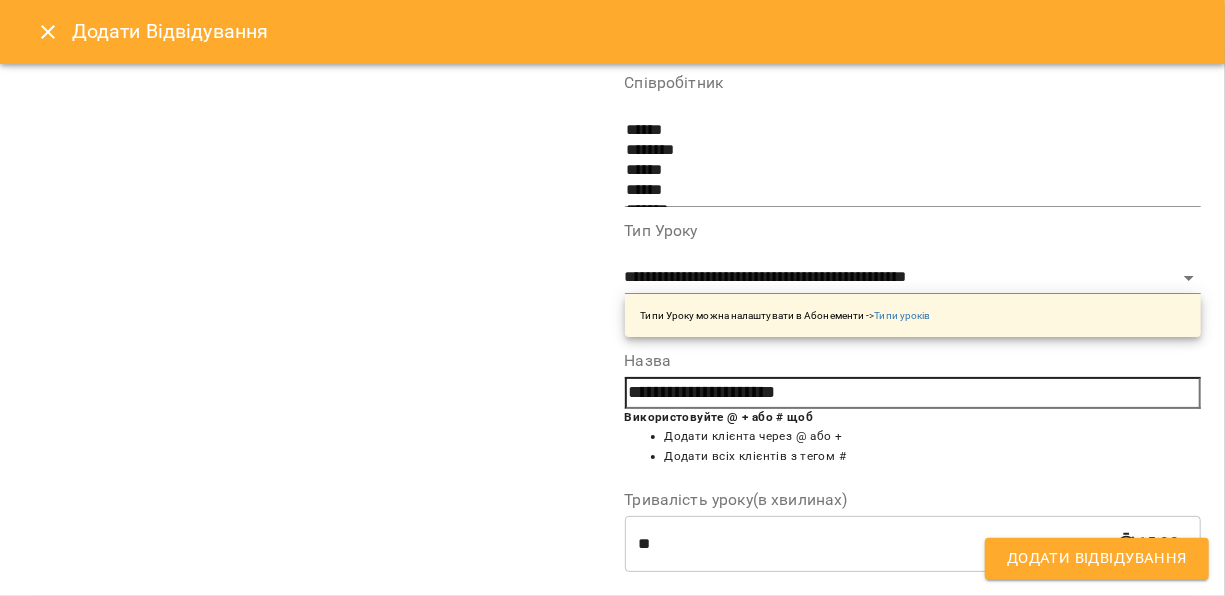 scroll, scrollTop: 348, scrollLeft: 0, axis: vertical 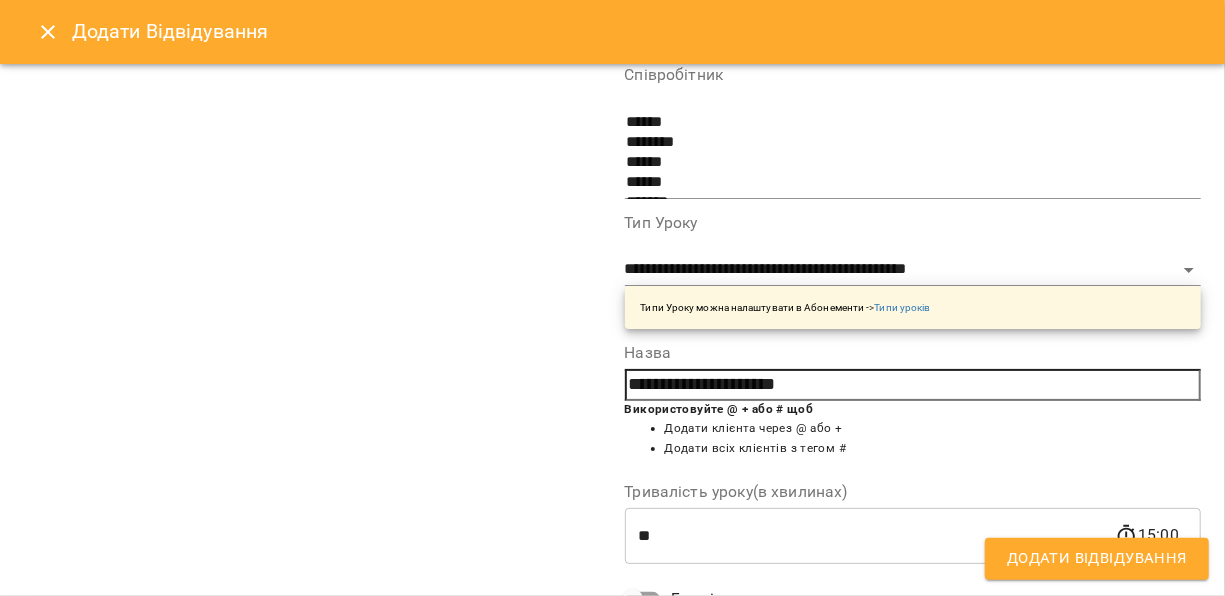 drag, startPoint x: 831, startPoint y: 386, endPoint x: 622, endPoint y: 383, distance: 209.02153 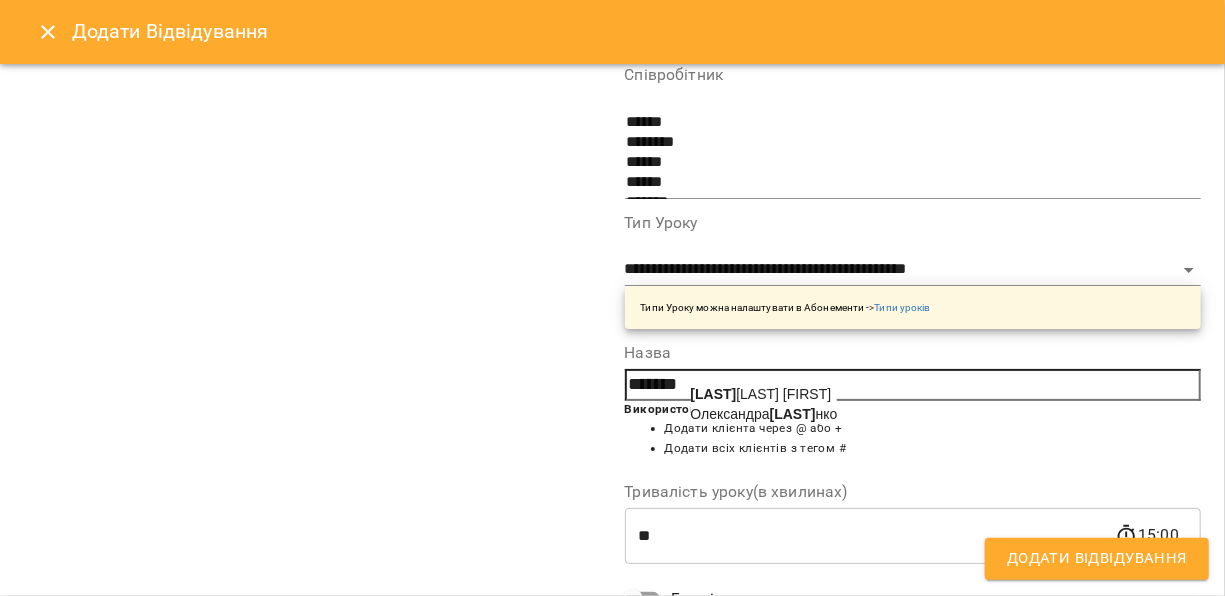 click on "[FIRST] [LAST]" at bounding box center (764, 414) 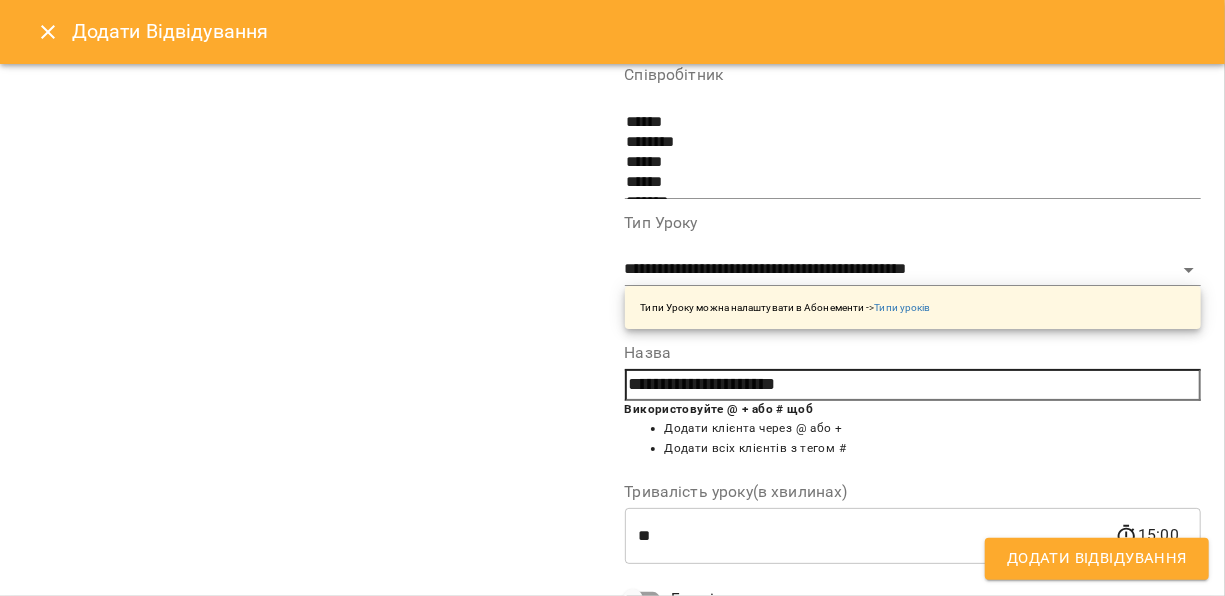 scroll, scrollTop: 572, scrollLeft: 0, axis: vertical 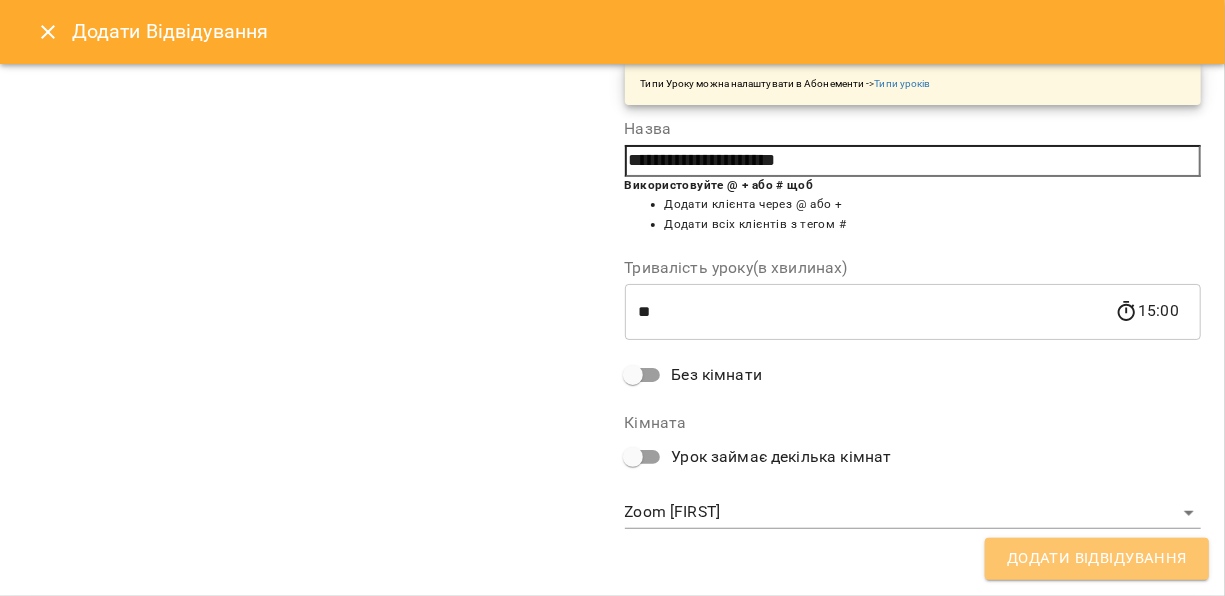 click on "Додати Відвідування" at bounding box center [1097, 559] 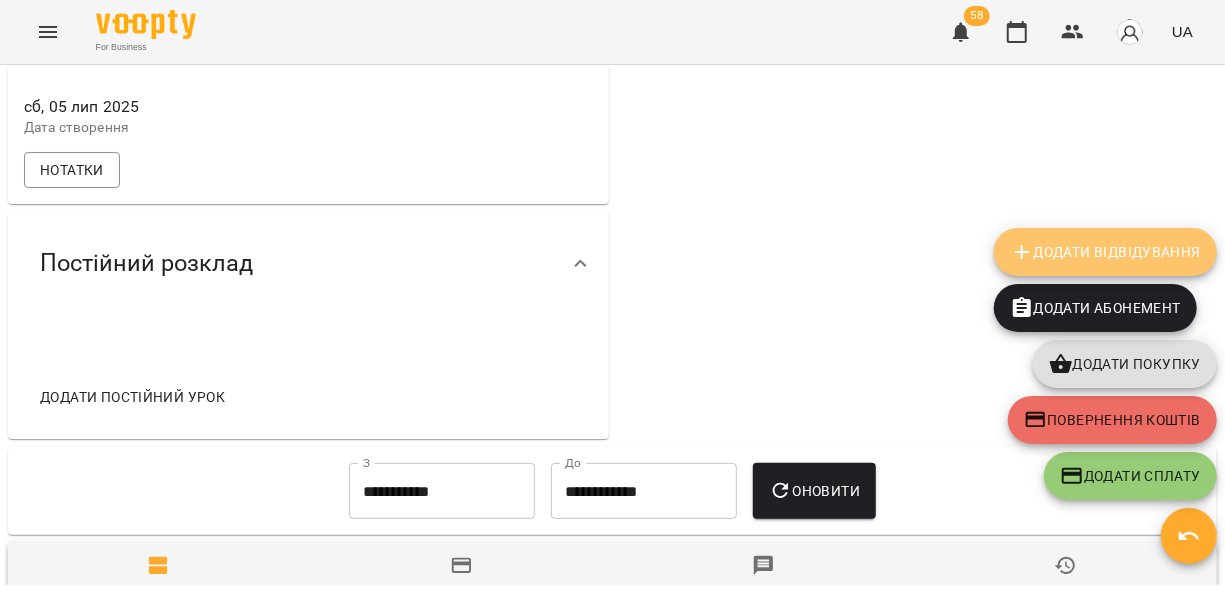 click on "Додати Відвідування" at bounding box center [1105, 252] 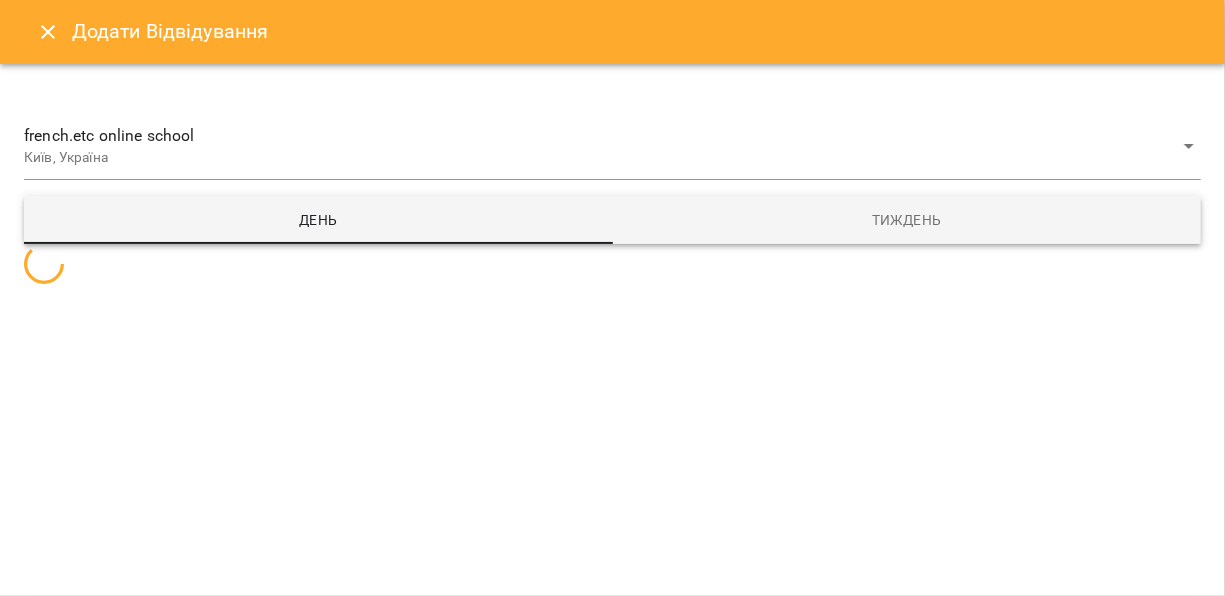 select 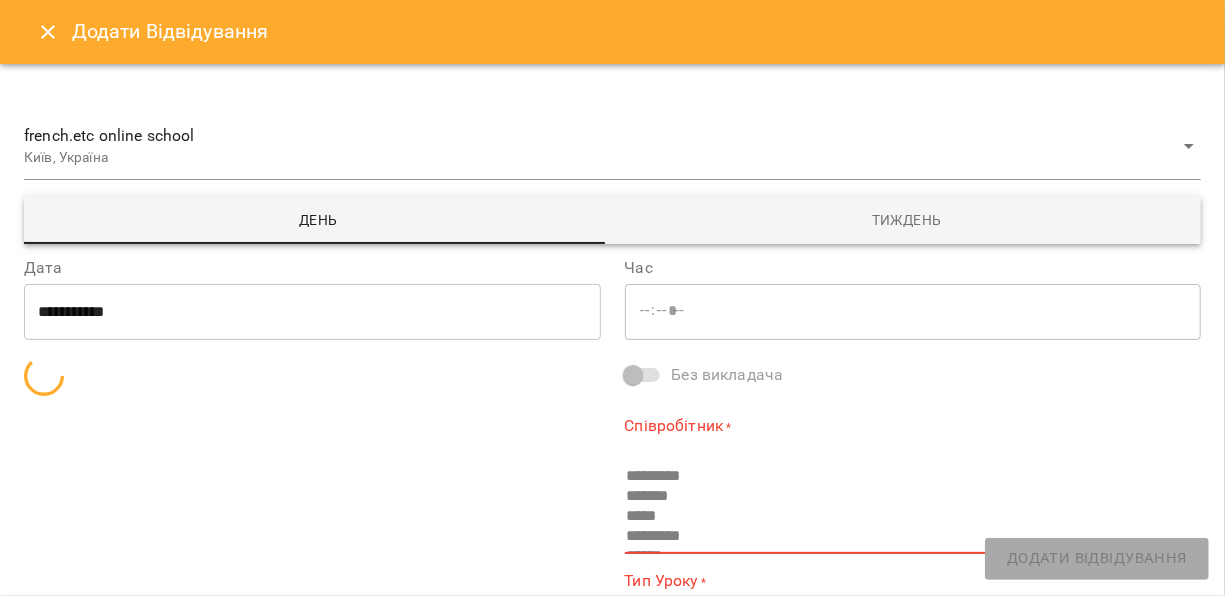 type on "*****" 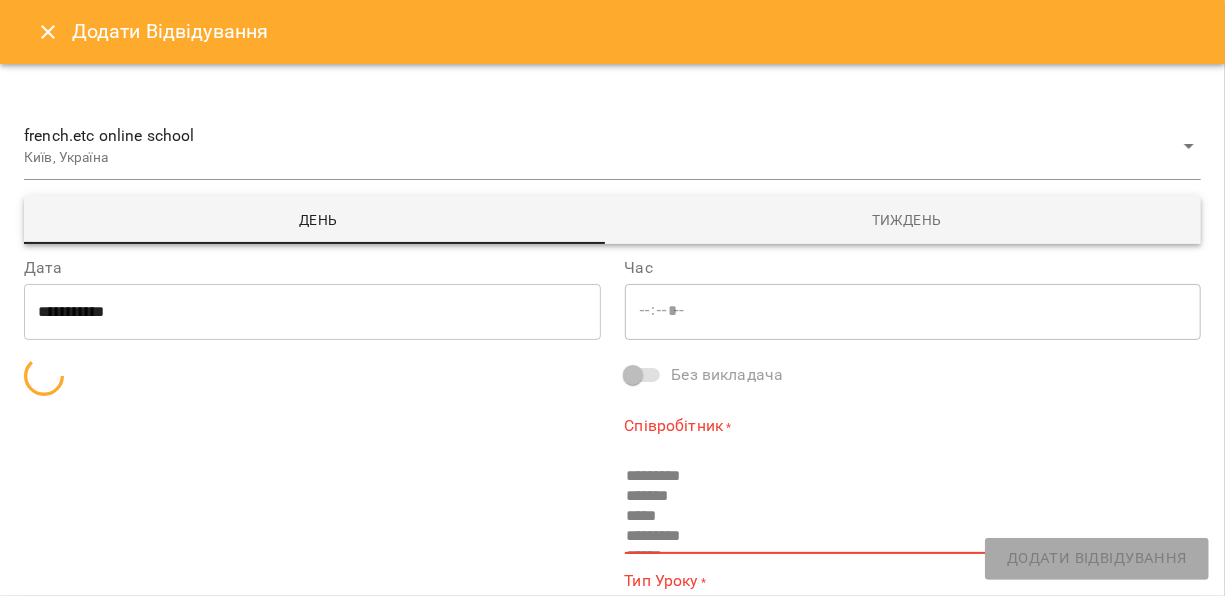 type on "**********" 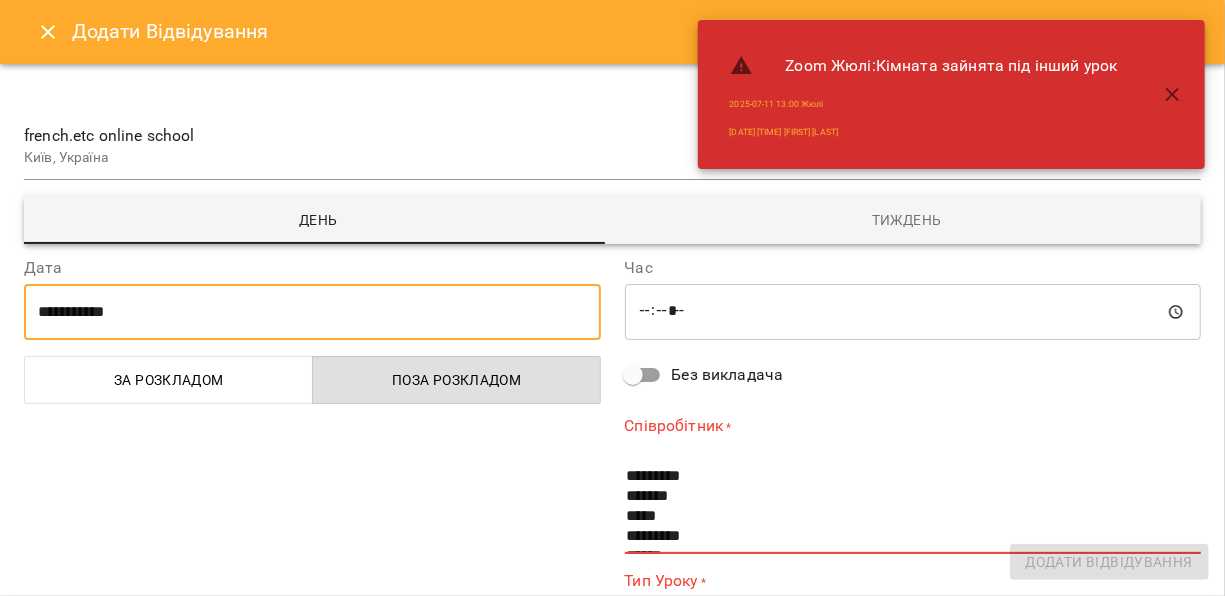click on "**********" at bounding box center (312, 312) 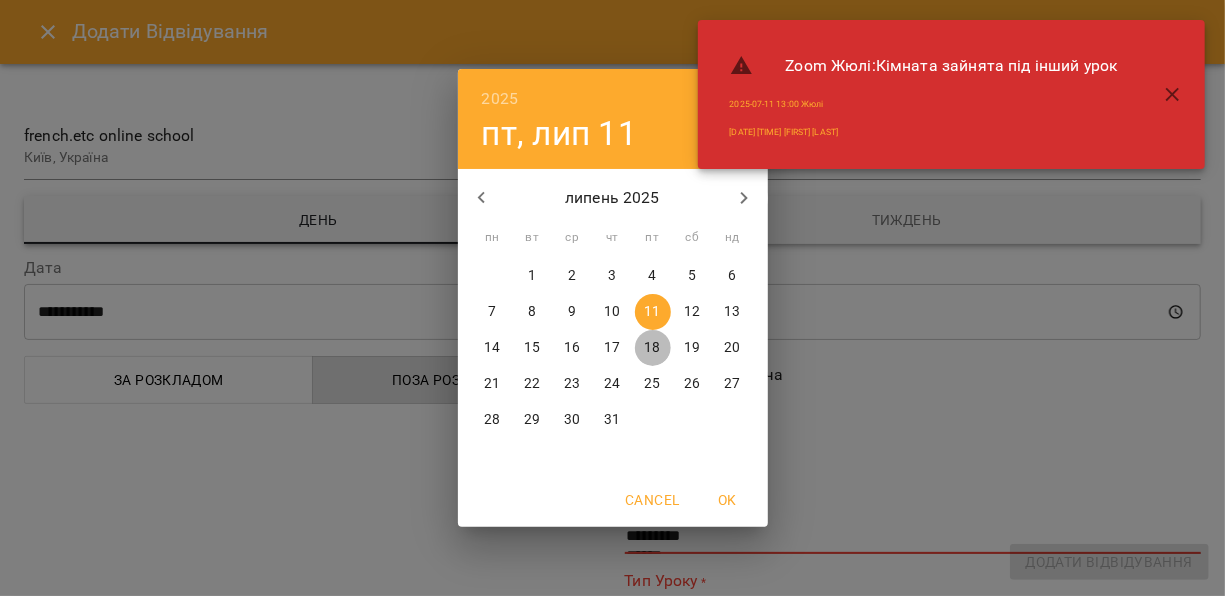 click on "18" at bounding box center (652, 348) 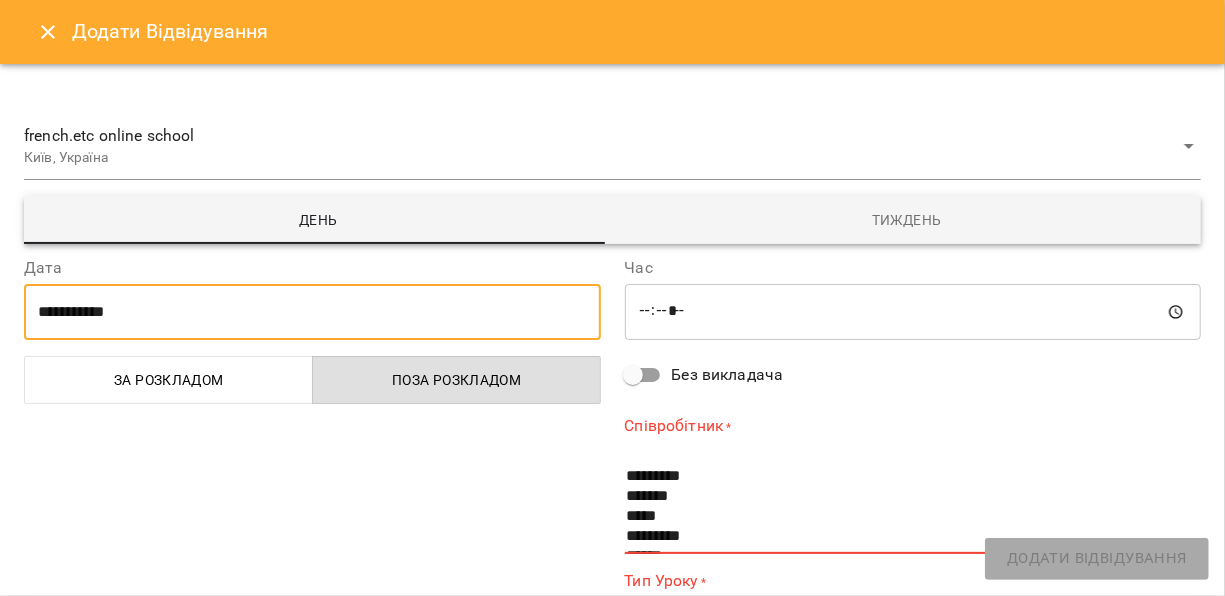 click on "*****" at bounding box center [913, 312] 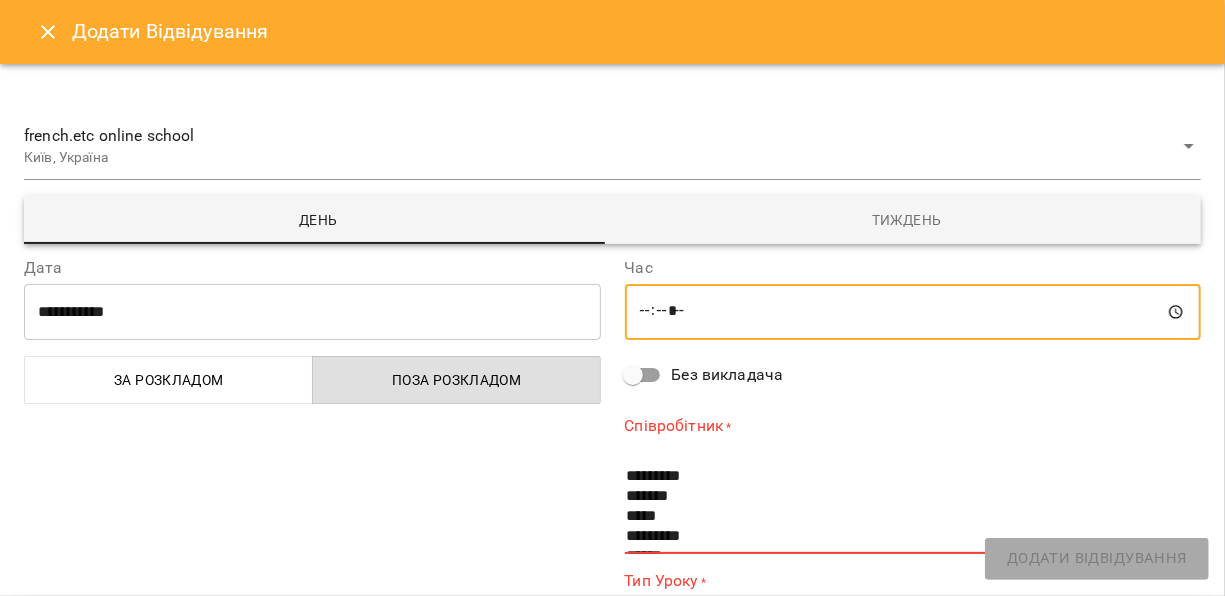 type on "*****" 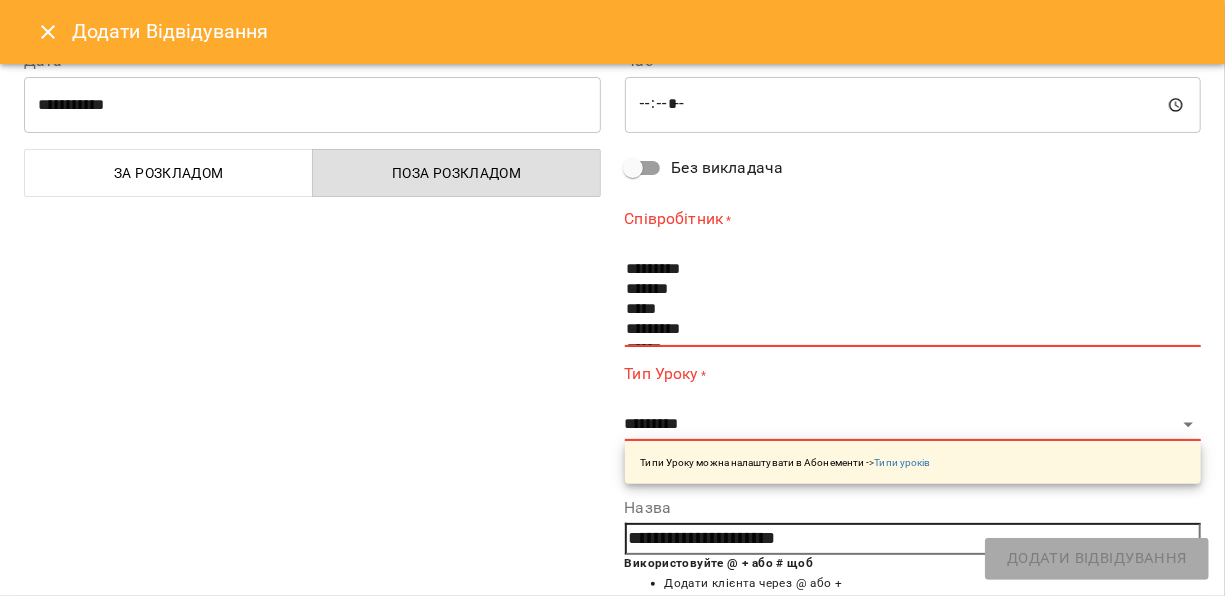 scroll, scrollTop: 232, scrollLeft: 0, axis: vertical 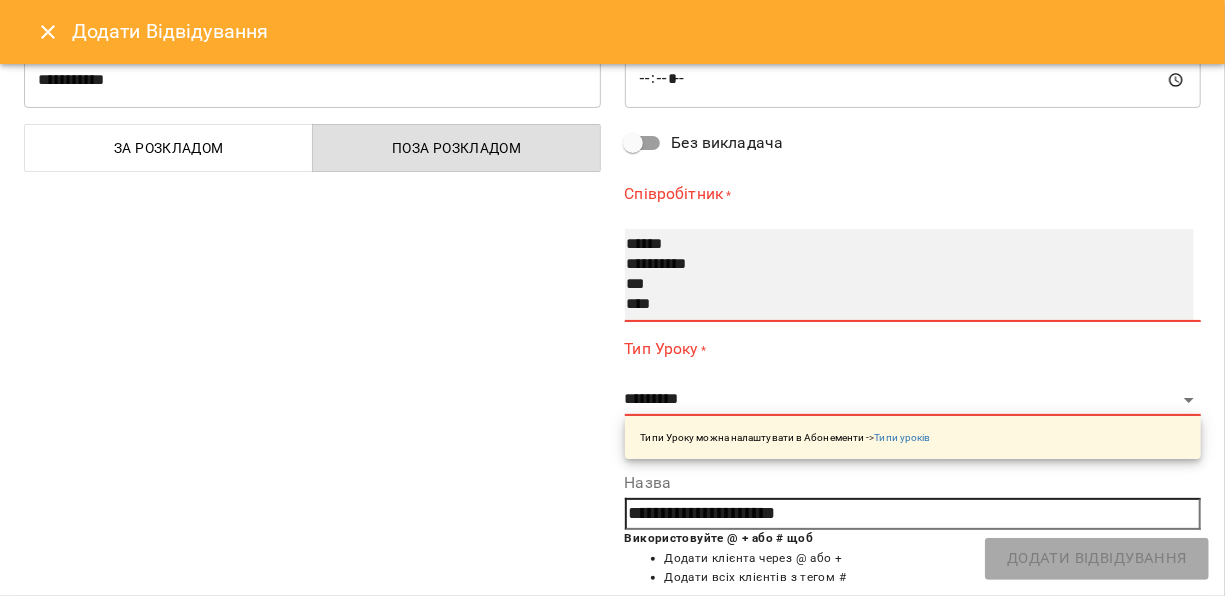 select on "**********" 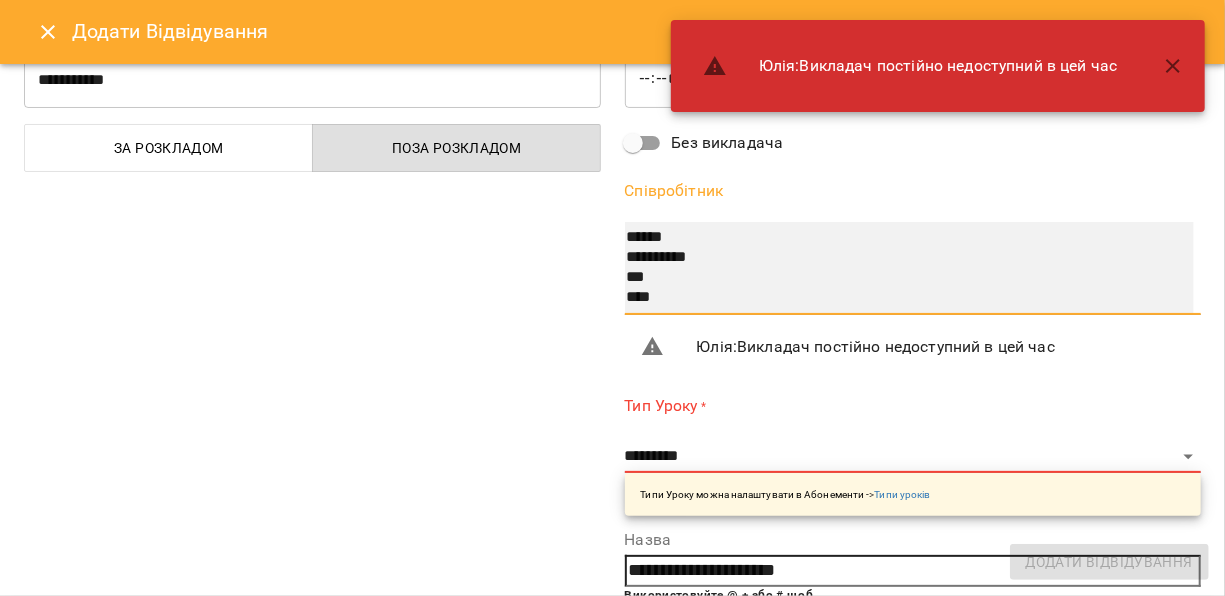 select on "**********" 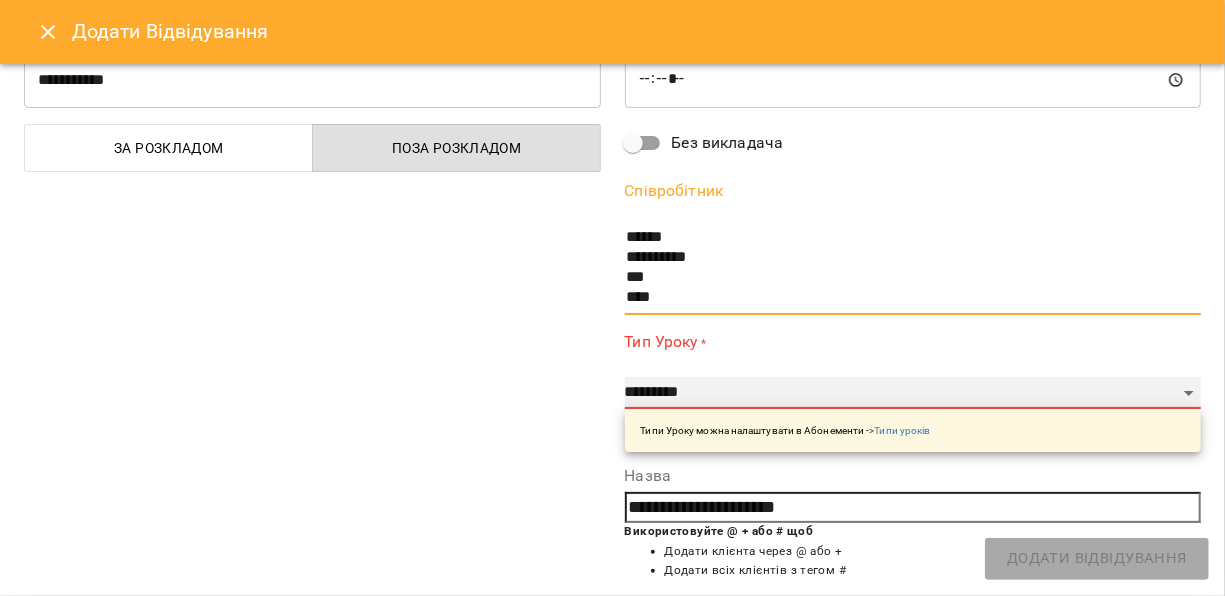 click on "**********" at bounding box center [913, 393] 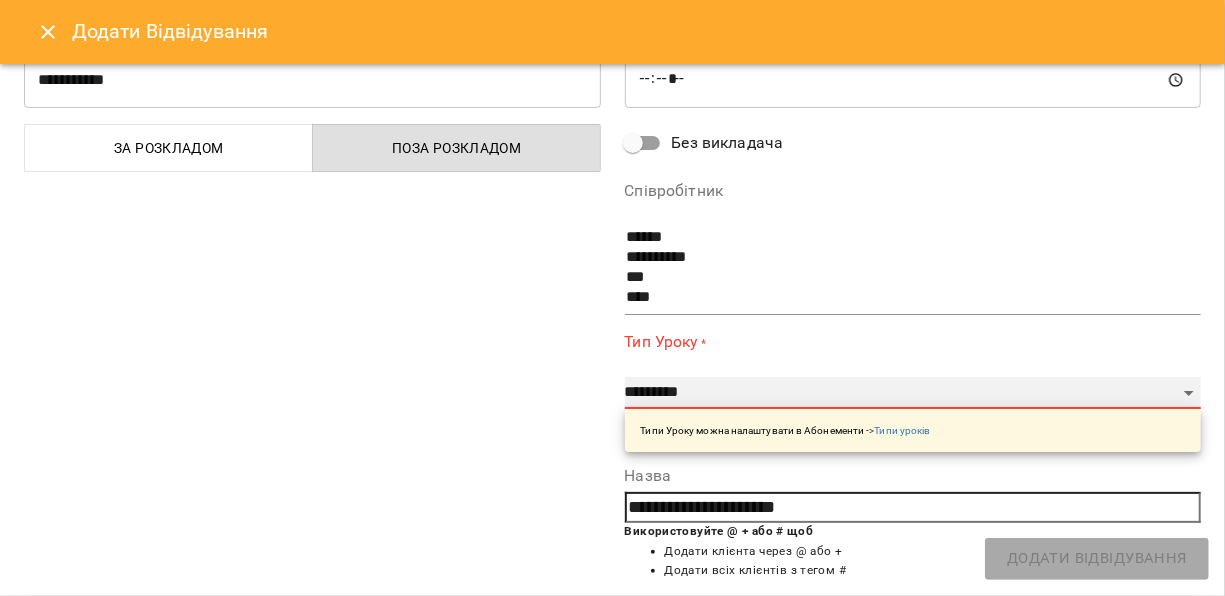 select on "**********" 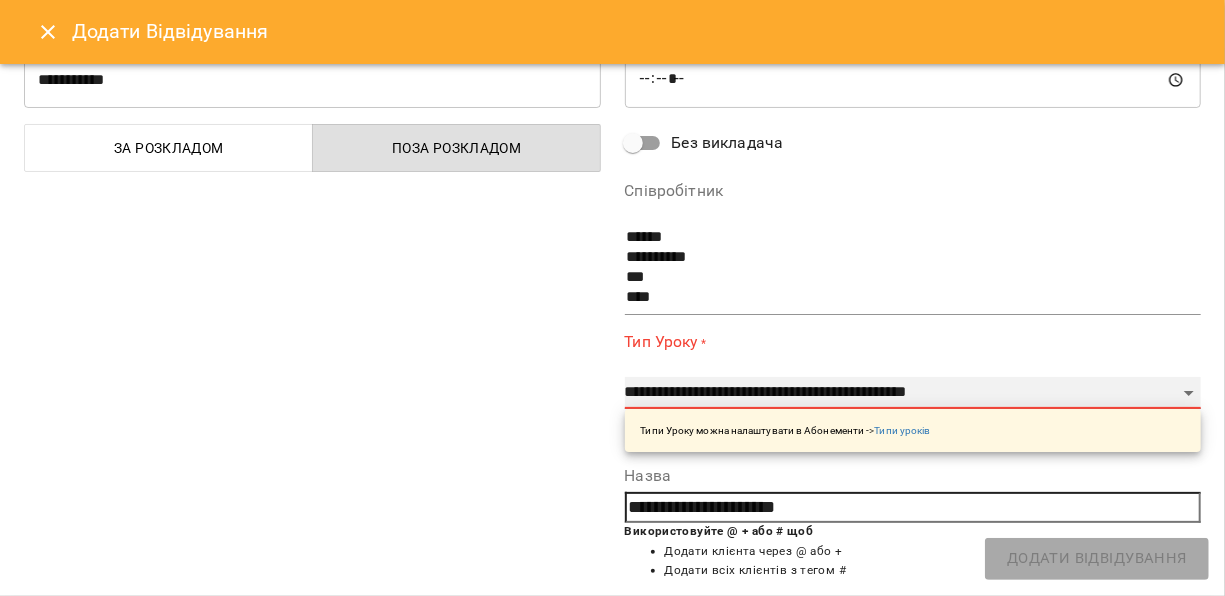 click on "**********" at bounding box center (913, 393) 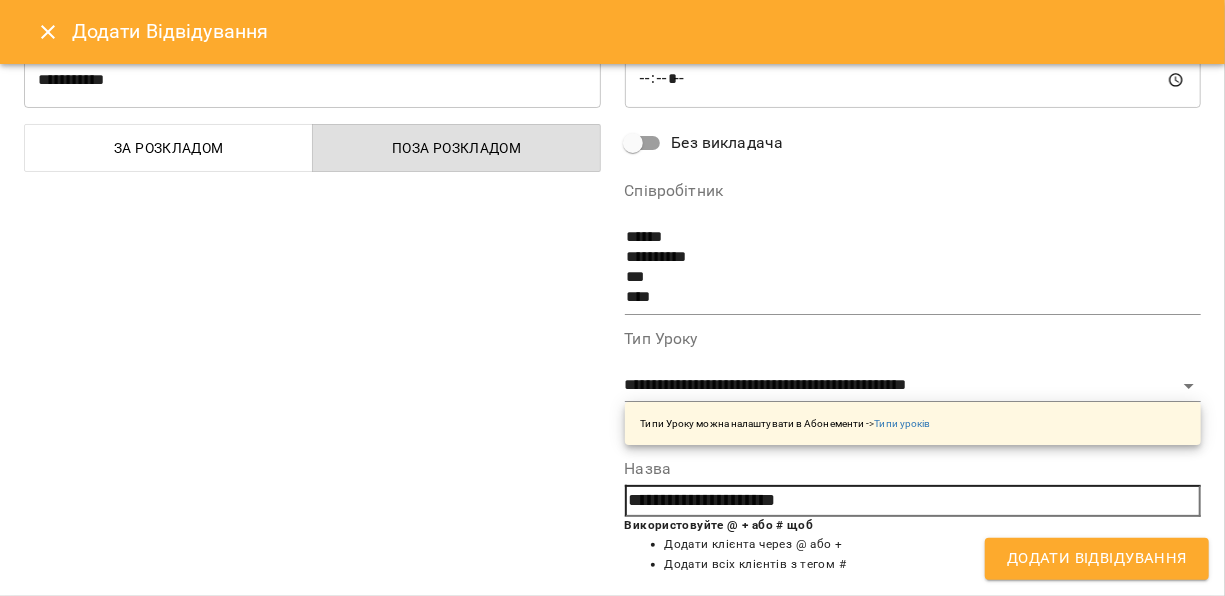 drag, startPoint x: 813, startPoint y: 501, endPoint x: 579, endPoint y: 501, distance: 234 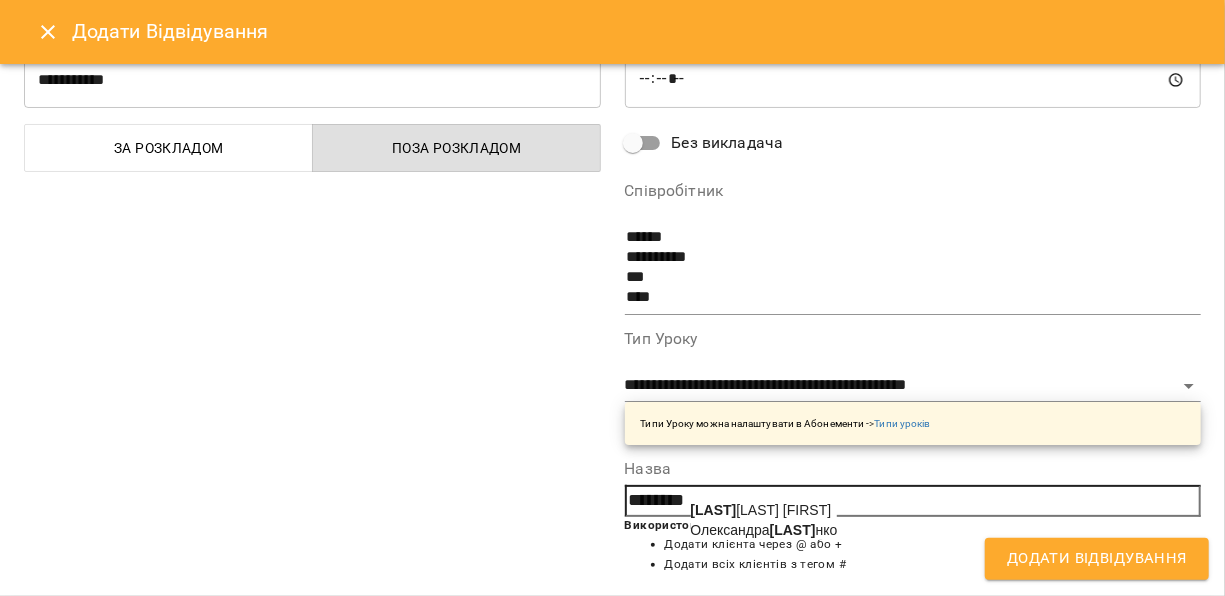 click on "[FIRST] [LAST]" at bounding box center (764, 530) 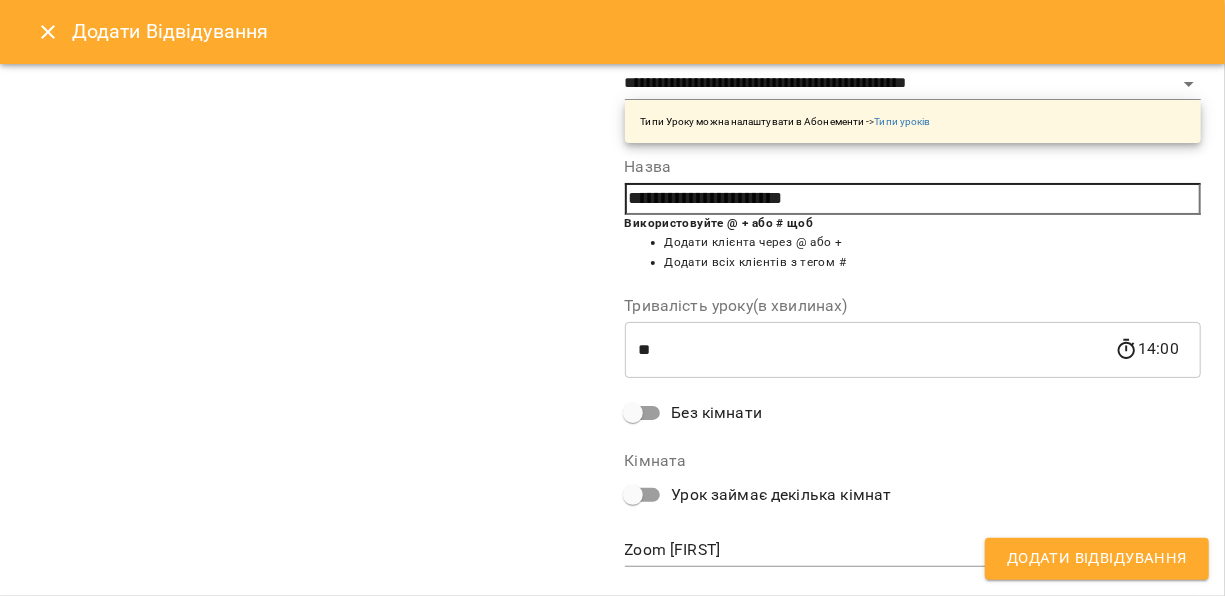 scroll, scrollTop: 572, scrollLeft: 0, axis: vertical 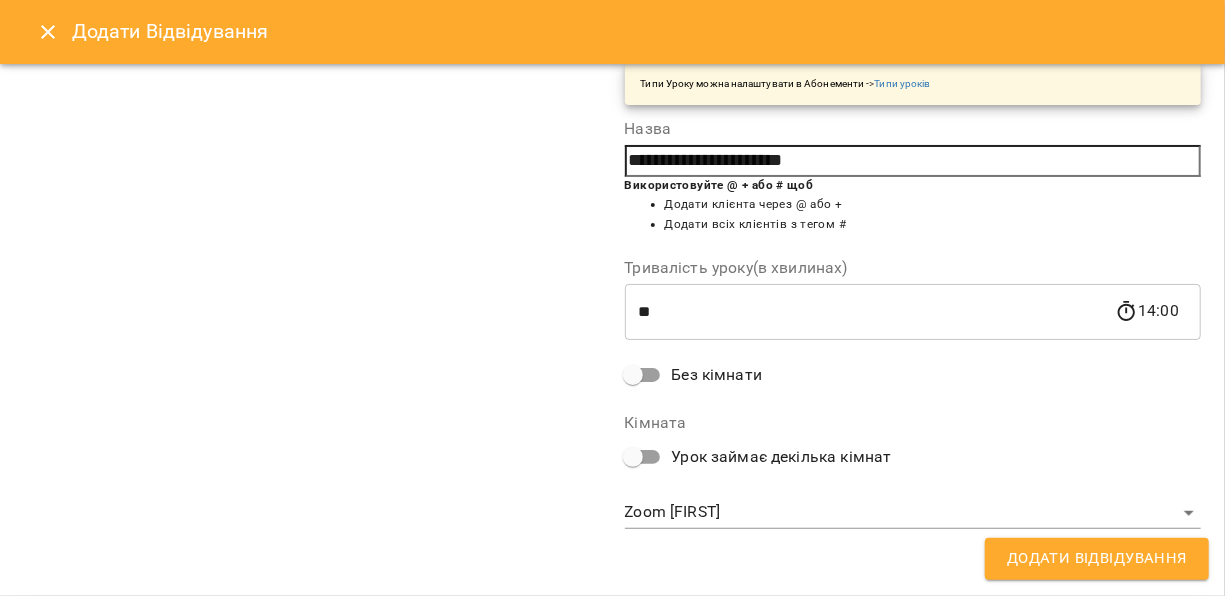 click on "For Business 58 UA Мої клієнти / [FIRST] [LAST] [FIRST] [LAST] NEW ind A1 гнучкий current_student 0 ₴ Баланс Поповнити рахунок Актуальні абонементи ( 1 ) 10 індивідуальних заняття А1-В1 50 хв 14 [MONTH] - Ціна 7000 ₴ Індивідуальне онлайн заняття 50 хв рівні А1-В1 Заняття 10 Додати Абонемент Історія абонементів Інформація про учня https://www.voopty.com.ua/client/66fbd18b0638eb801f324d5a/6869224fc89e0939f59840c8 Особистий кабінет клієнта [EMAIL] [PHONE] Клієнт не підписаний на ViberBot! Клієнт не підписаний на french_etc_school_bot ! Дату народження не задано Нотатка сб, 05 [MONTH] 2025 З" at bounding box center (612, 330) 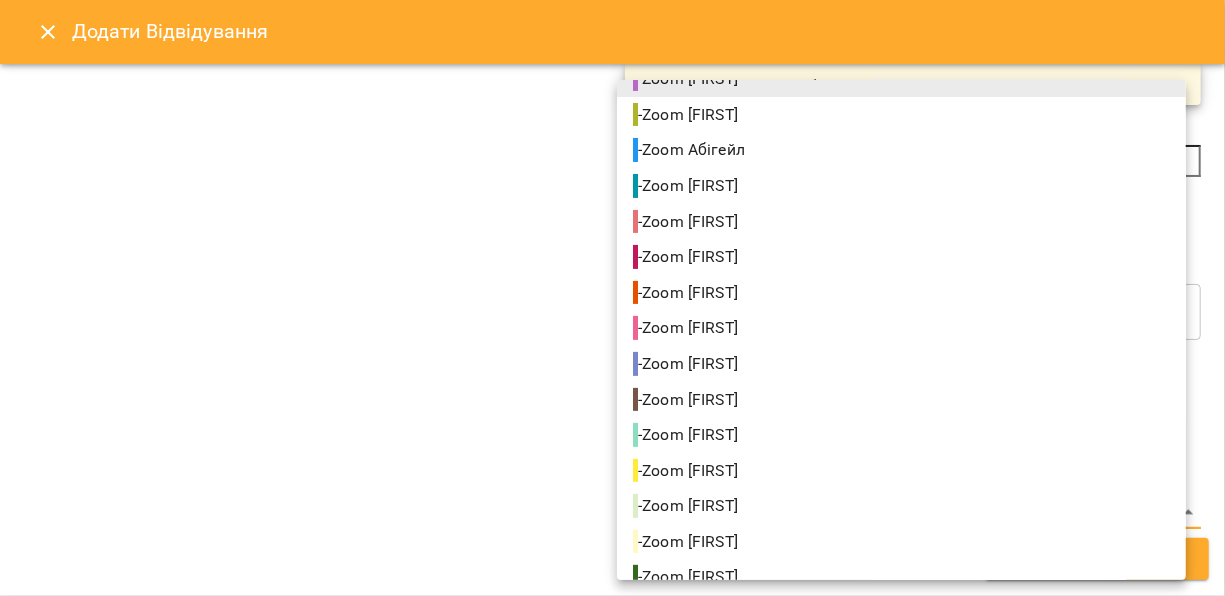 scroll, scrollTop: 192, scrollLeft: 0, axis: vertical 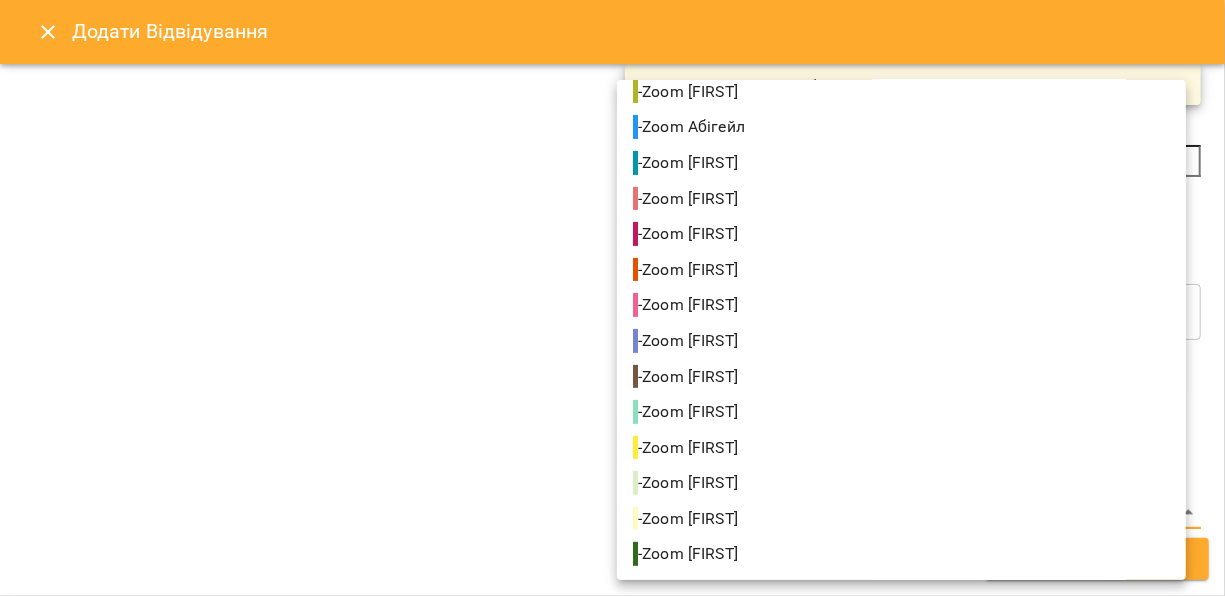 click on "Zoom [FIRST]" at bounding box center [901, 483] 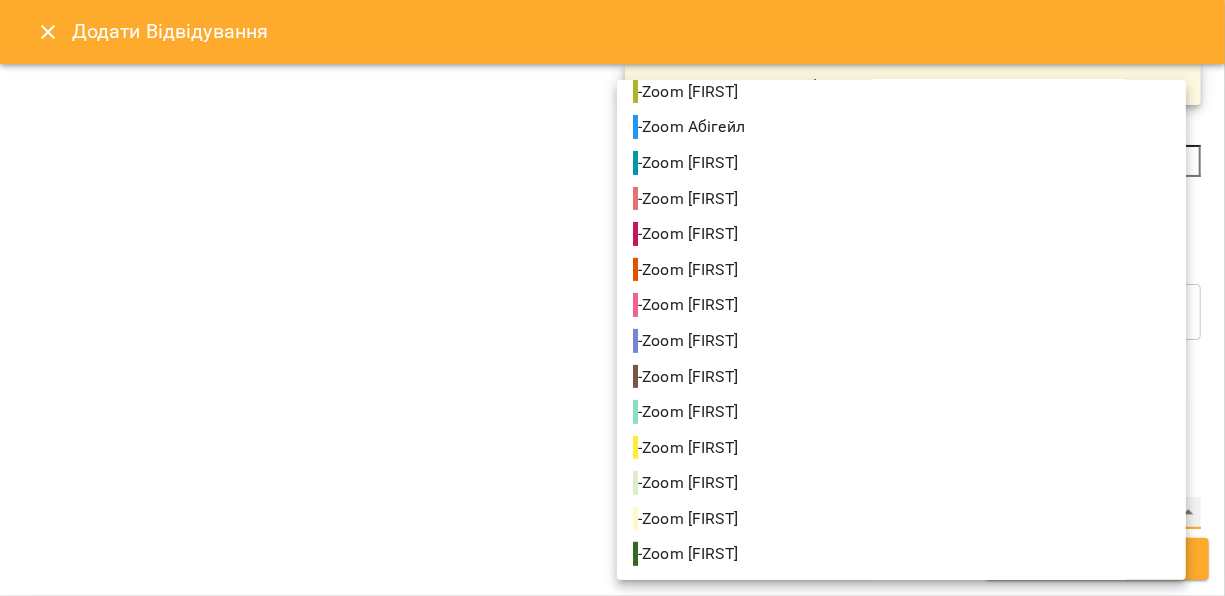 type on "**********" 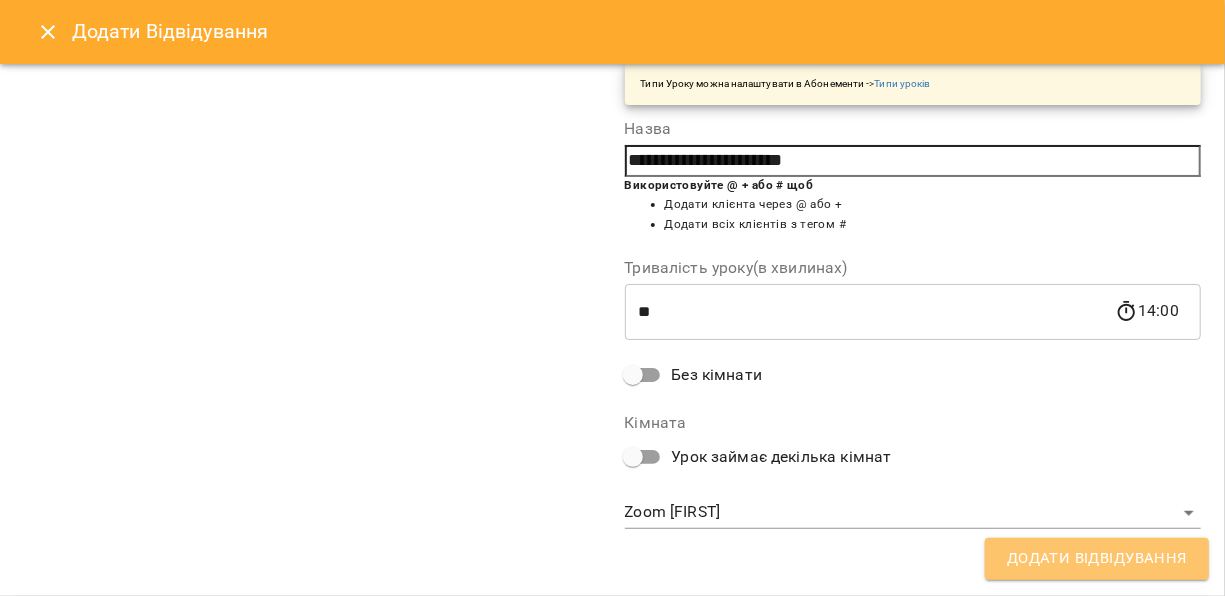 click on "Додати Відвідування" at bounding box center (1097, 559) 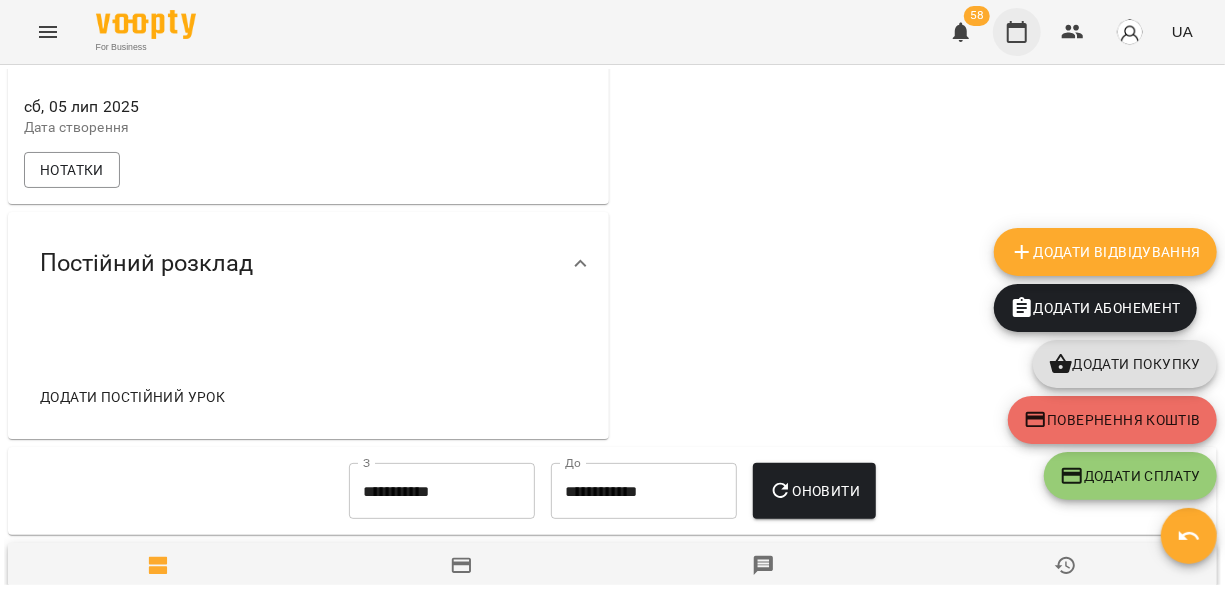 click 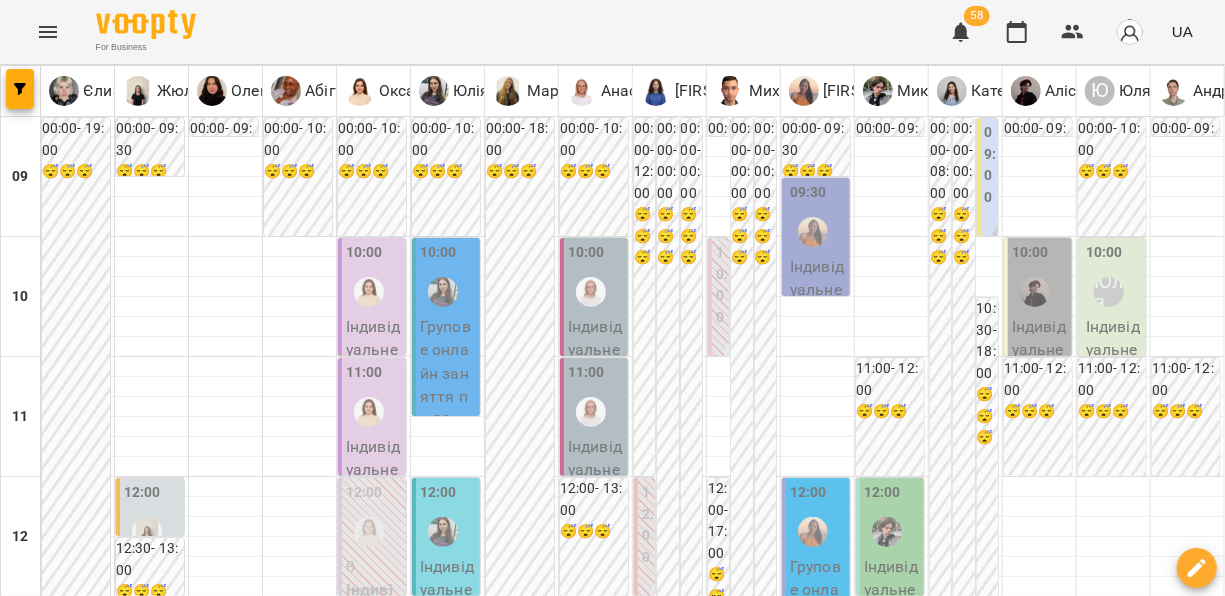 scroll, scrollTop: 436, scrollLeft: 0, axis: vertical 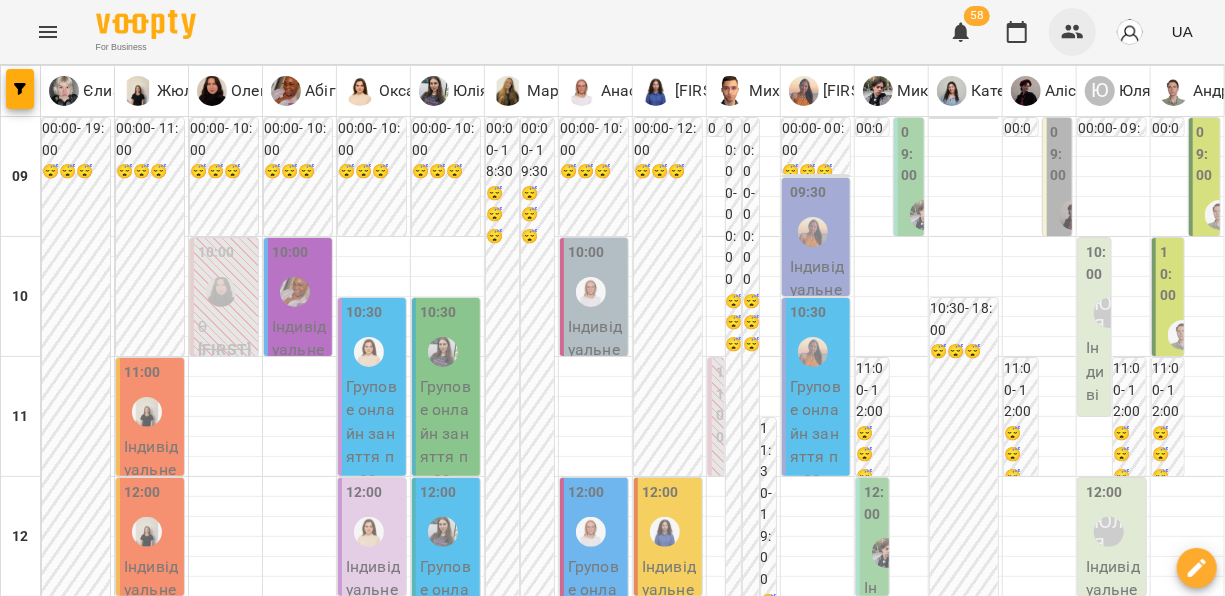 click 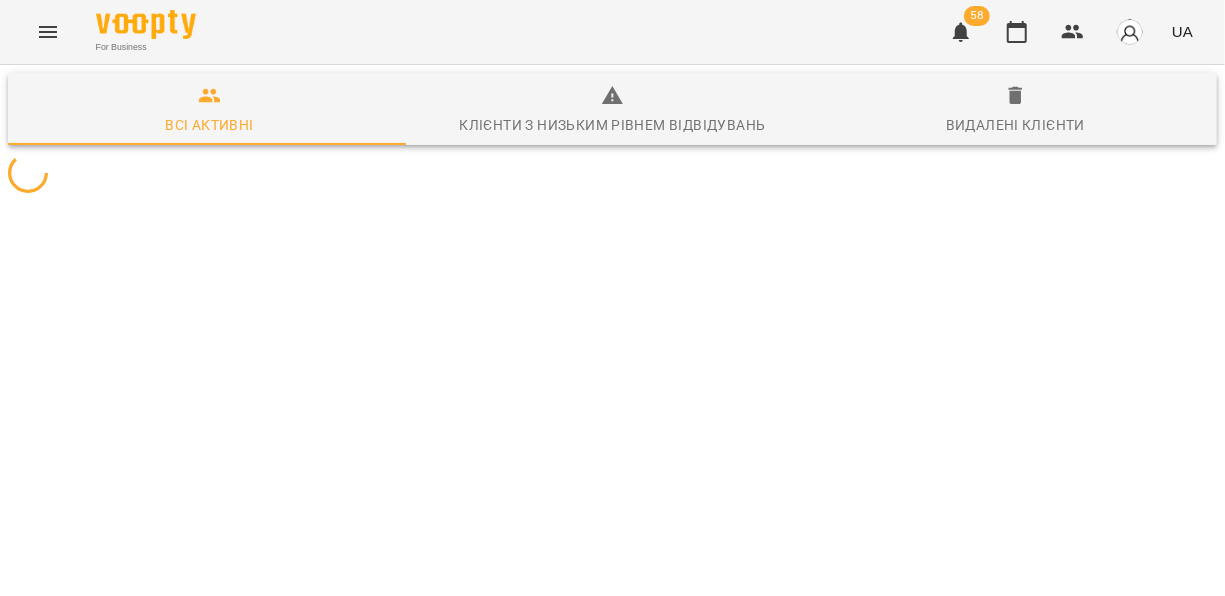 type 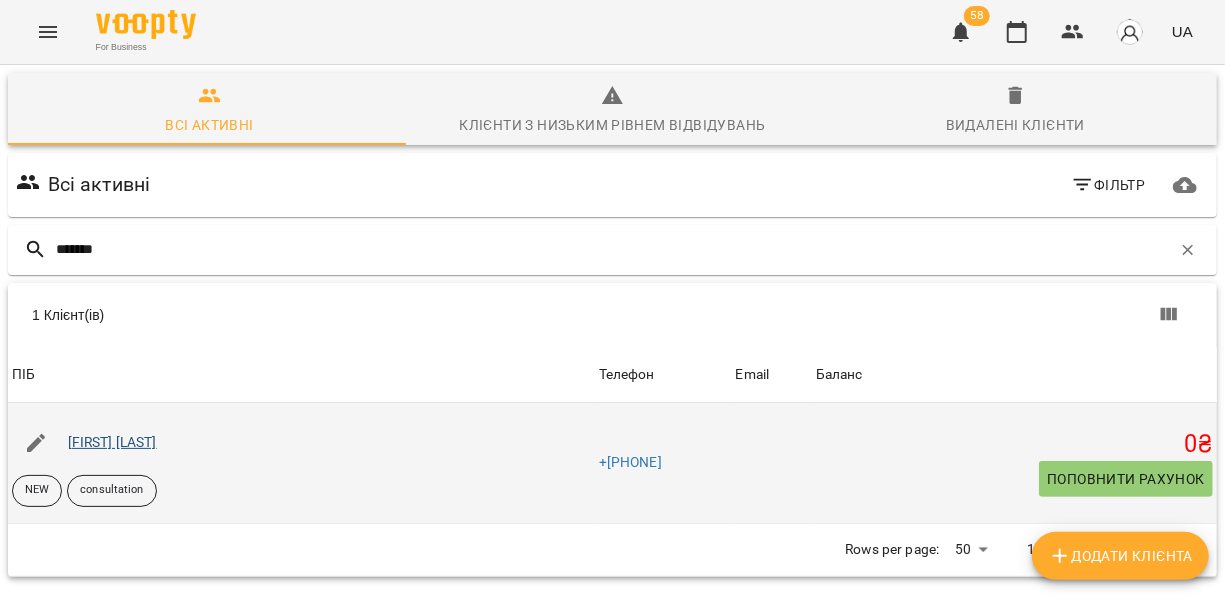 type on "*******" 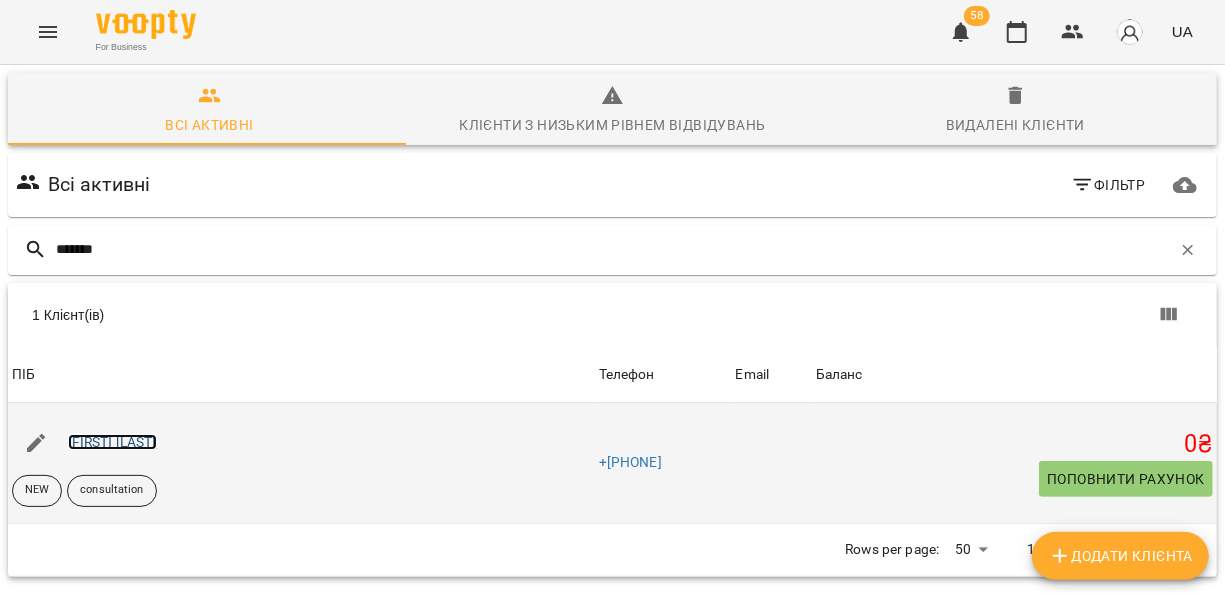 click on "[FIRST] [LAST]" at bounding box center (112, 442) 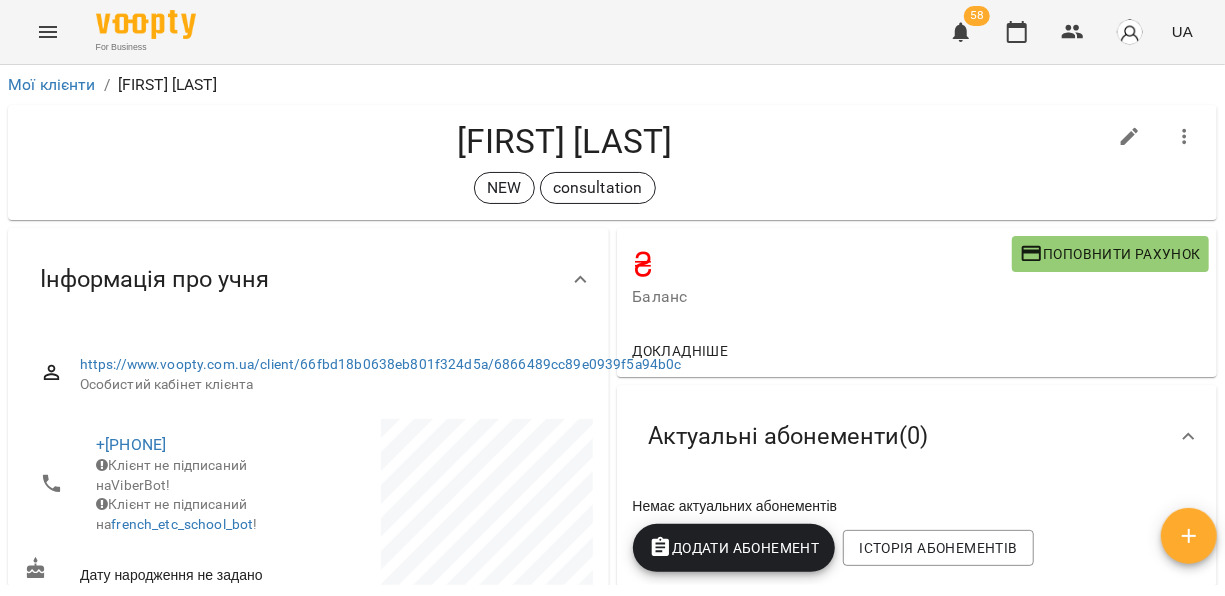 click 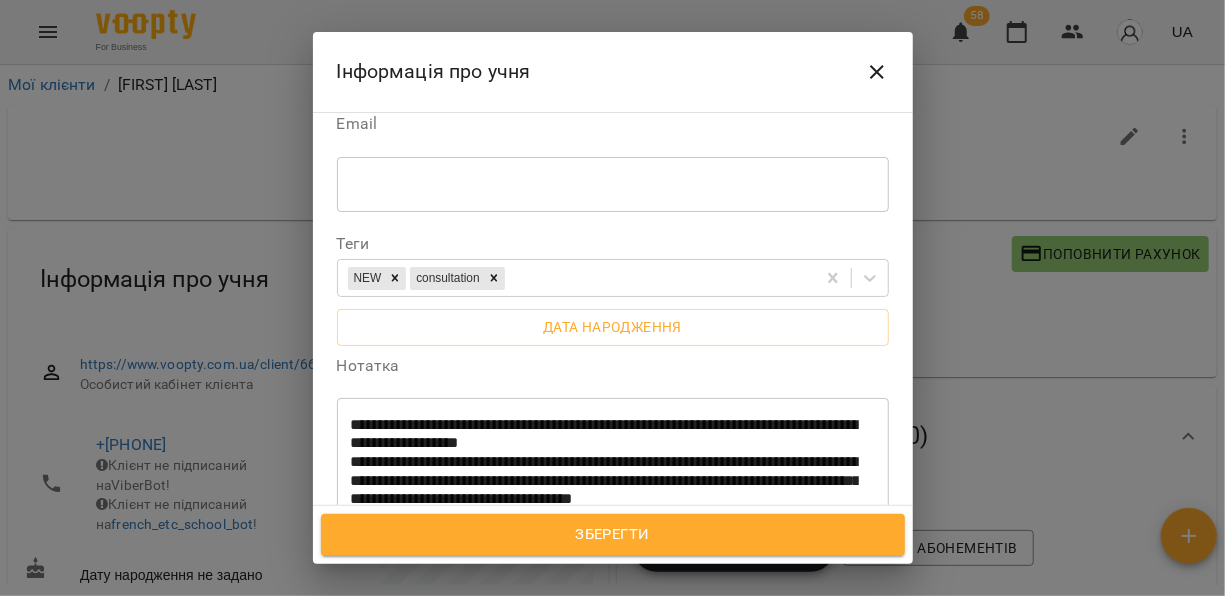 scroll, scrollTop: 484, scrollLeft: 0, axis: vertical 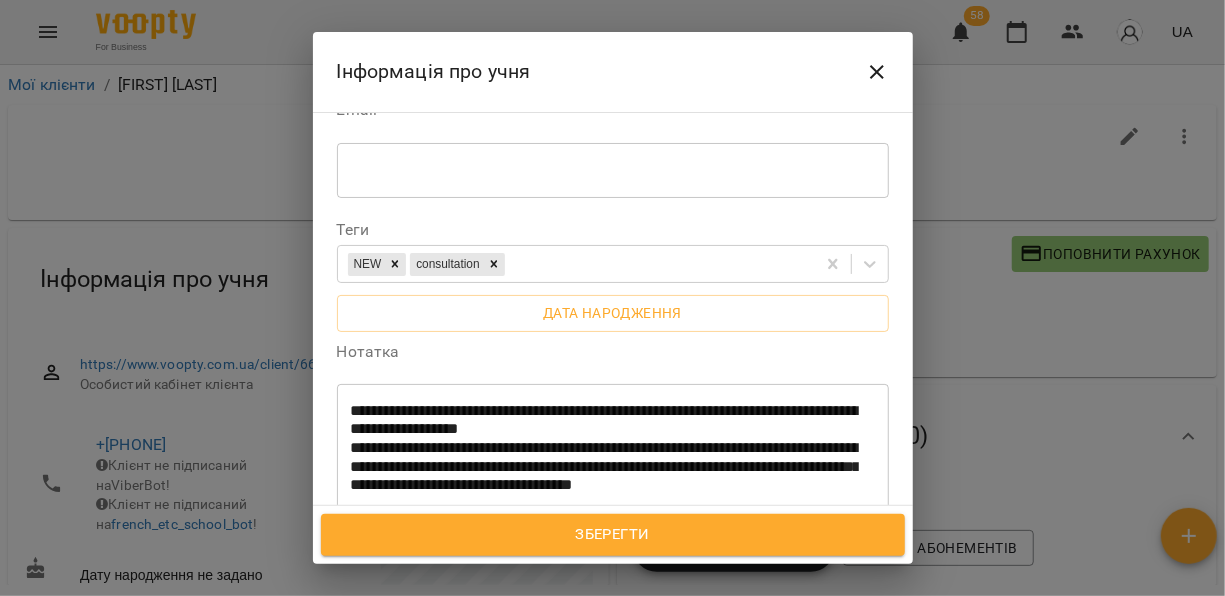 click on "**********" at bounding box center (613, 457) 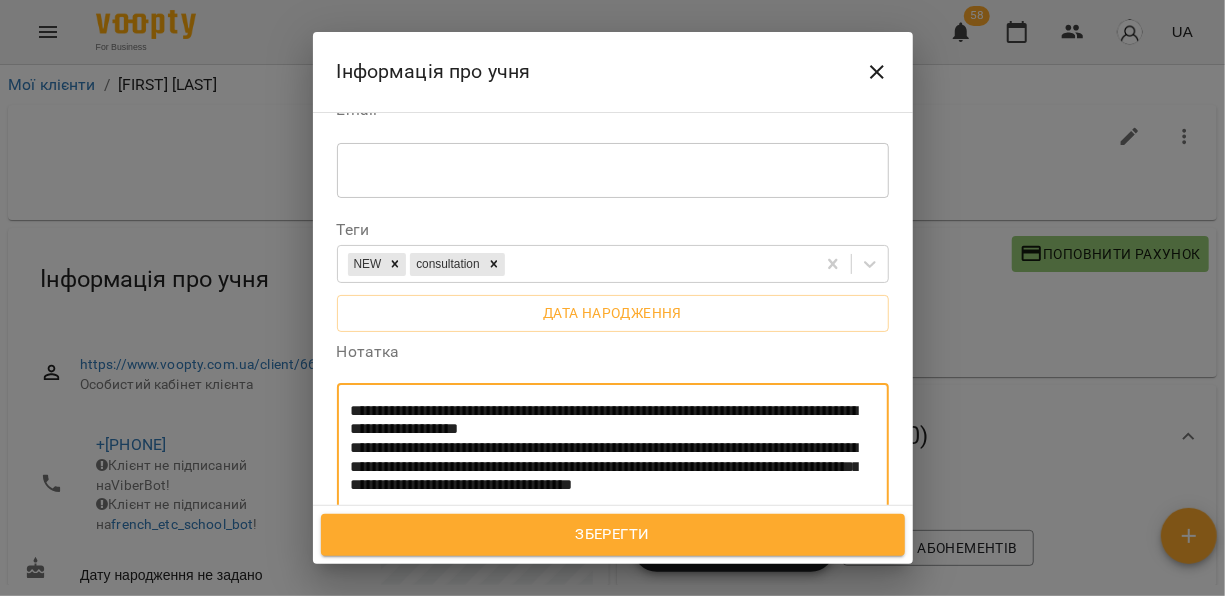 click on "**********" at bounding box center (605, 458) 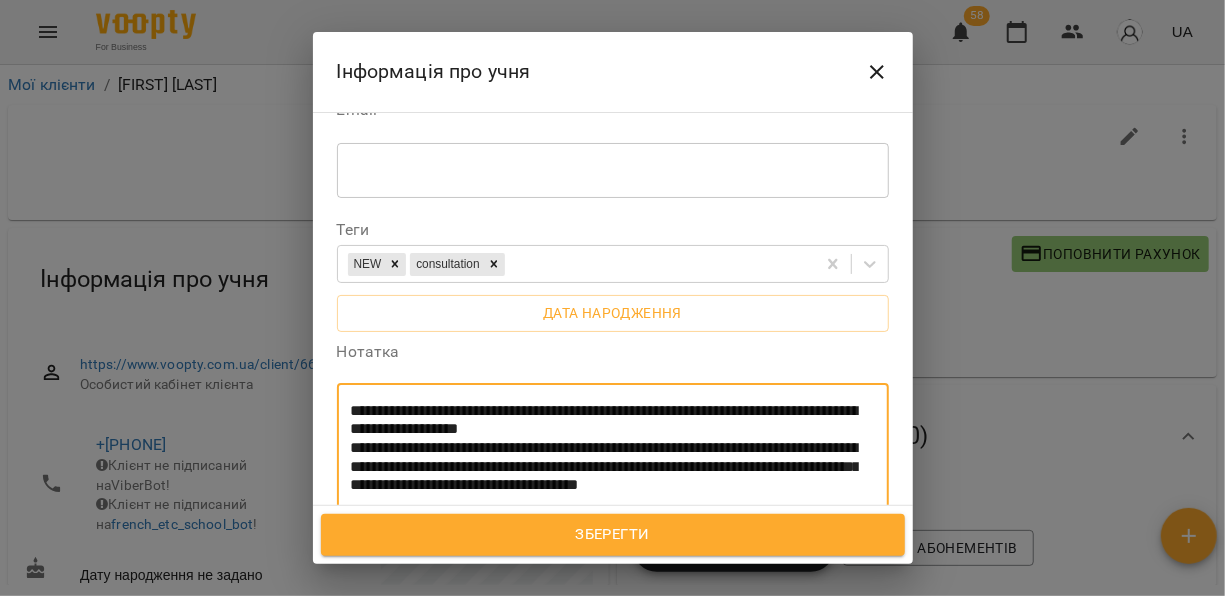 paste on "**********" 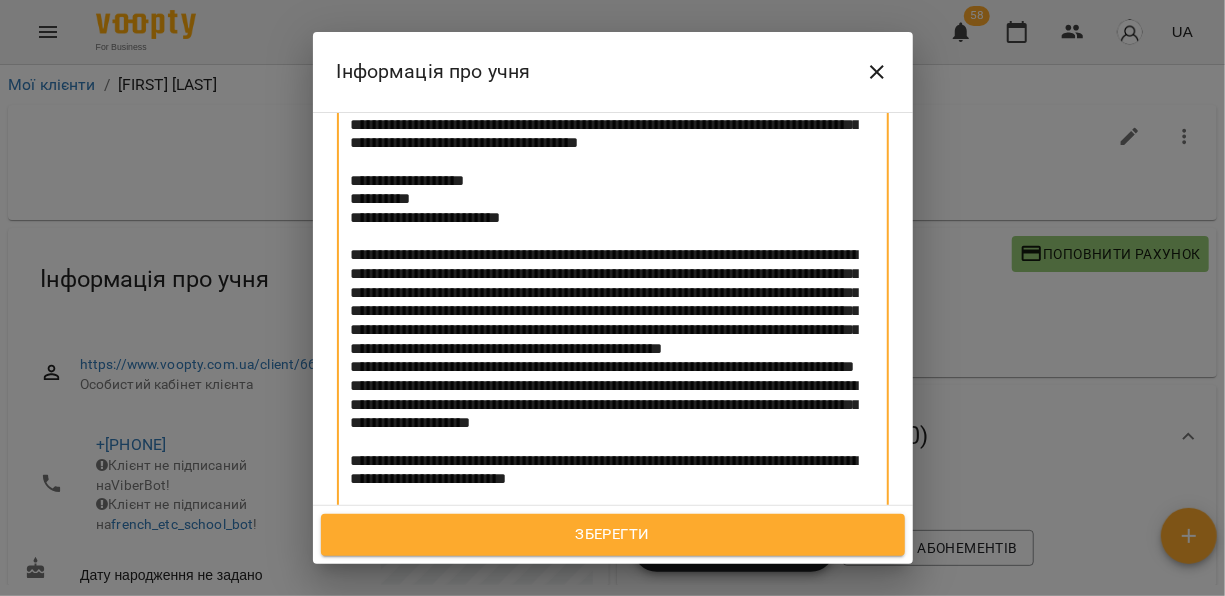 type on "**********" 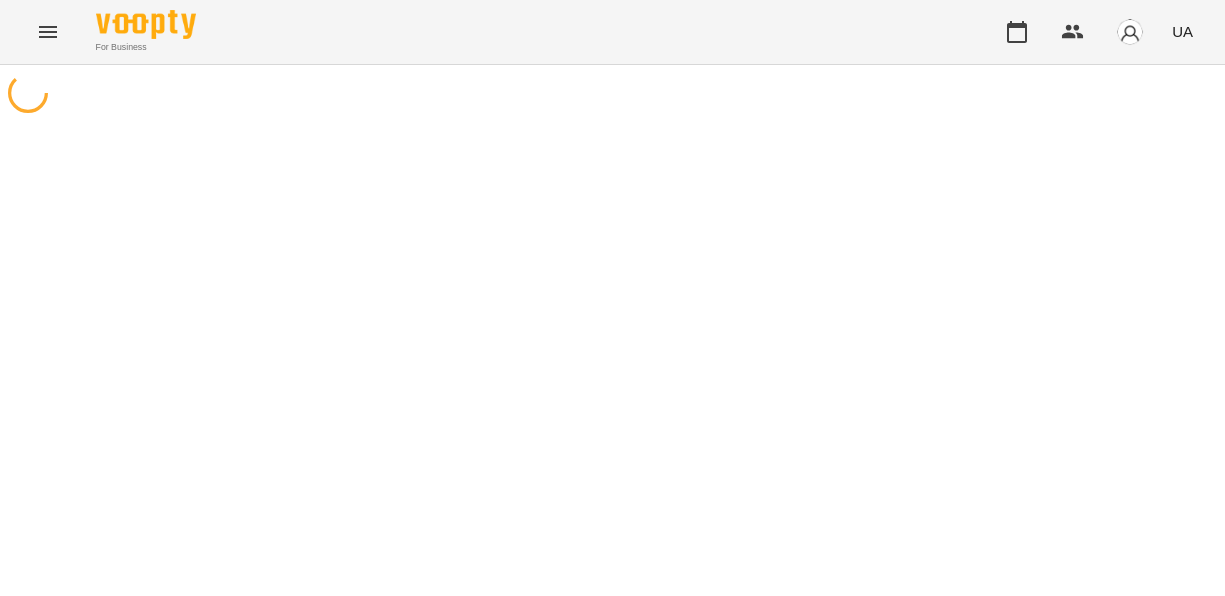 scroll, scrollTop: 0, scrollLeft: 0, axis: both 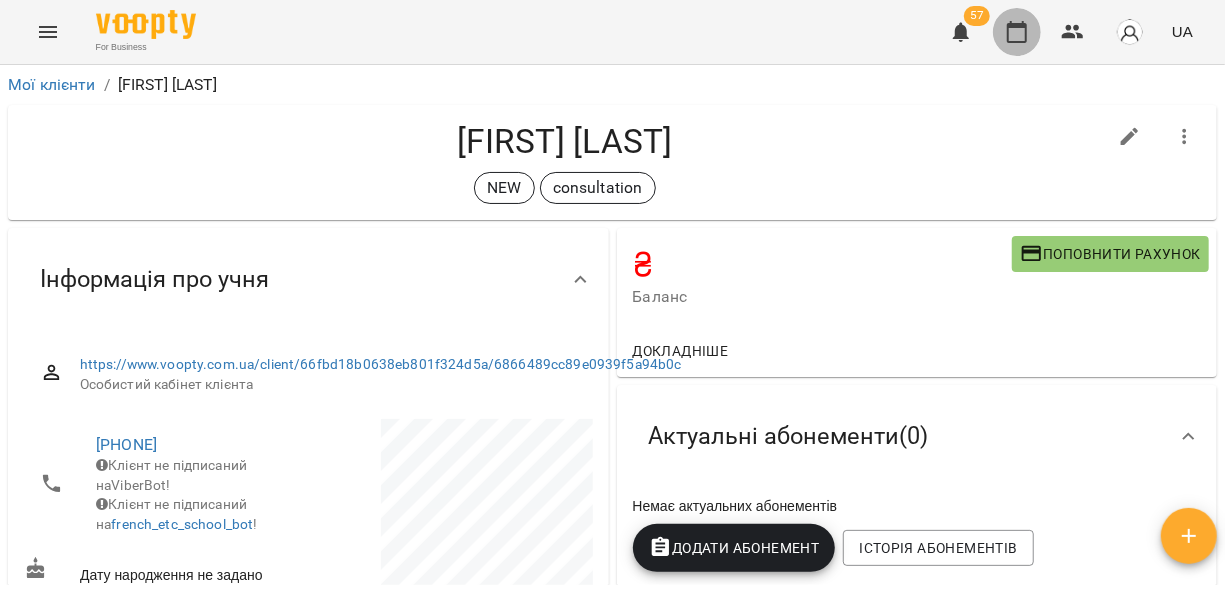click at bounding box center [1017, 32] 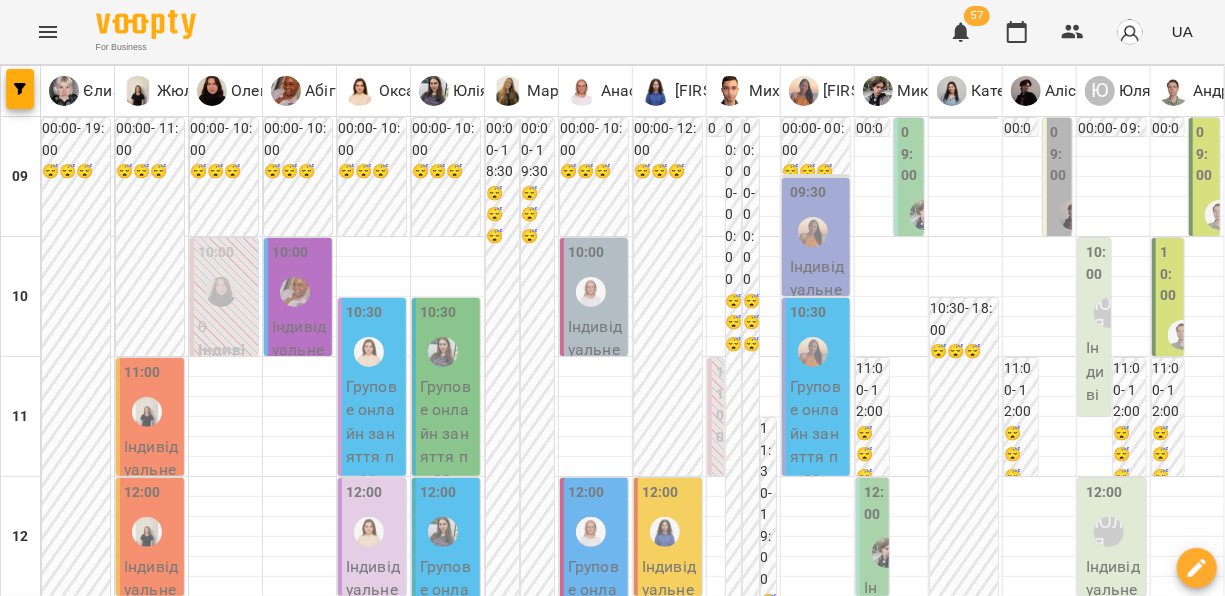 click on "**********" at bounding box center [613, 1888] 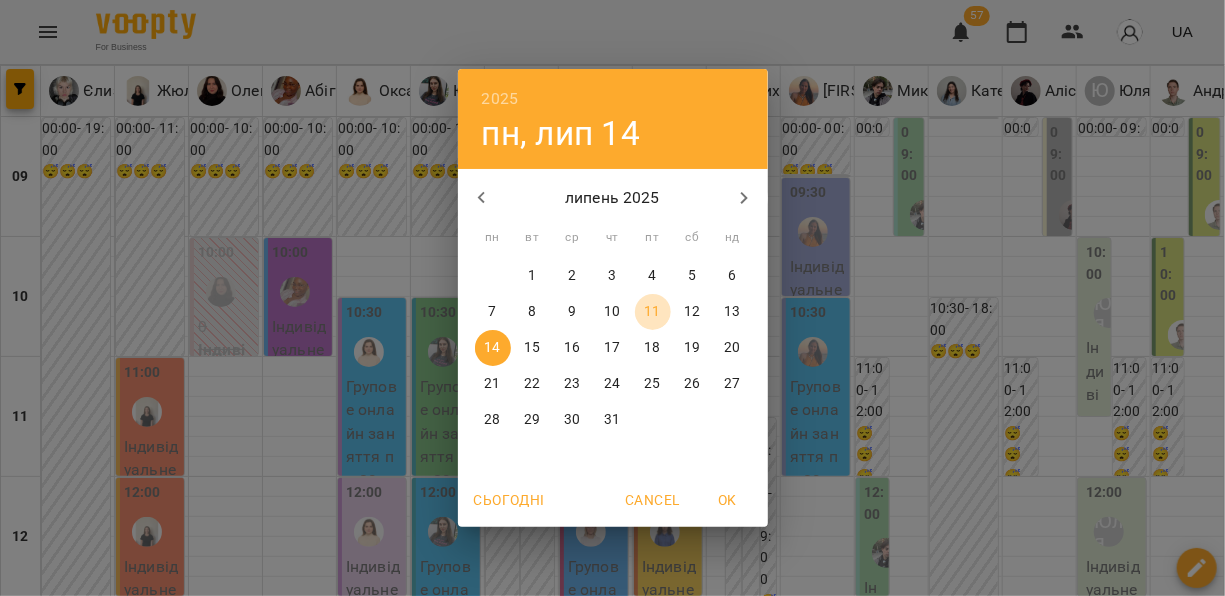 click on "11" at bounding box center (652, 312) 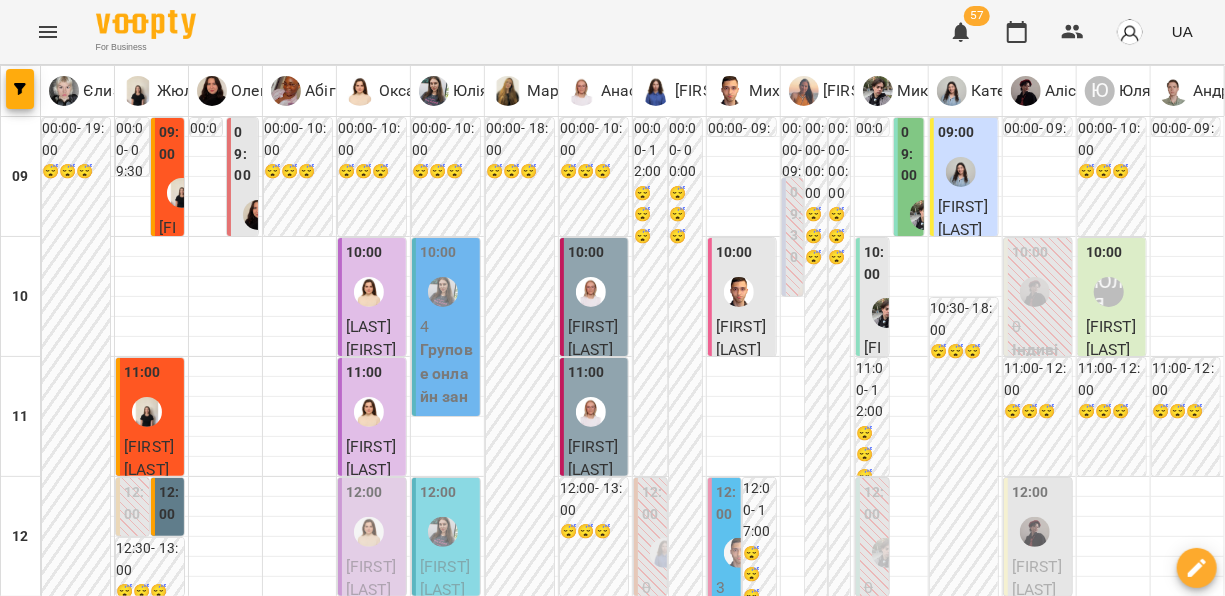 scroll, scrollTop: 591, scrollLeft: 0, axis: vertical 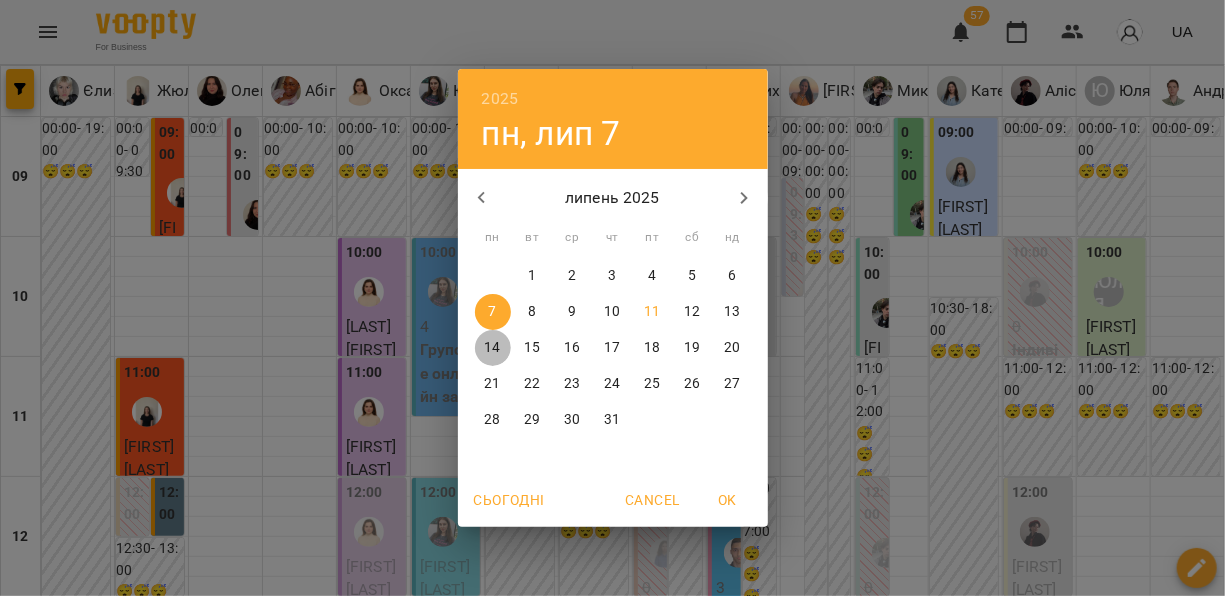 click on "14" at bounding box center [492, 348] 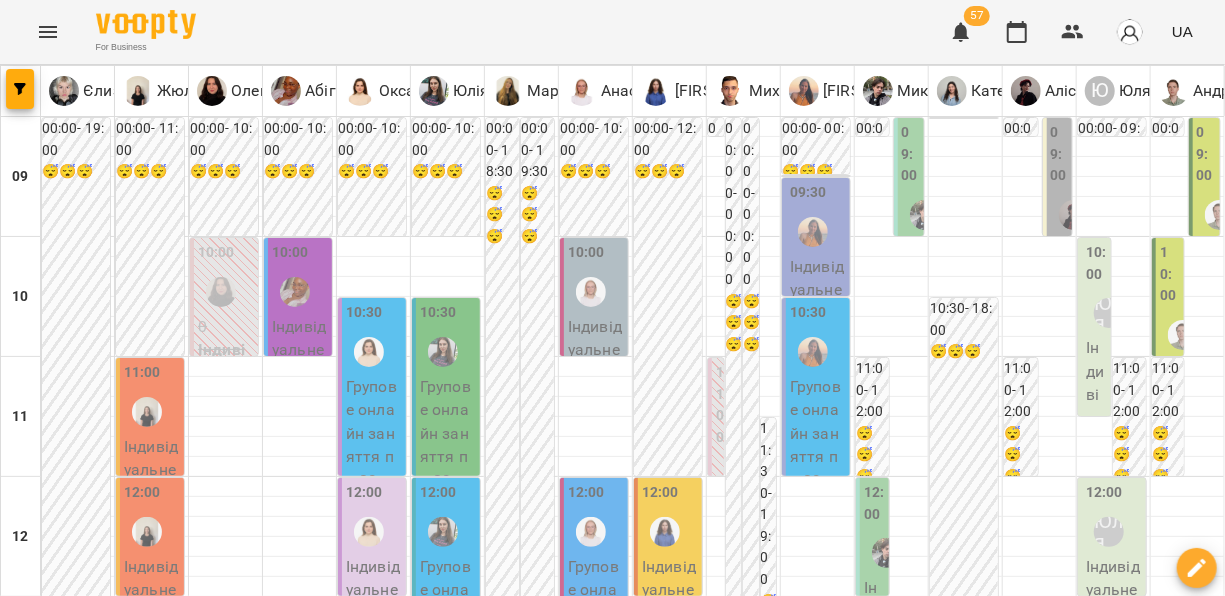 scroll, scrollTop: 1056, scrollLeft: 0, axis: vertical 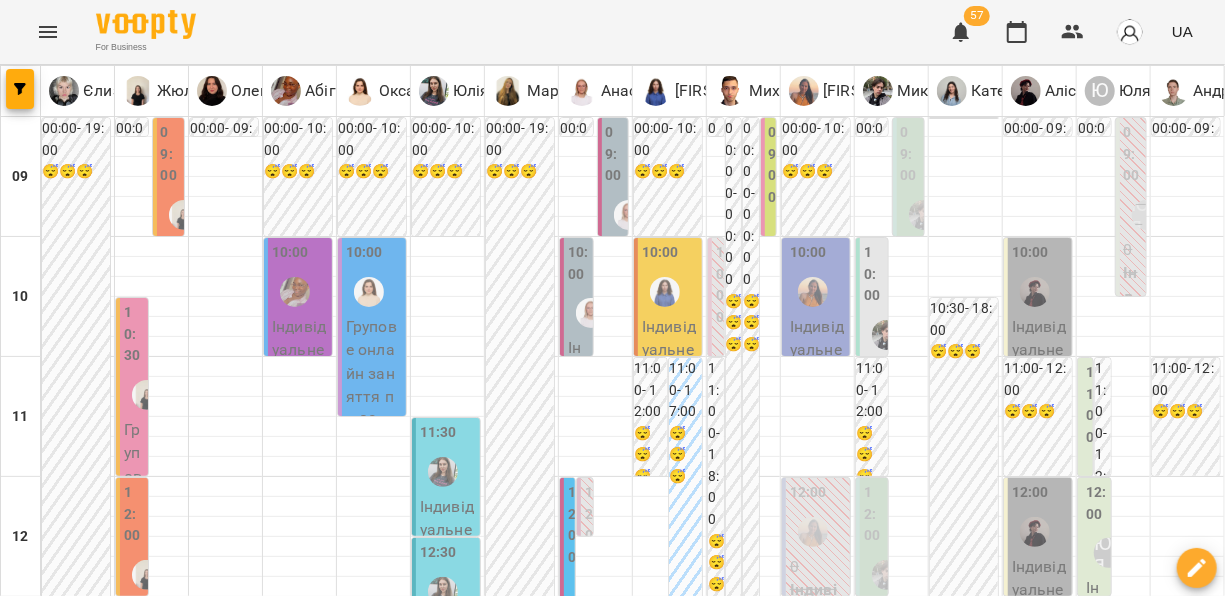 click on "16 лип" at bounding box center (543, 1842) 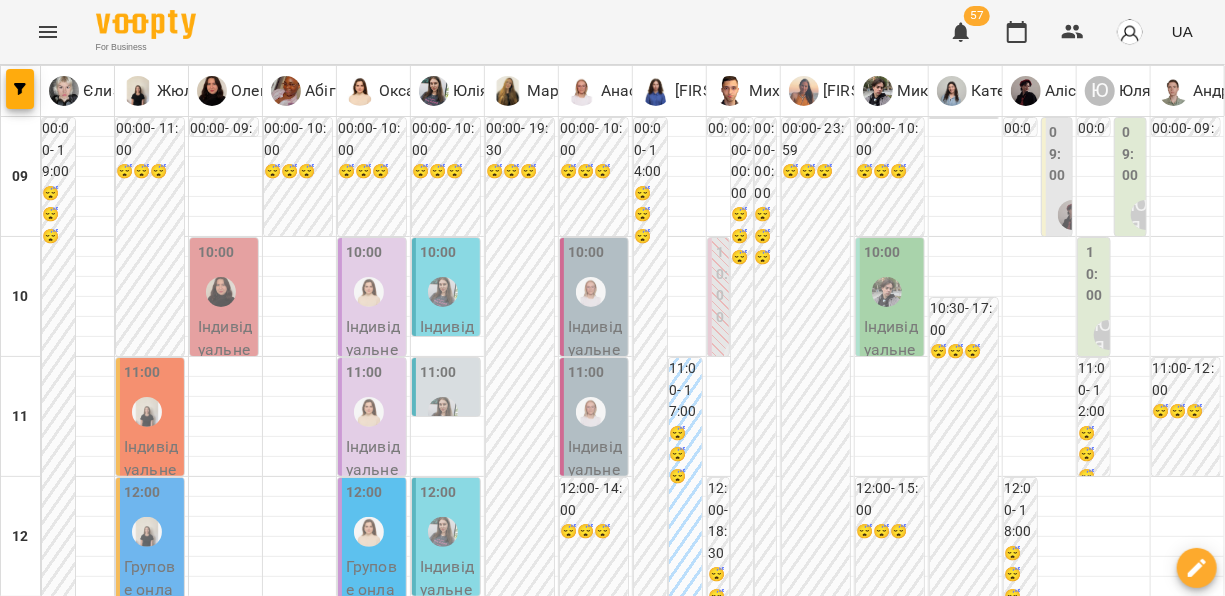 scroll, scrollTop: 561, scrollLeft: 0, axis: vertical 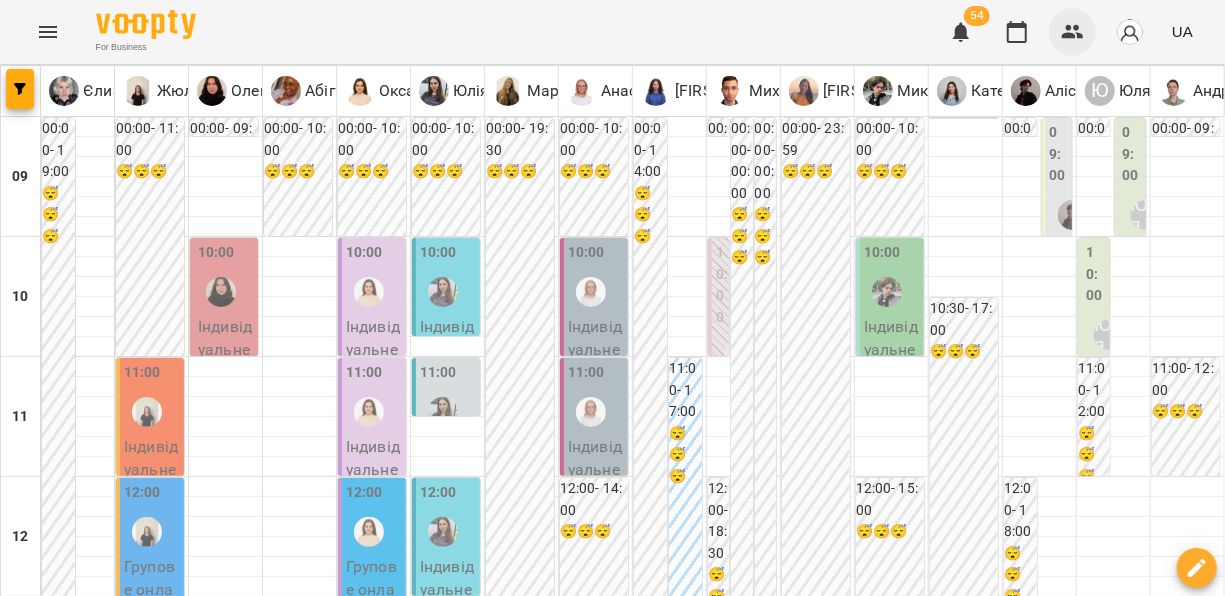 click at bounding box center [1073, 32] 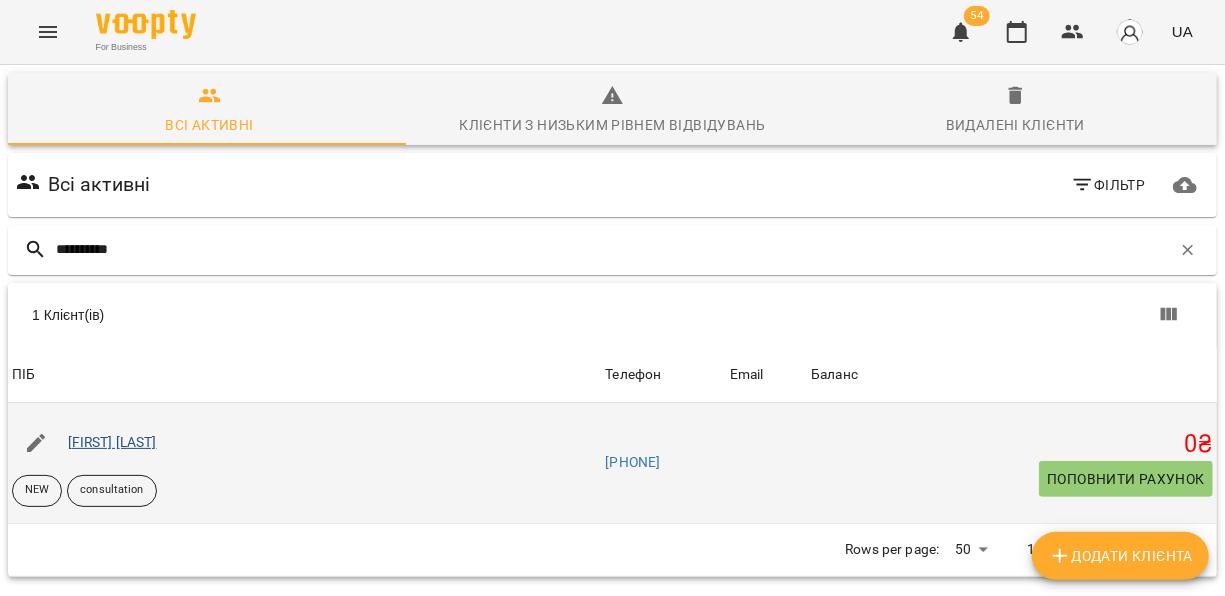 type on "**********" 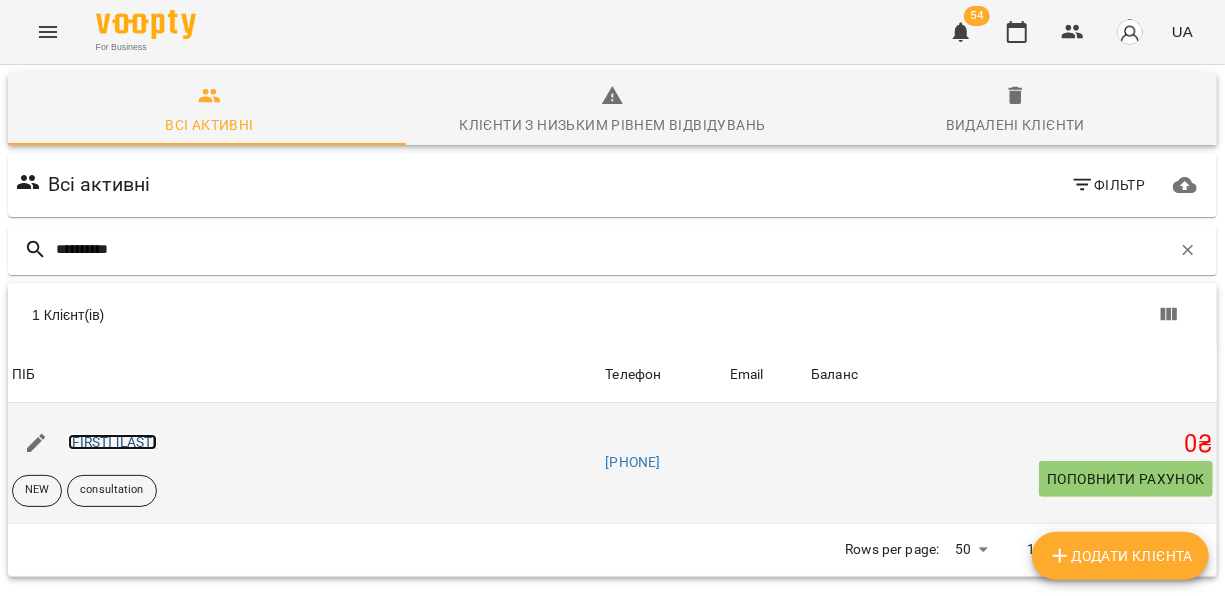 click on "Яна Галігузова" at bounding box center (112, 442) 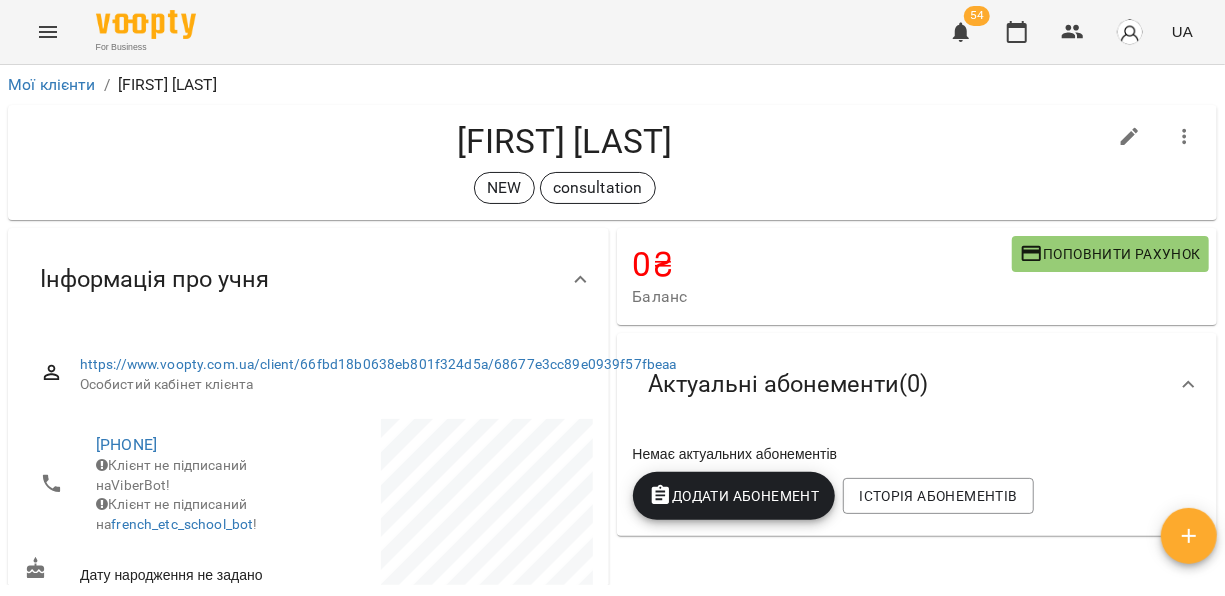 click at bounding box center (1130, 137) 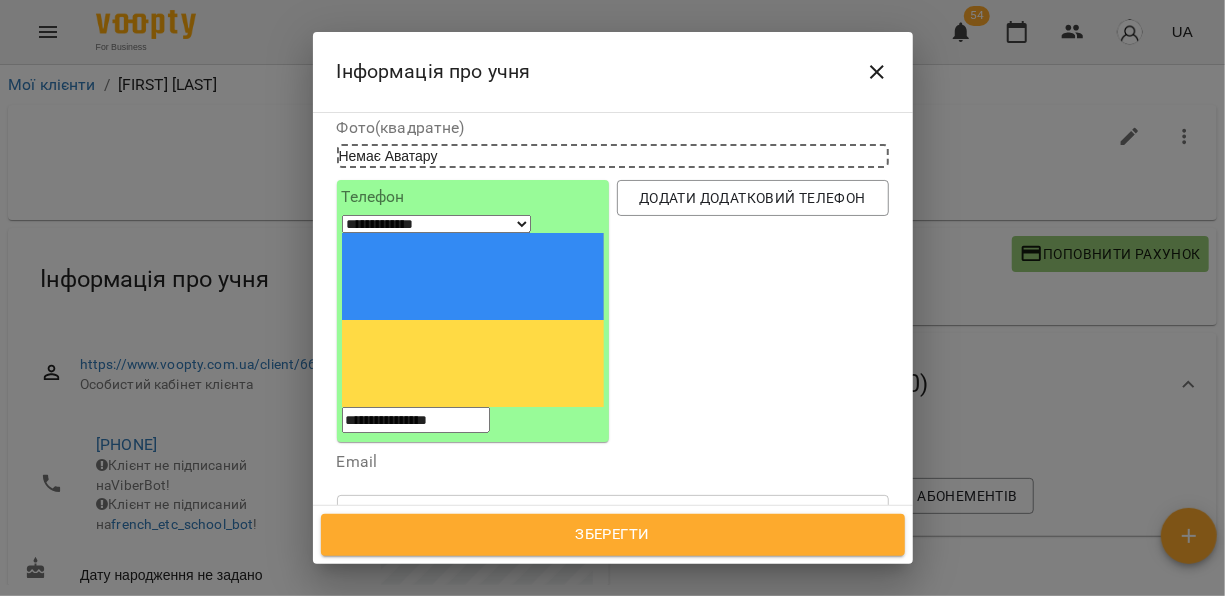 scroll, scrollTop: 142, scrollLeft: 0, axis: vertical 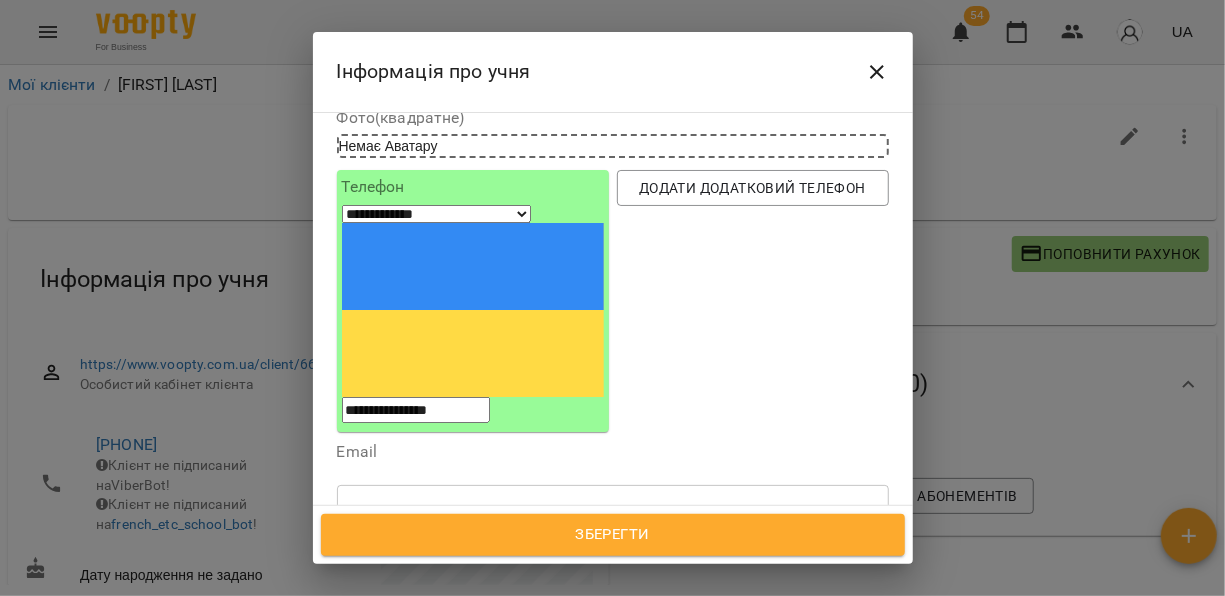 click 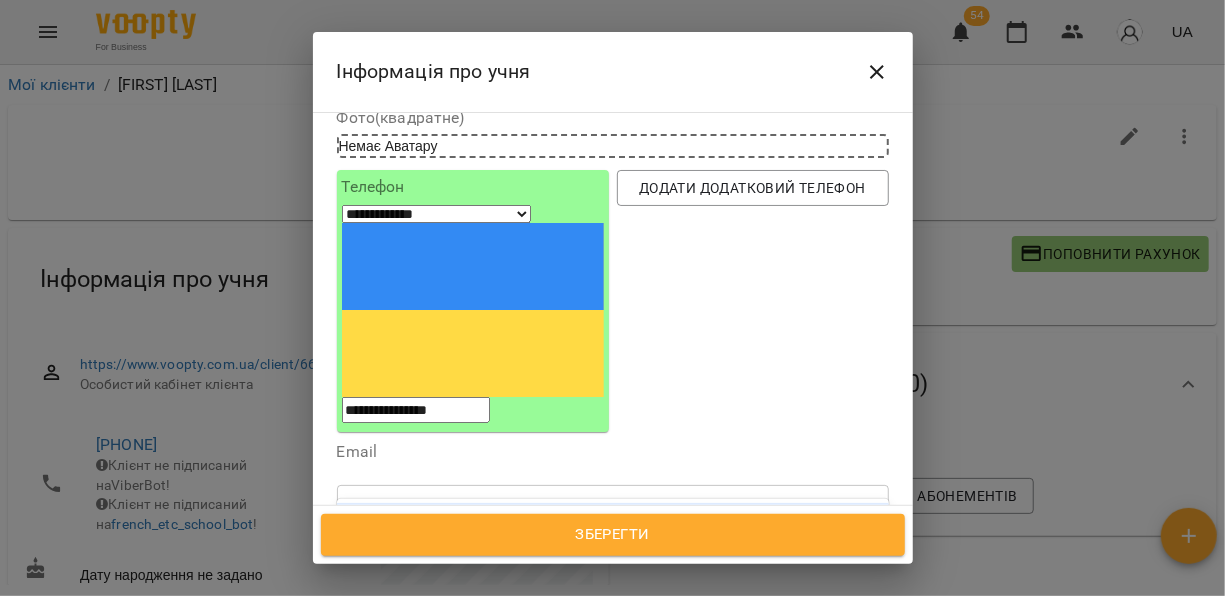 type on "***" 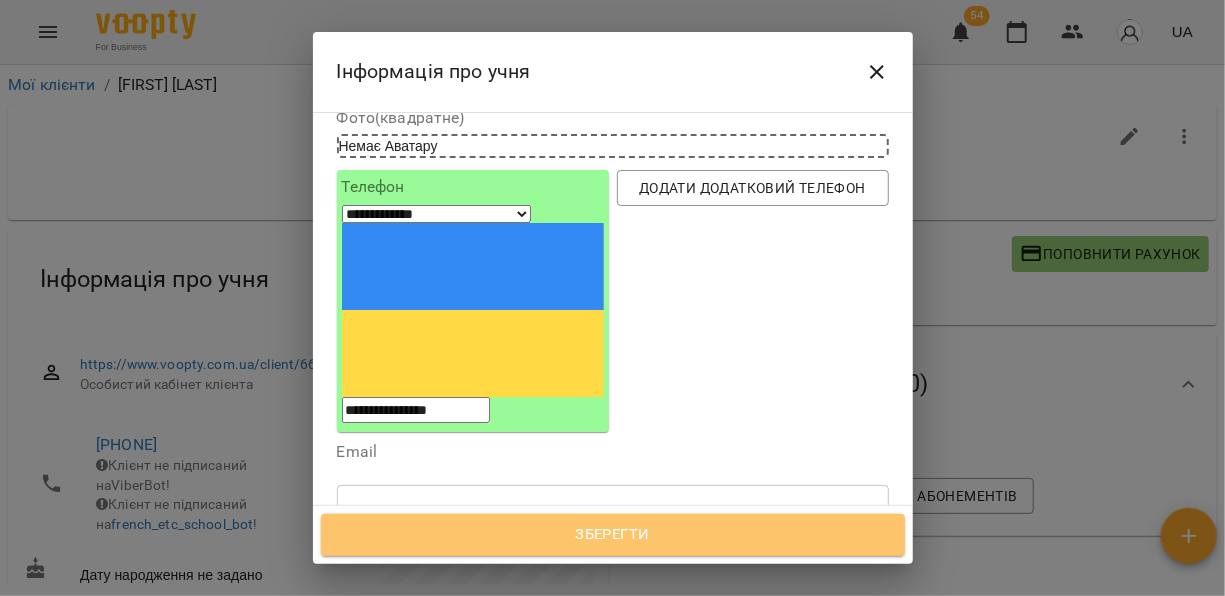 click on "Зберегти" at bounding box center [613, 535] 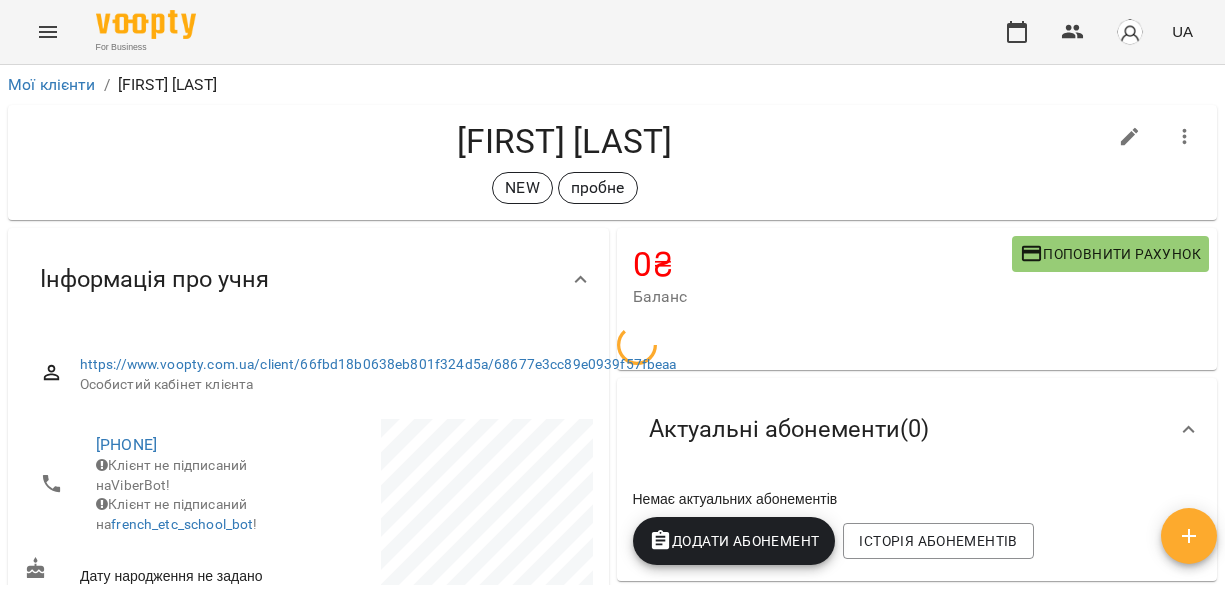 scroll, scrollTop: 0, scrollLeft: 0, axis: both 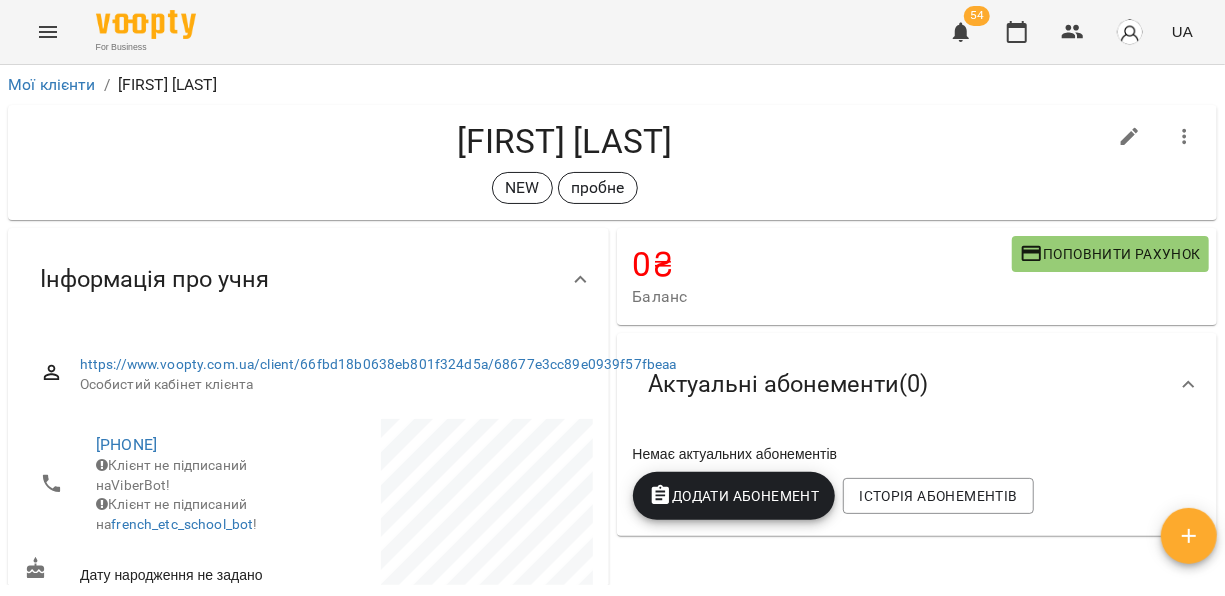 click on "Поповнити рахунок" at bounding box center [1110, 254] 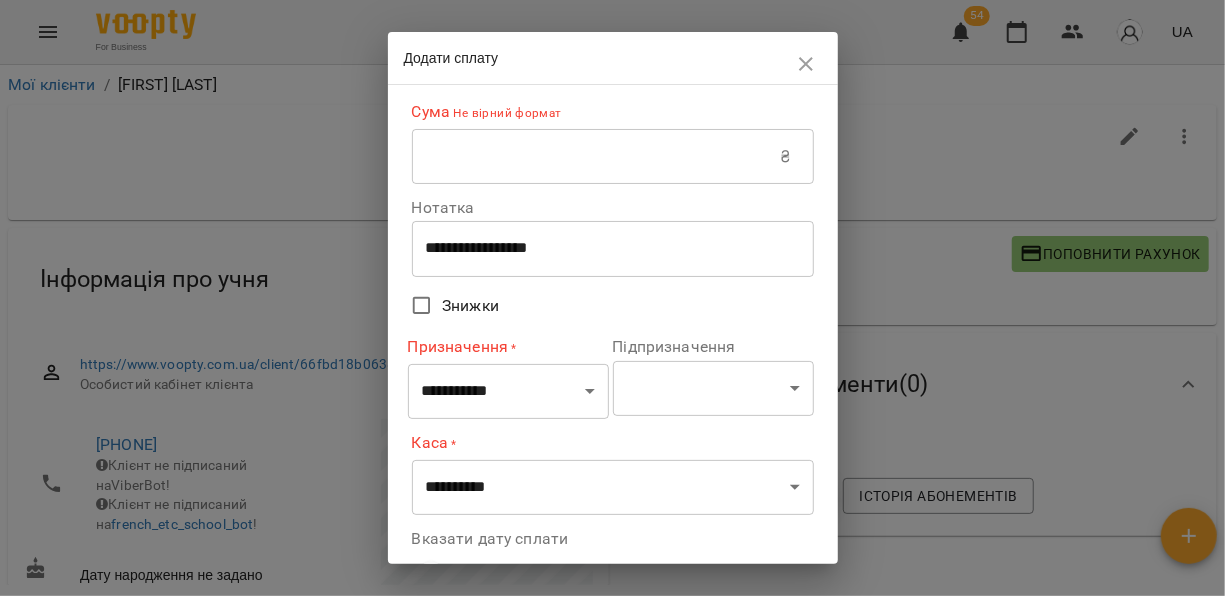 click at bounding box center [596, 157] 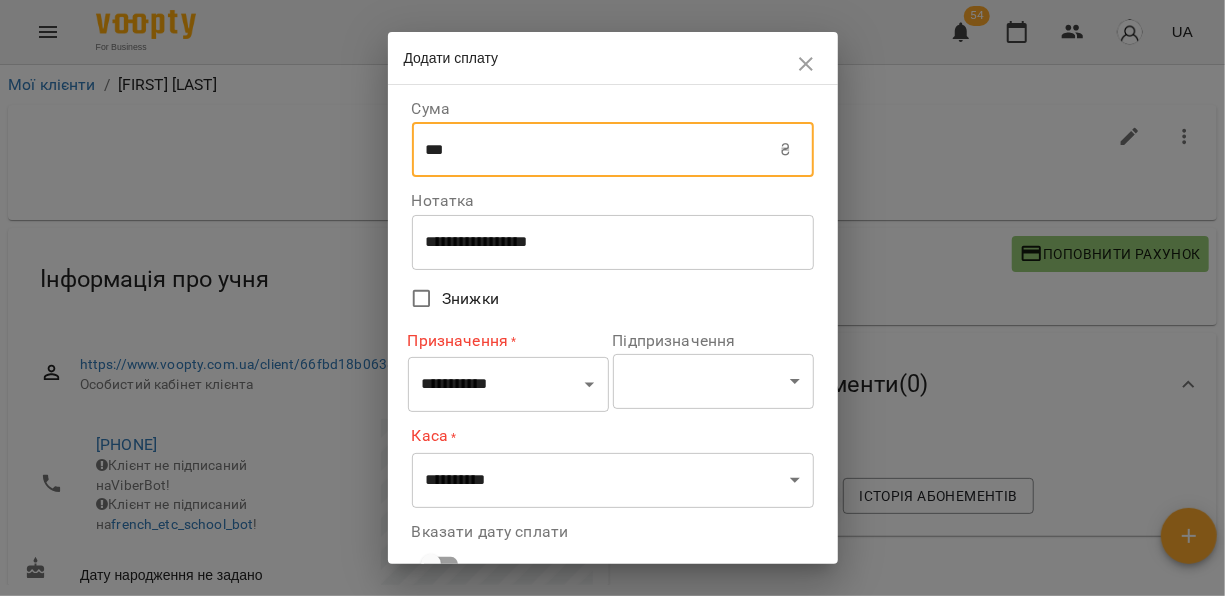 type on "***" 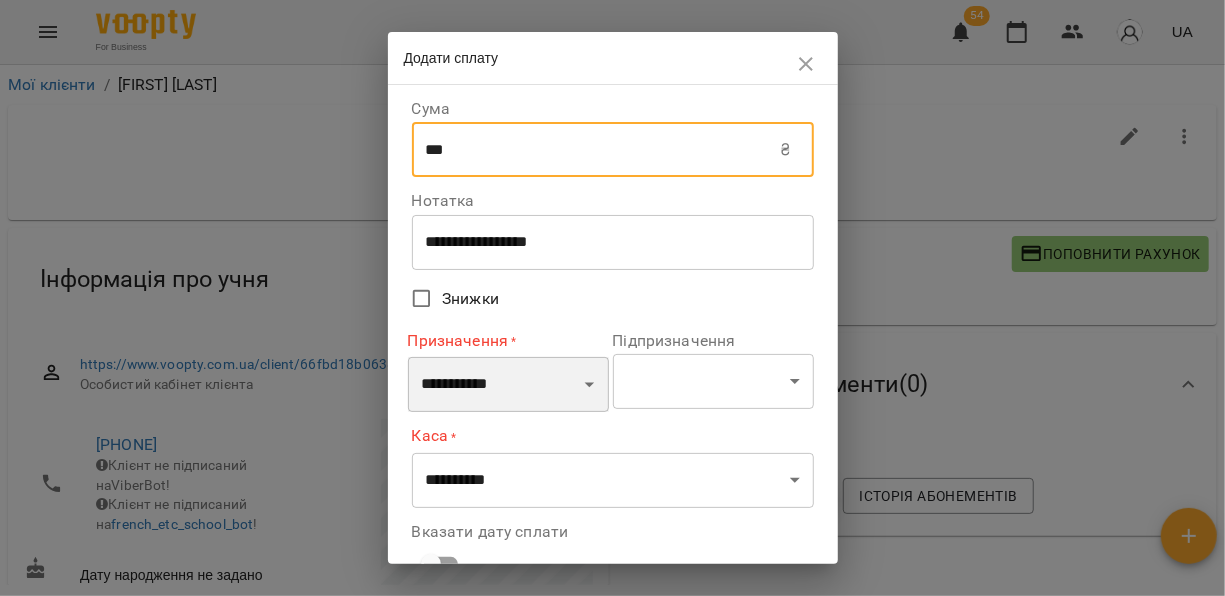 click on "**********" at bounding box center (508, 385) 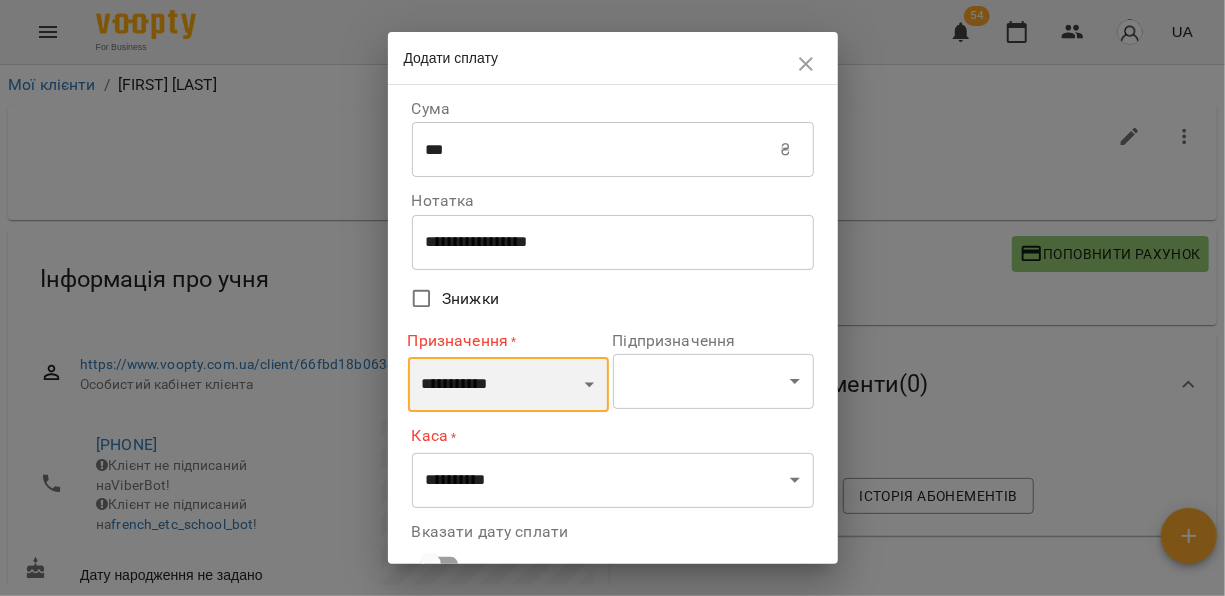 select on "**********" 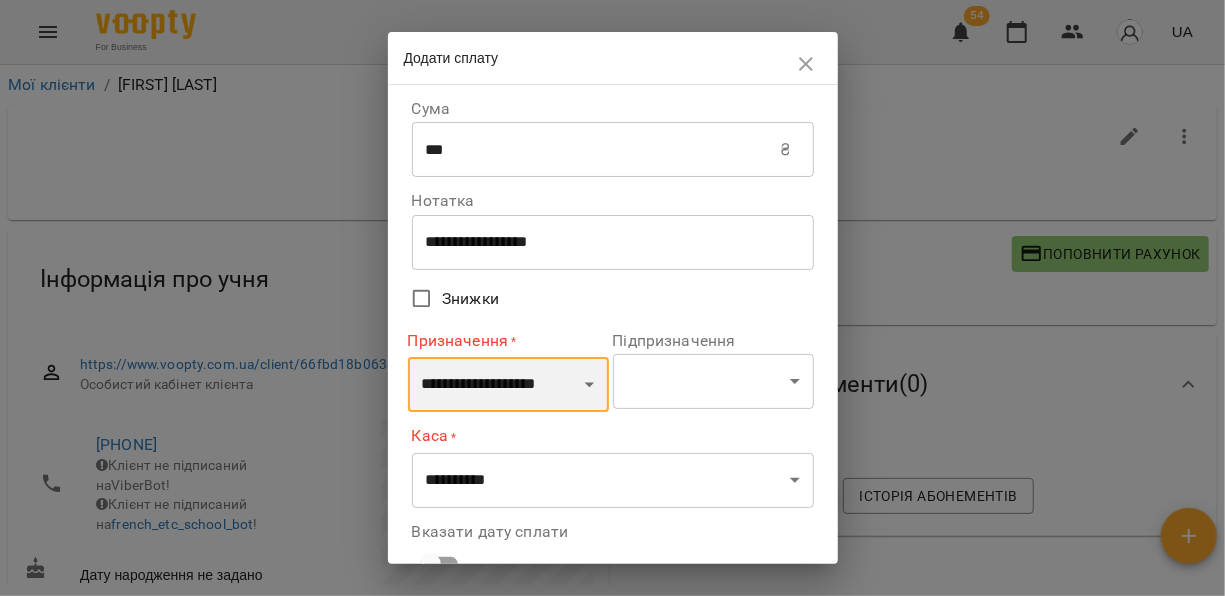 click on "**********" at bounding box center [508, 385] 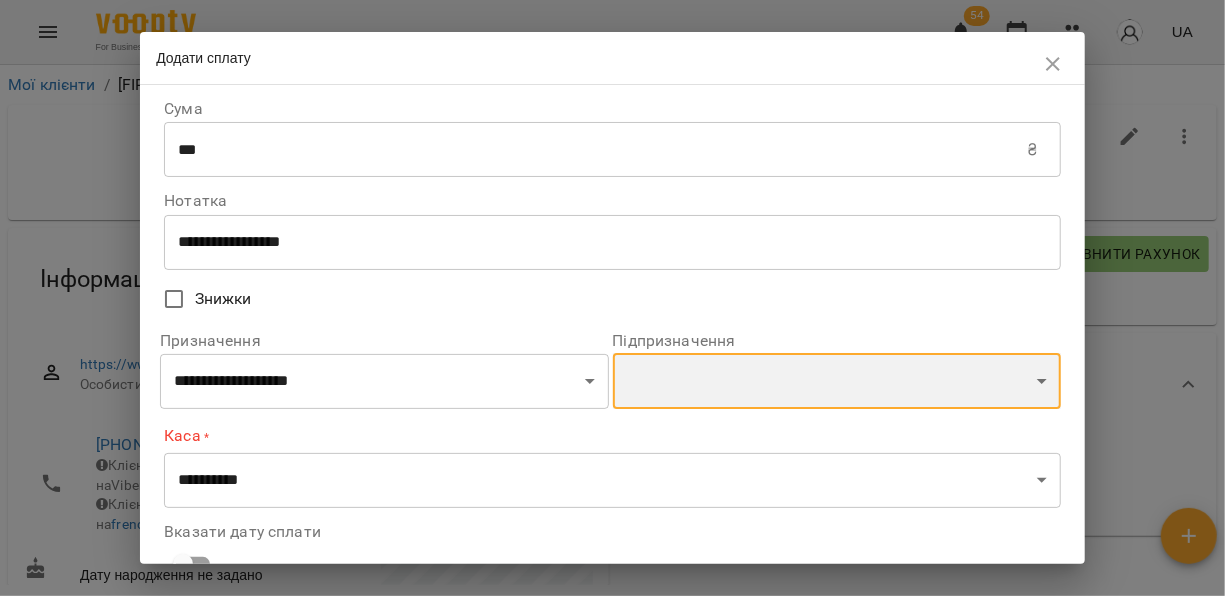 click on "**********" at bounding box center [837, 381] 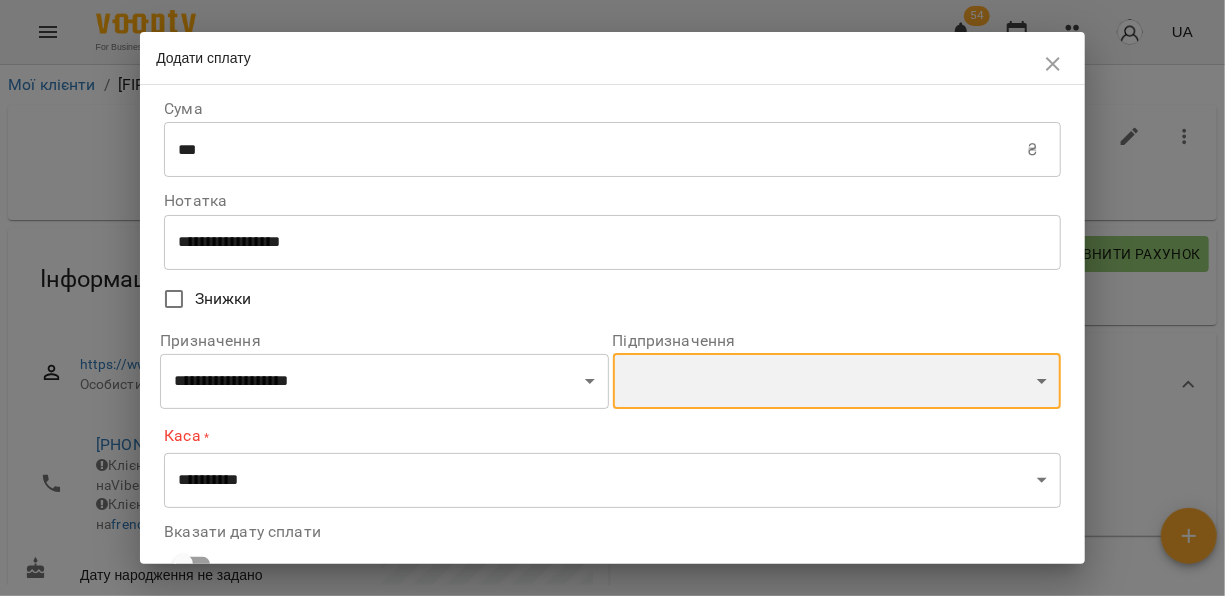 select on "**********" 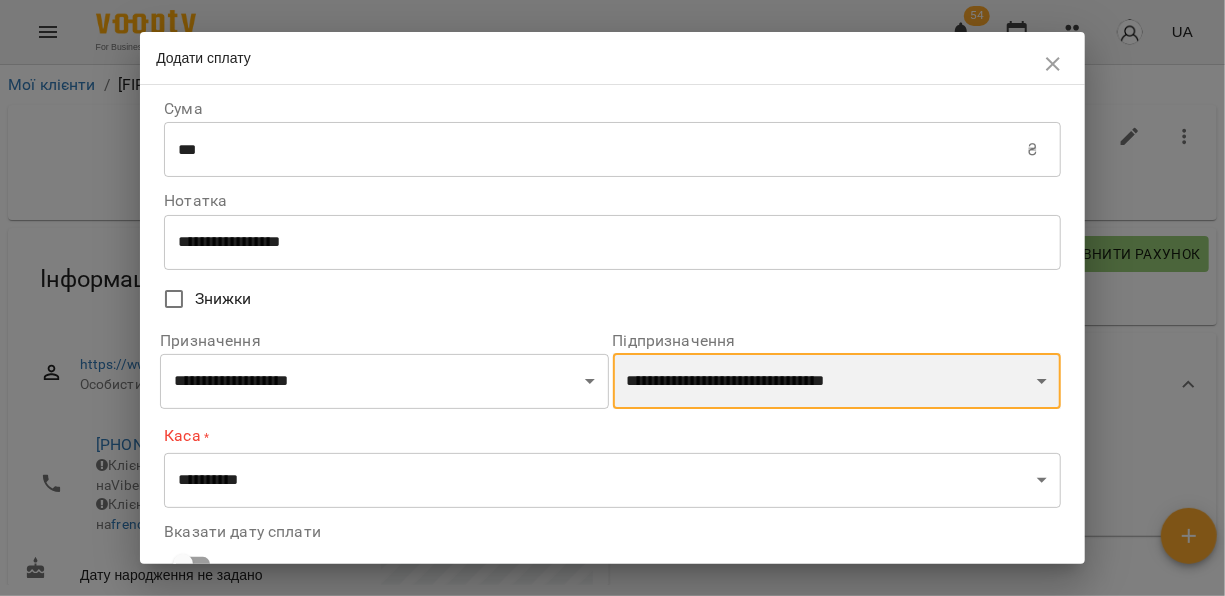 click on "**********" at bounding box center [837, 381] 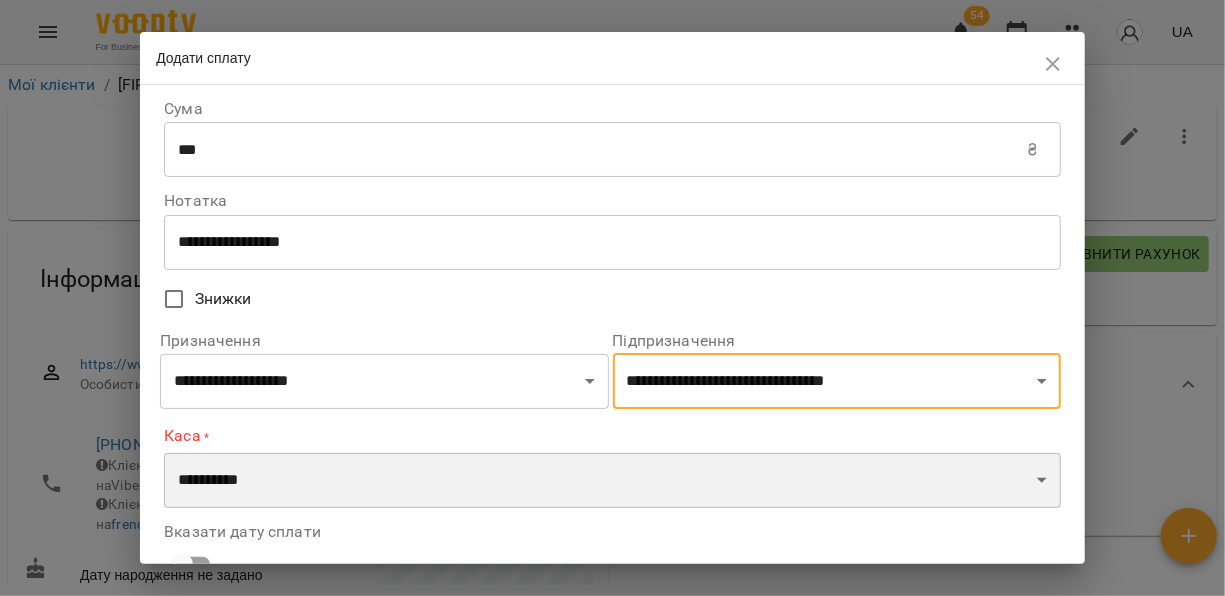 click on "**********" at bounding box center (612, 481) 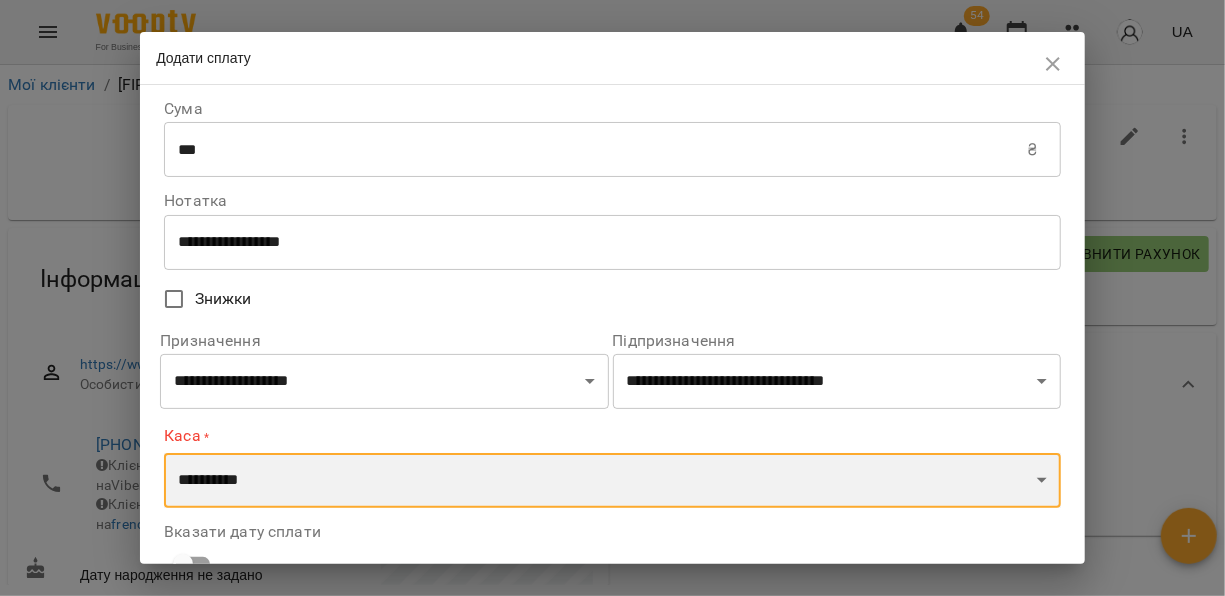 select on "****" 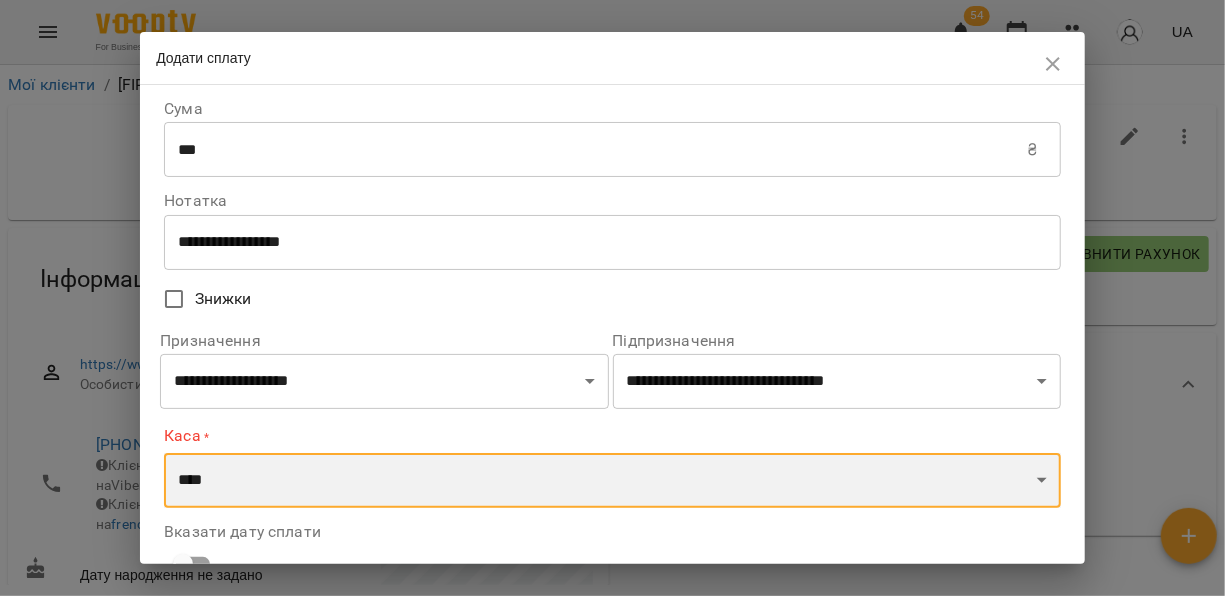 click on "**********" at bounding box center (612, 481) 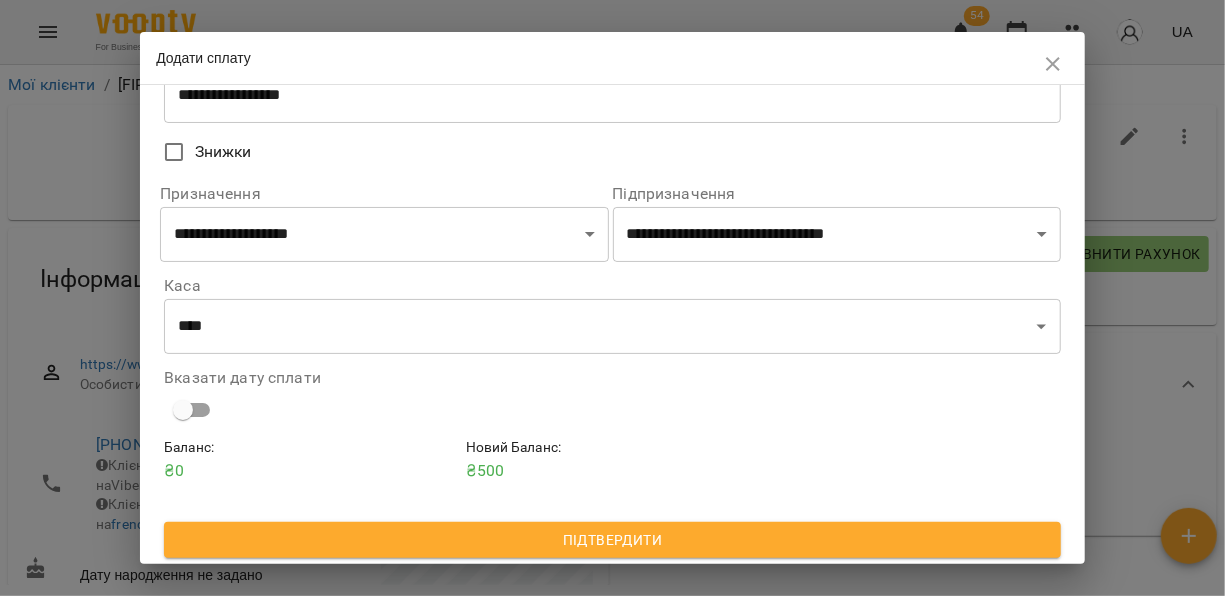 scroll, scrollTop: 152, scrollLeft: 0, axis: vertical 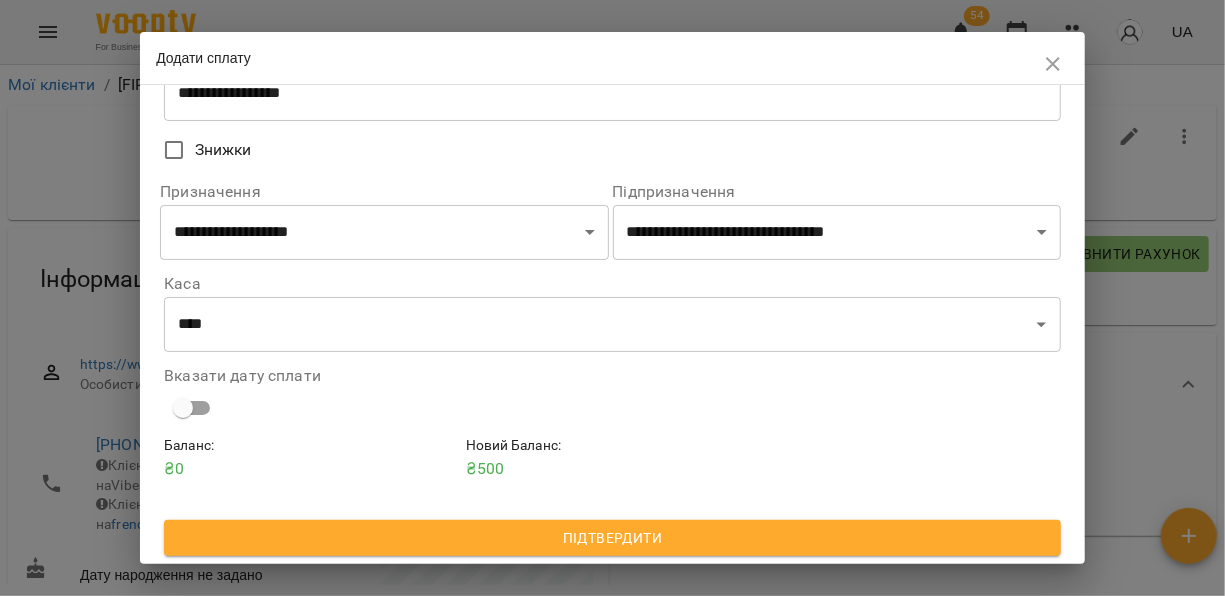 click on "Підтвердити" at bounding box center (612, 538) 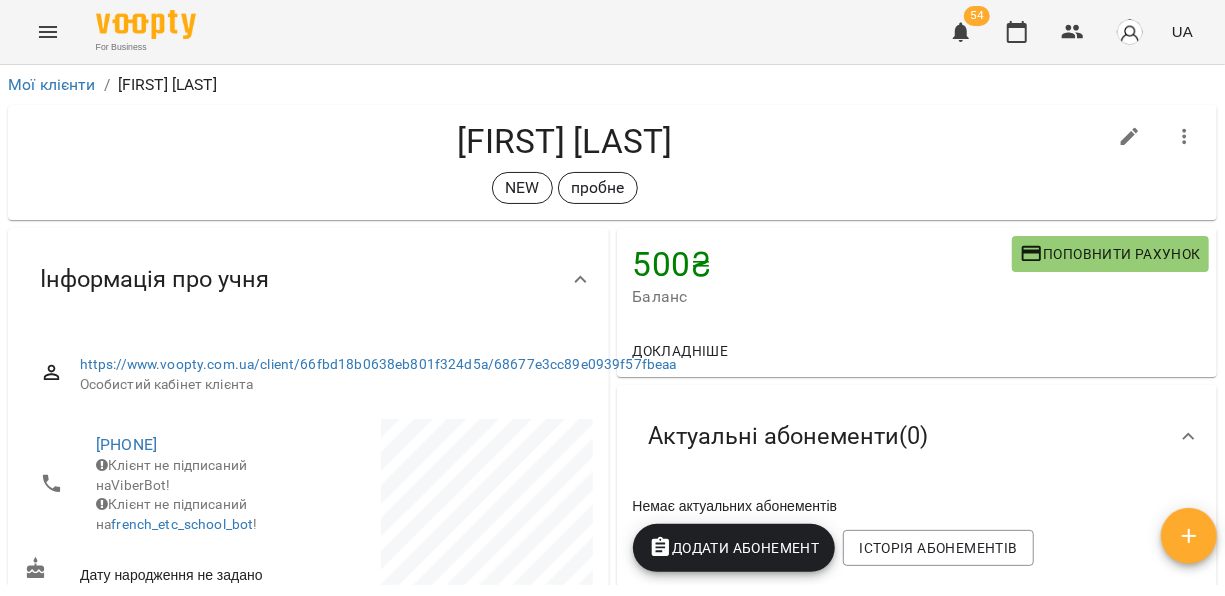 click 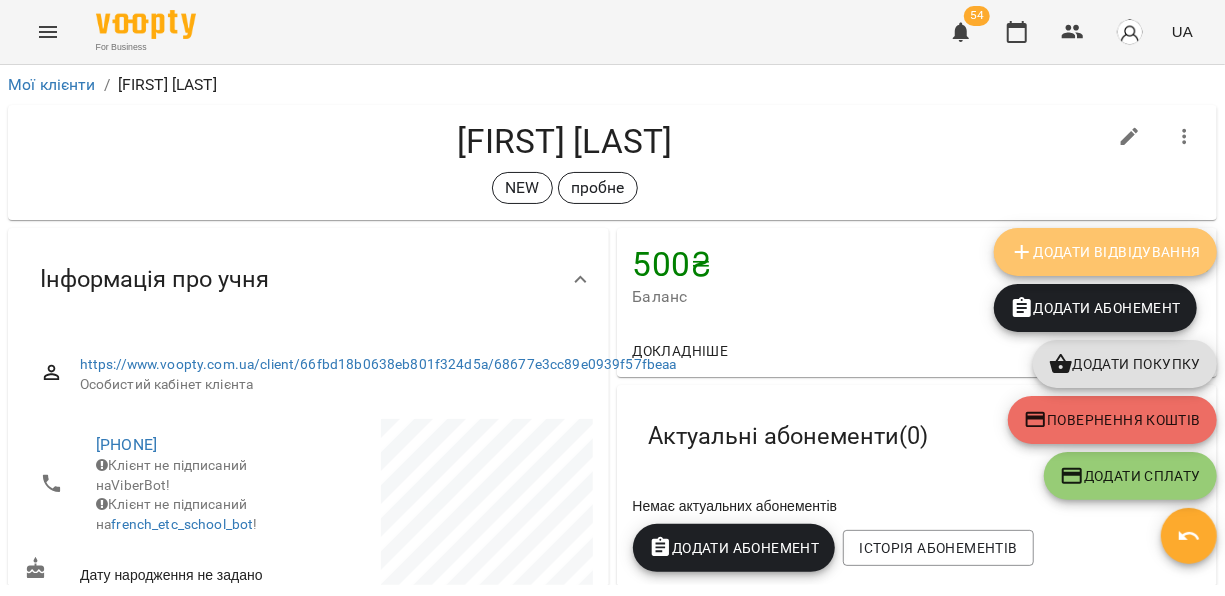 click on "Додати Відвідування" at bounding box center (1105, 252) 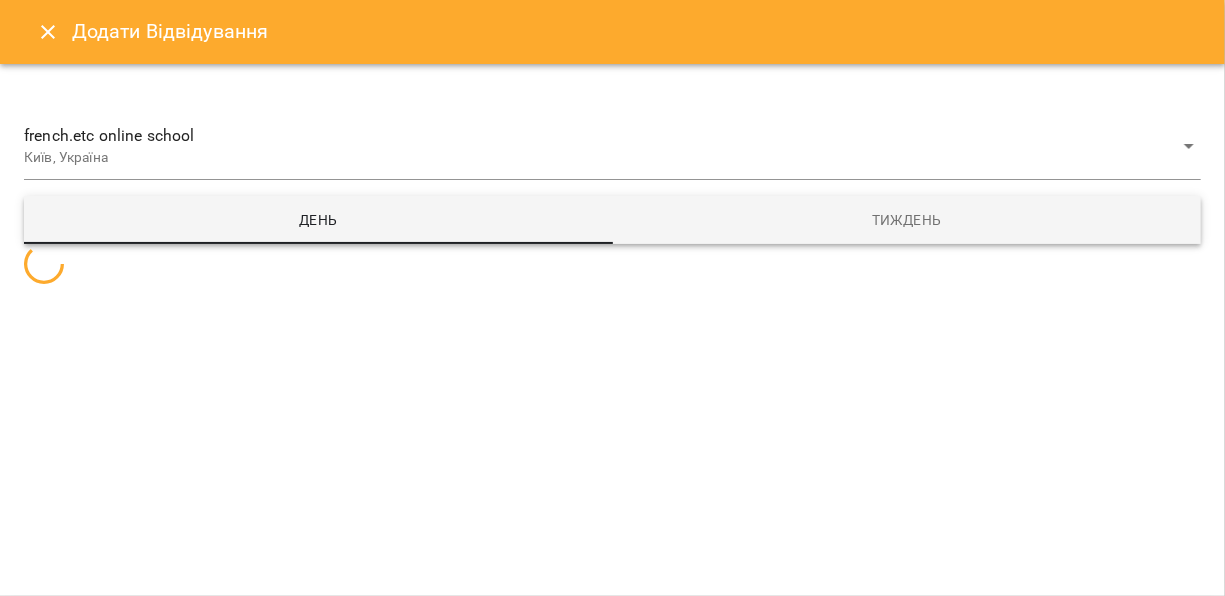 select 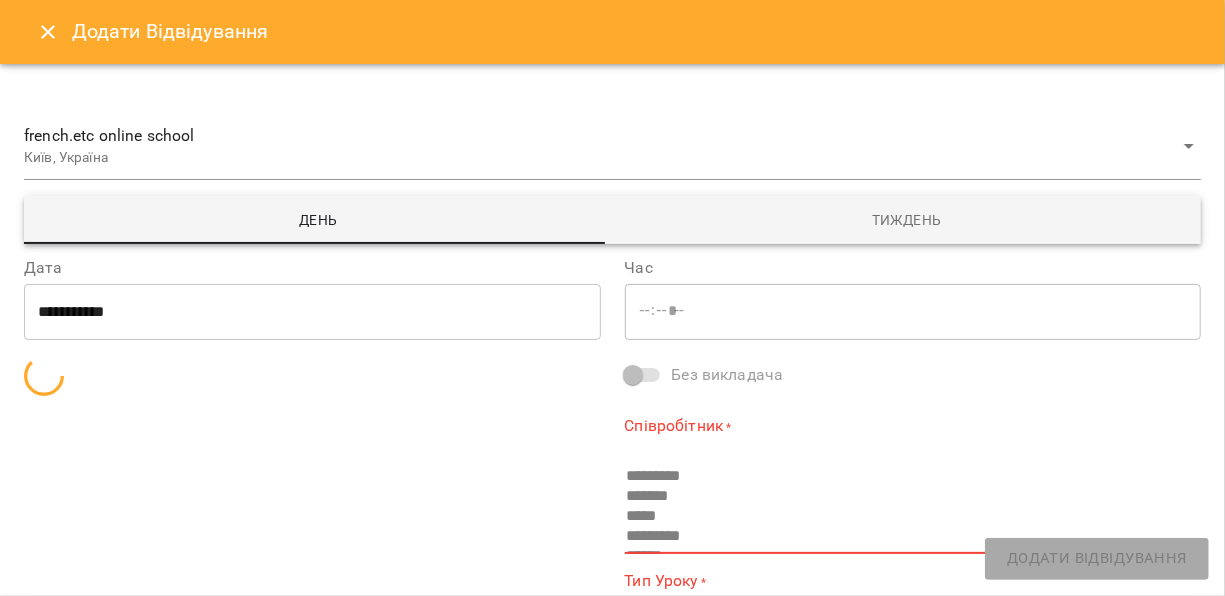 type on "*****" 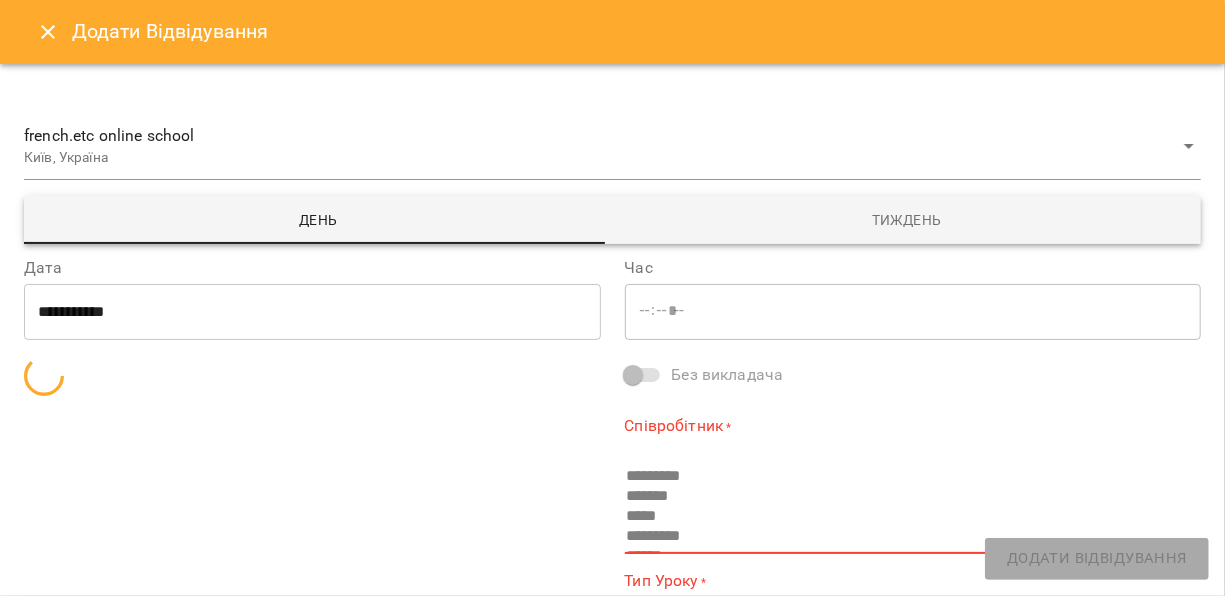 type on "**********" 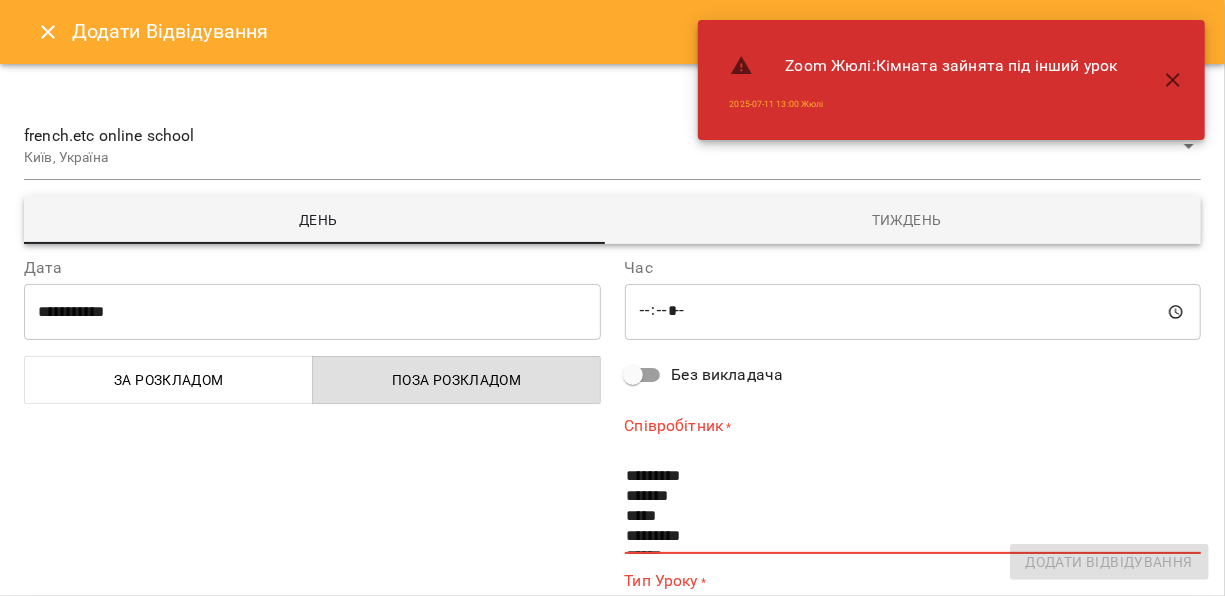 click on "**********" at bounding box center [312, 312] 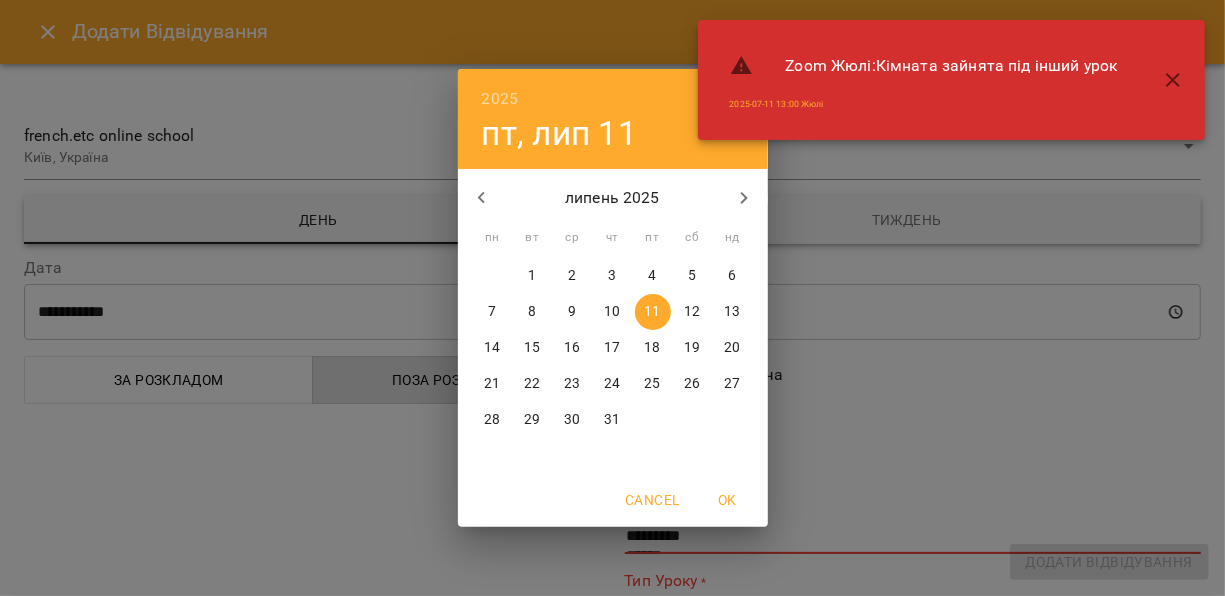 click on "15" at bounding box center [533, 348] 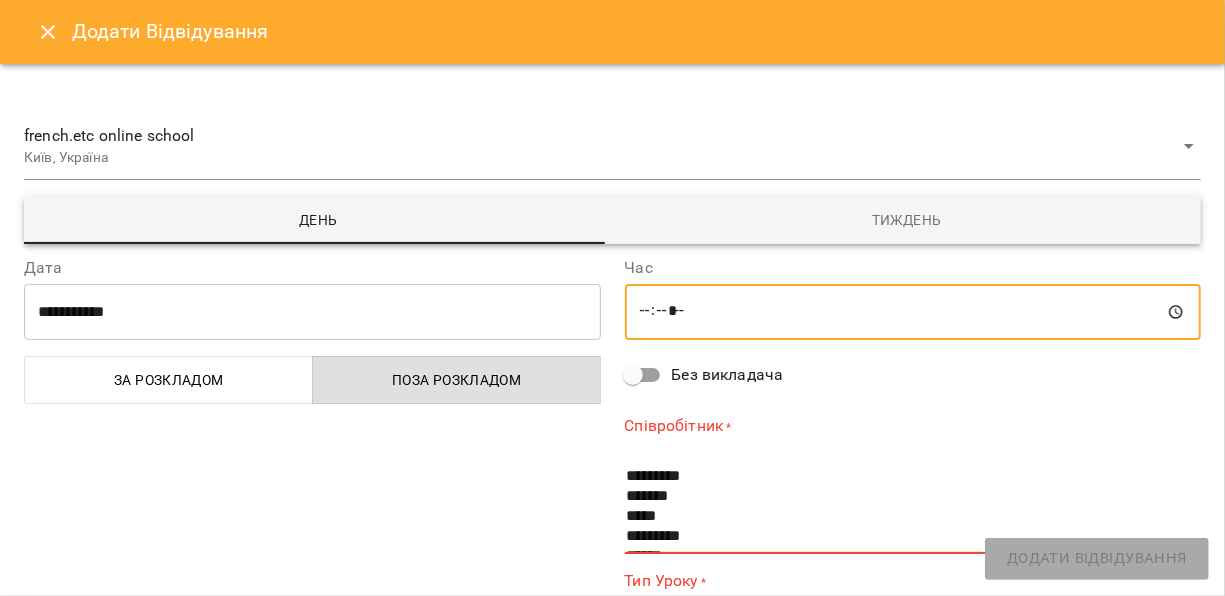 click on "*****" at bounding box center (913, 312) 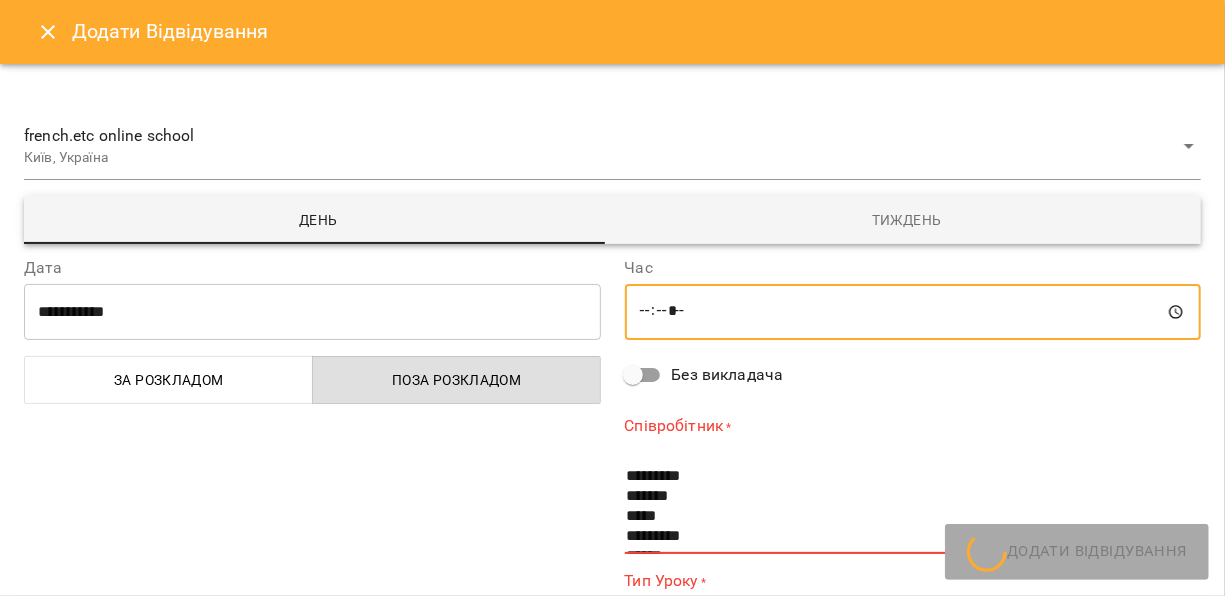 type on "*****" 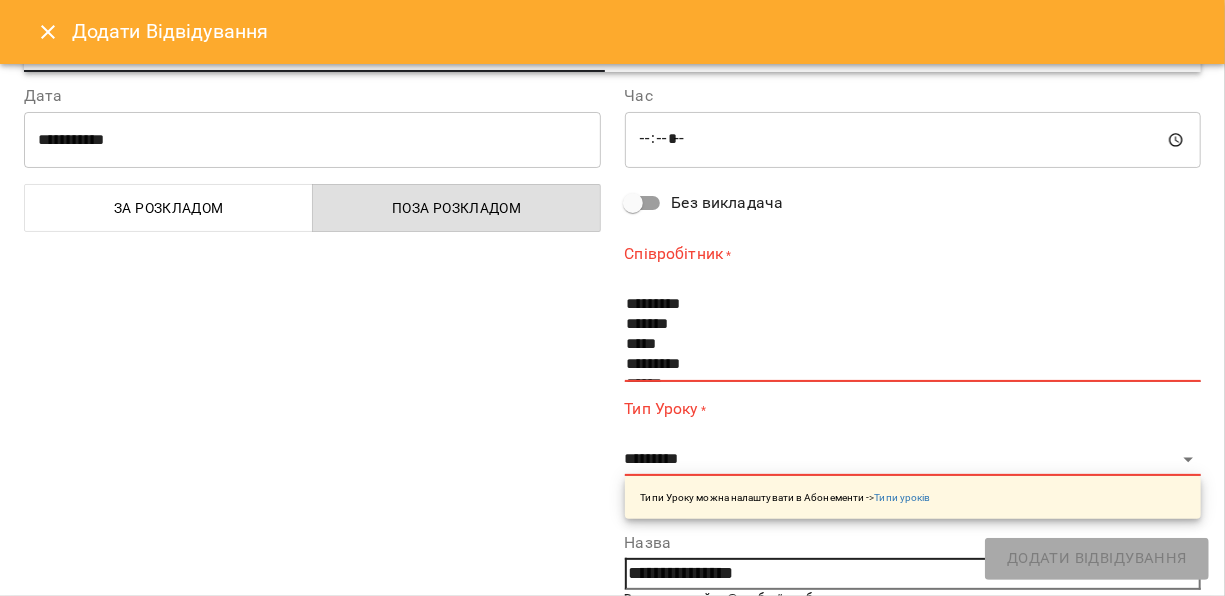 scroll, scrollTop: 210, scrollLeft: 0, axis: vertical 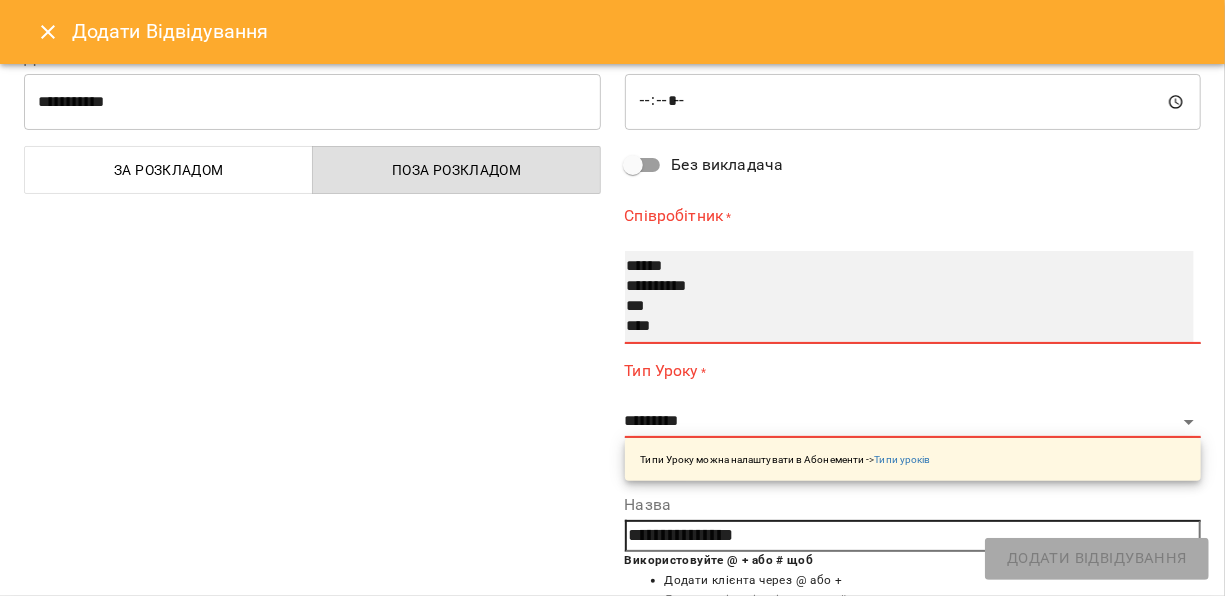 select on "**********" 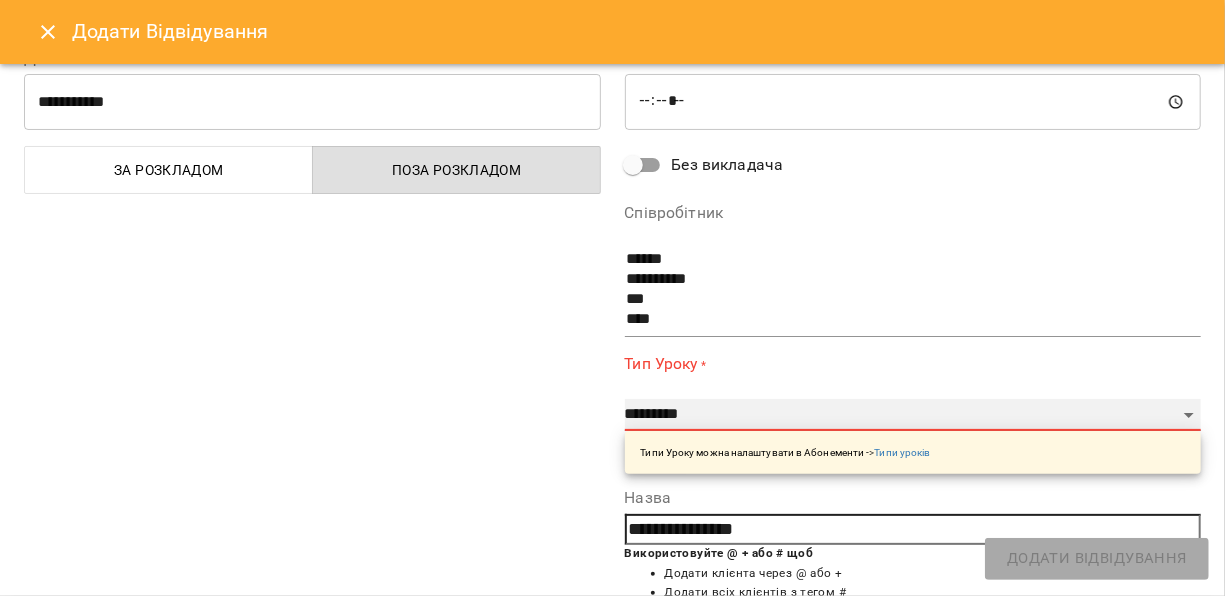 click on "**********" at bounding box center [913, 415] 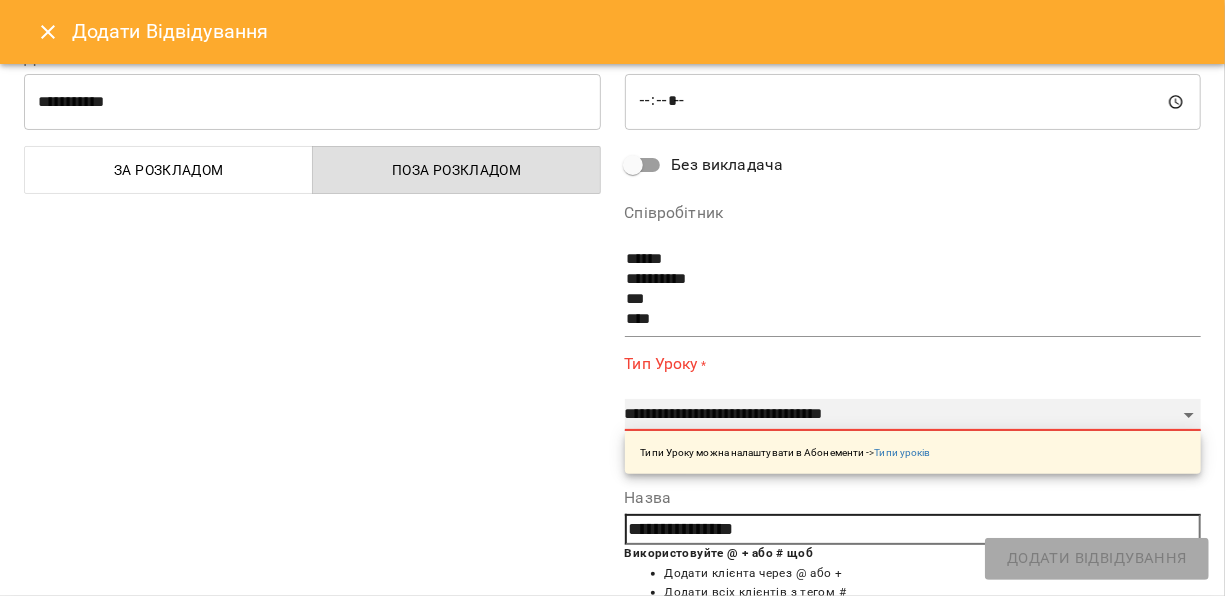click on "**********" at bounding box center [913, 415] 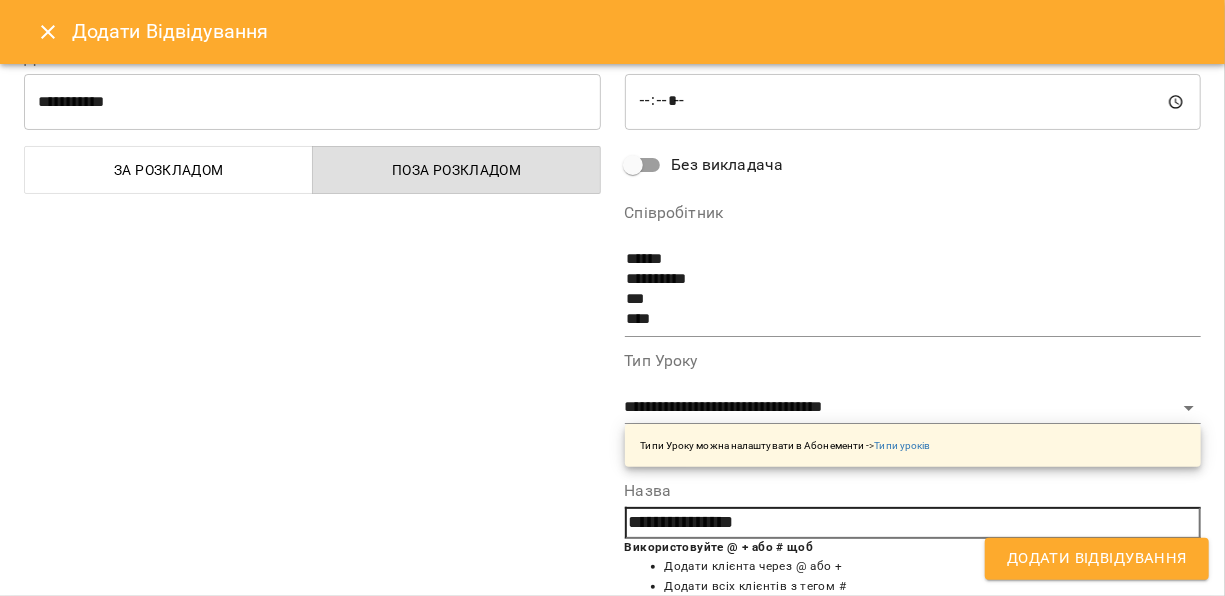 drag, startPoint x: 751, startPoint y: 525, endPoint x: 624, endPoint y: 523, distance: 127.01575 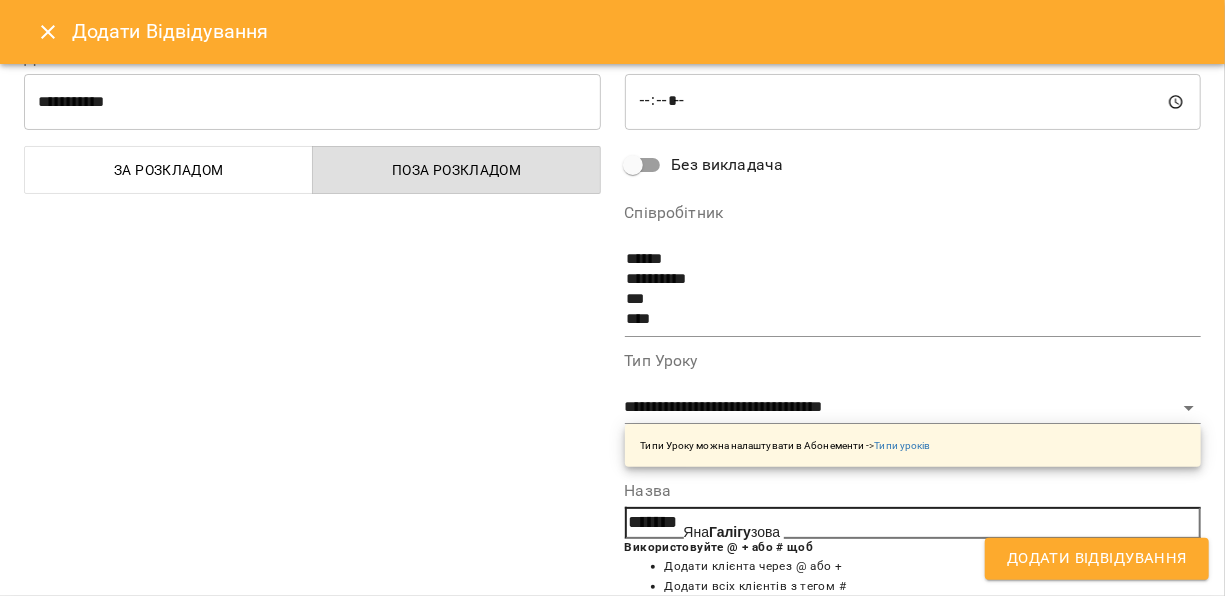 click on "Галігу" at bounding box center (730, 532) 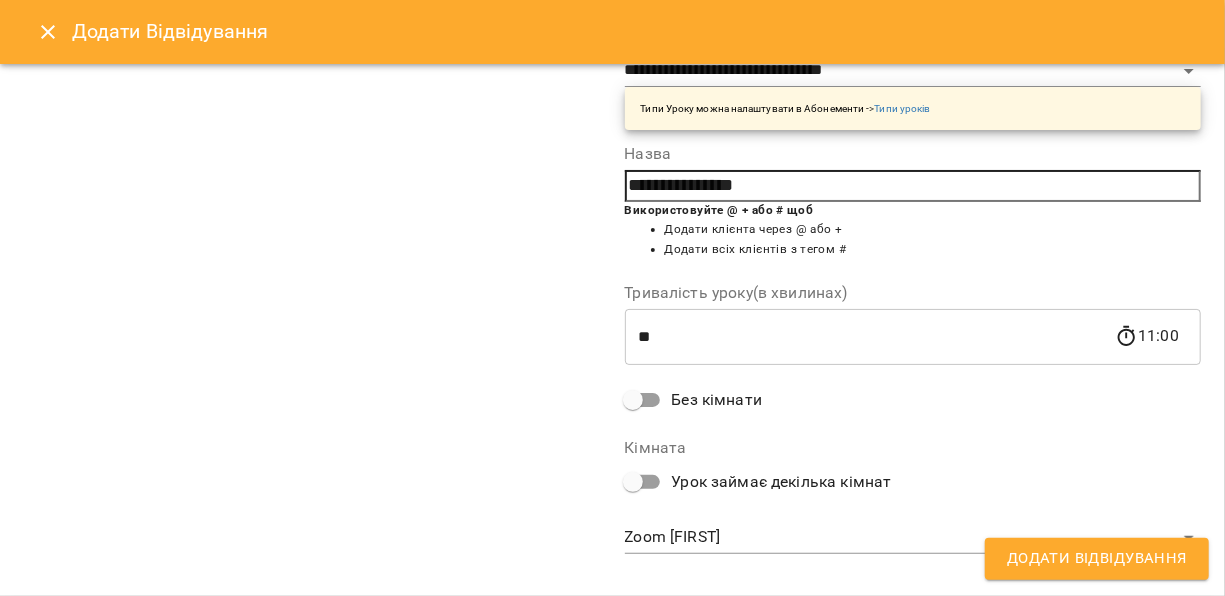 scroll, scrollTop: 572, scrollLeft: 0, axis: vertical 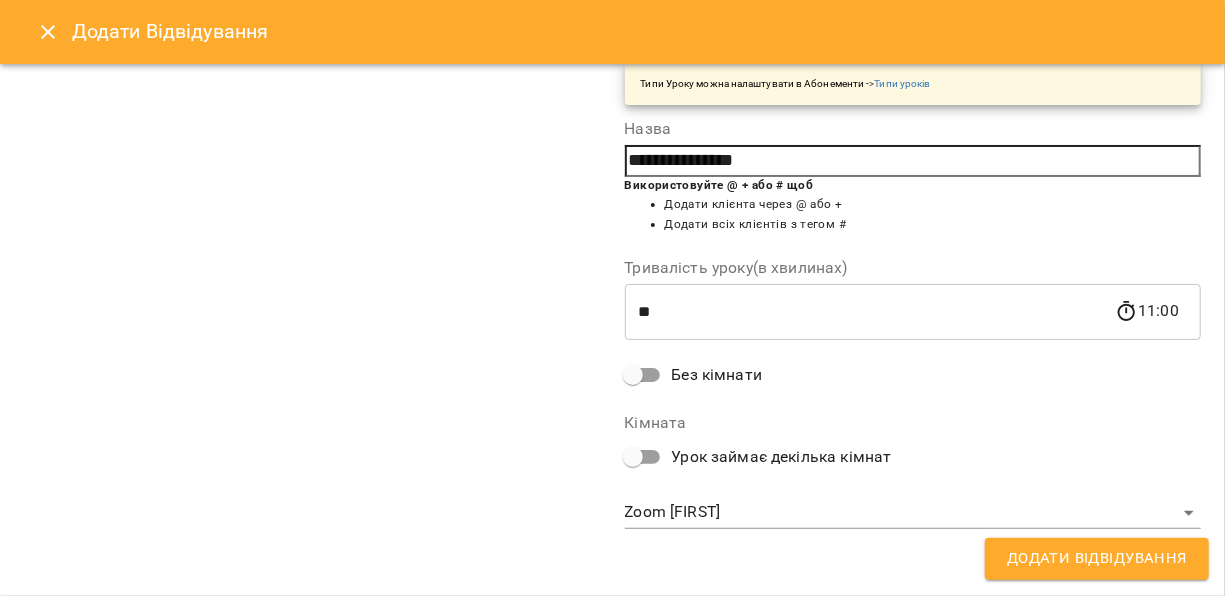 click on "For Business 54 UA Мої клієнти / Яна Галігузова Яна Галігузова NEW пробне 500 ₴ Баланс Поповнити рахунок Докладніше 500   ₴ Разові Відвідування 500 ₴   Пробне індивідульне заняття 50 хв         0 ₴   📌 Безкоштовна консультація з визначення рівня Актуальні абонементи ( 0 ) Немає актуальних абонементів Додати Абонемент Історія абонементів Інформація про учня https://www.voopty.com.ua/client/66fbd18b0638eb801f324d5a/68677e3cc89e0939f57fbeaa Особистий кабінет клієнта +380506251251 Клієнт не підписаний на  ViberBot! Клієнт не підписаний на  french_etc_school_bot ! Дату народження не задано Нотатка" at bounding box center [612, 330] 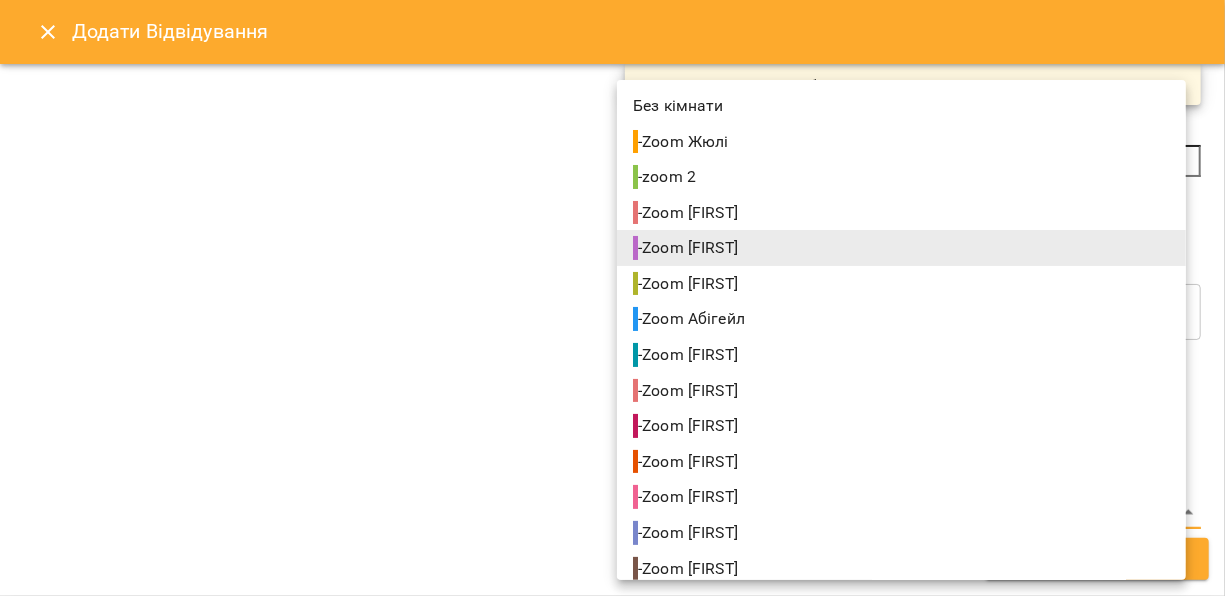 click on "-  Zoom Юлія" at bounding box center [687, 355] 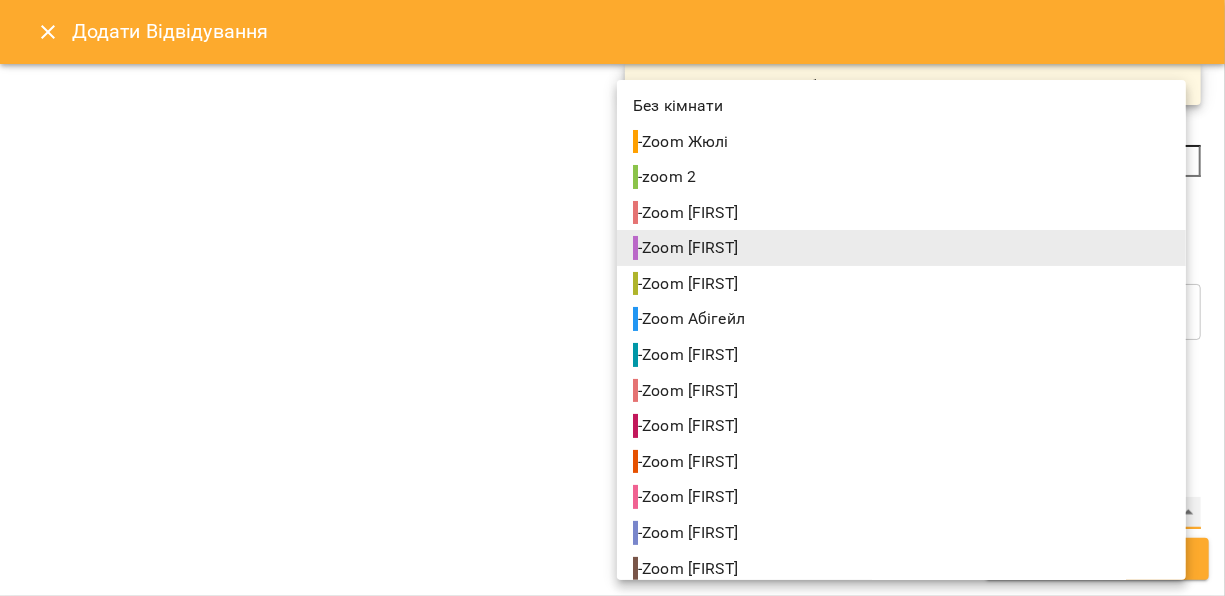 type on "**********" 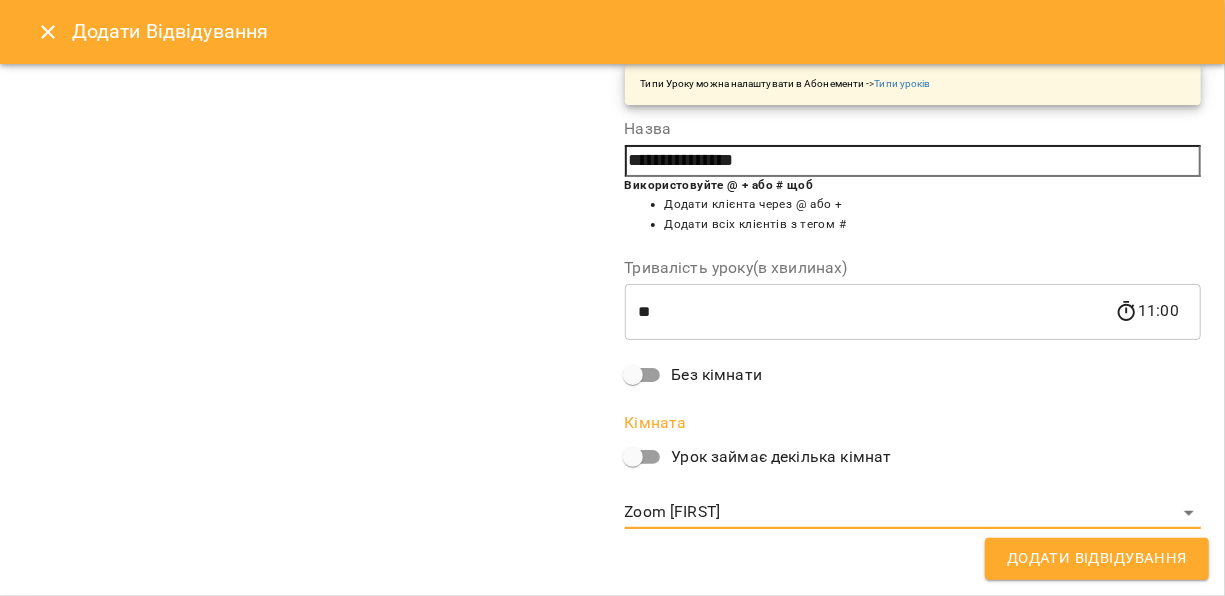 click on "Додати Відвідування" at bounding box center (1097, 559) 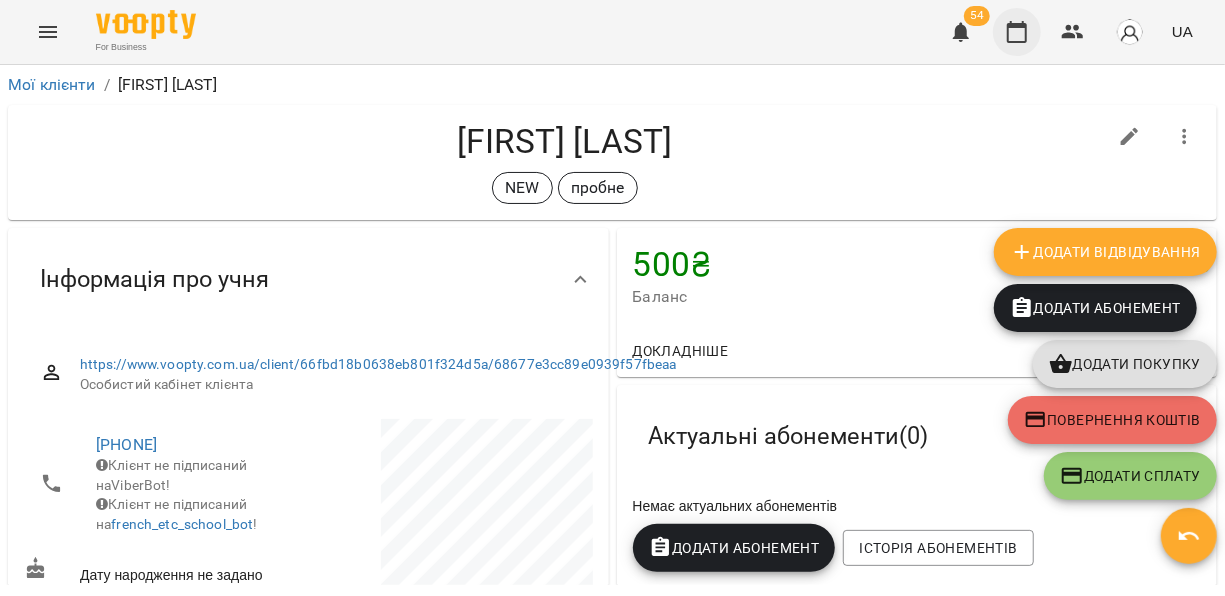 click 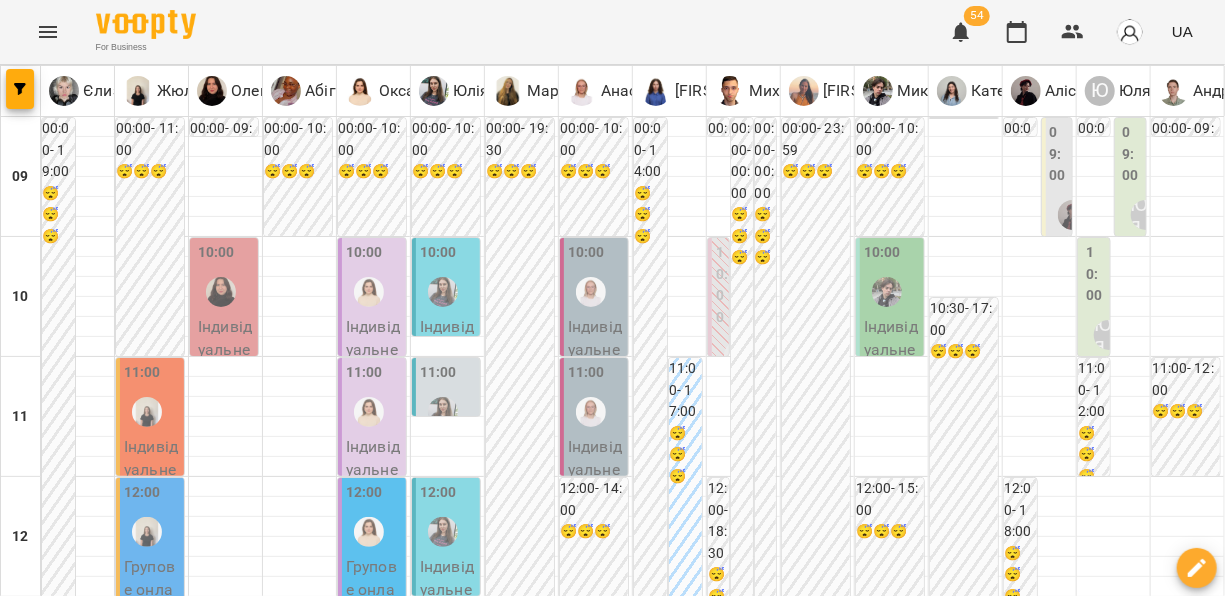 click on "вт 15 лип" at bounding box center (200, 1829) 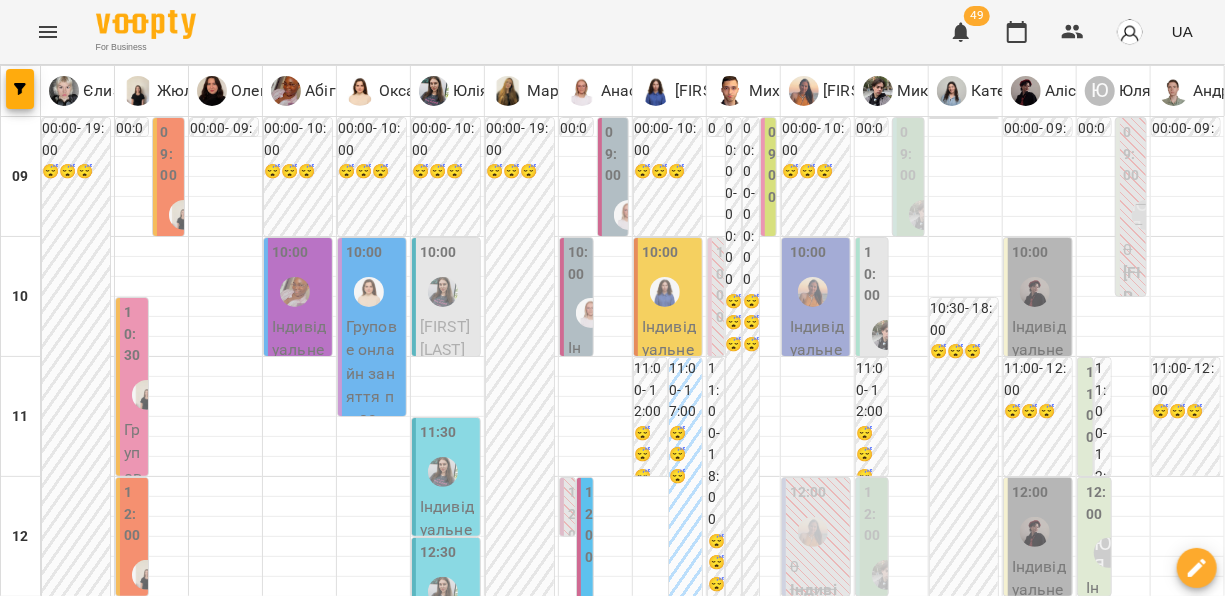 scroll, scrollTop: 541, scrollLeft: 0, axis: vertical 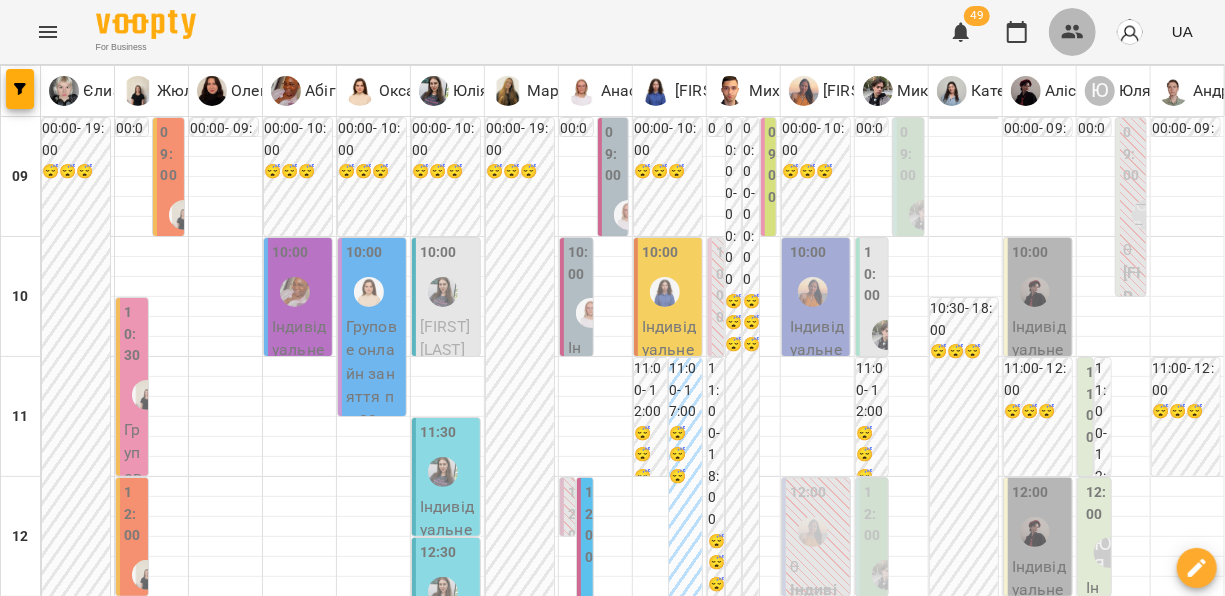 click 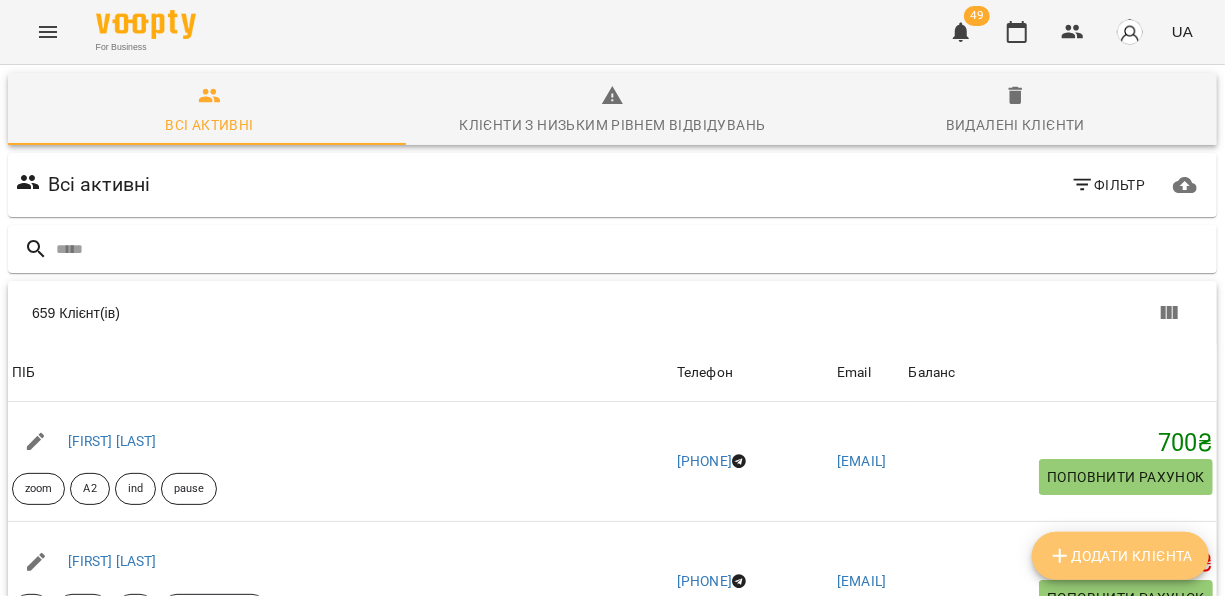 click on "Додати клієнта" at bounding box center (1120, 556) 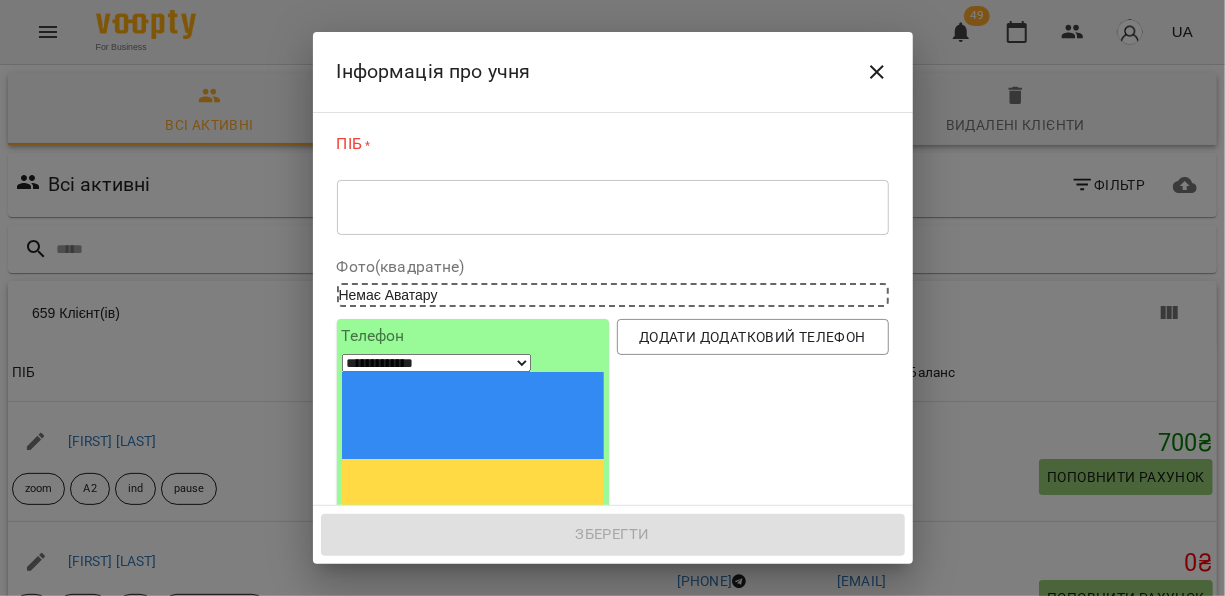 click on "* ​" at bounding box center (613, 207) 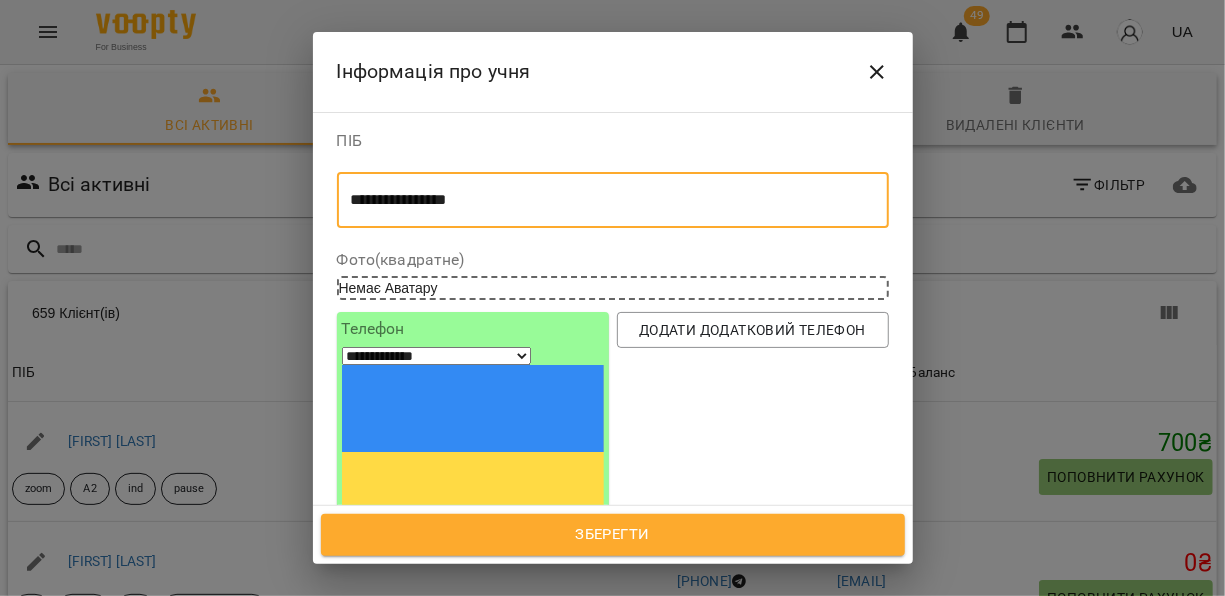 type on "**********" 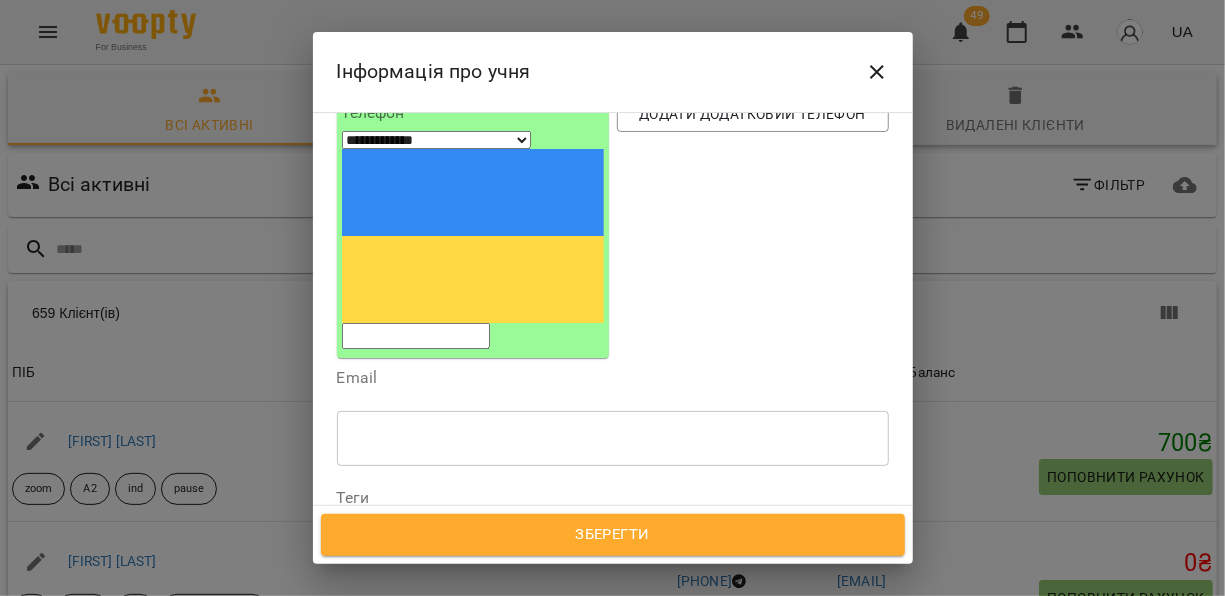 scroll, scrollTop: 220, scrollLeft: 0, axis: vertical 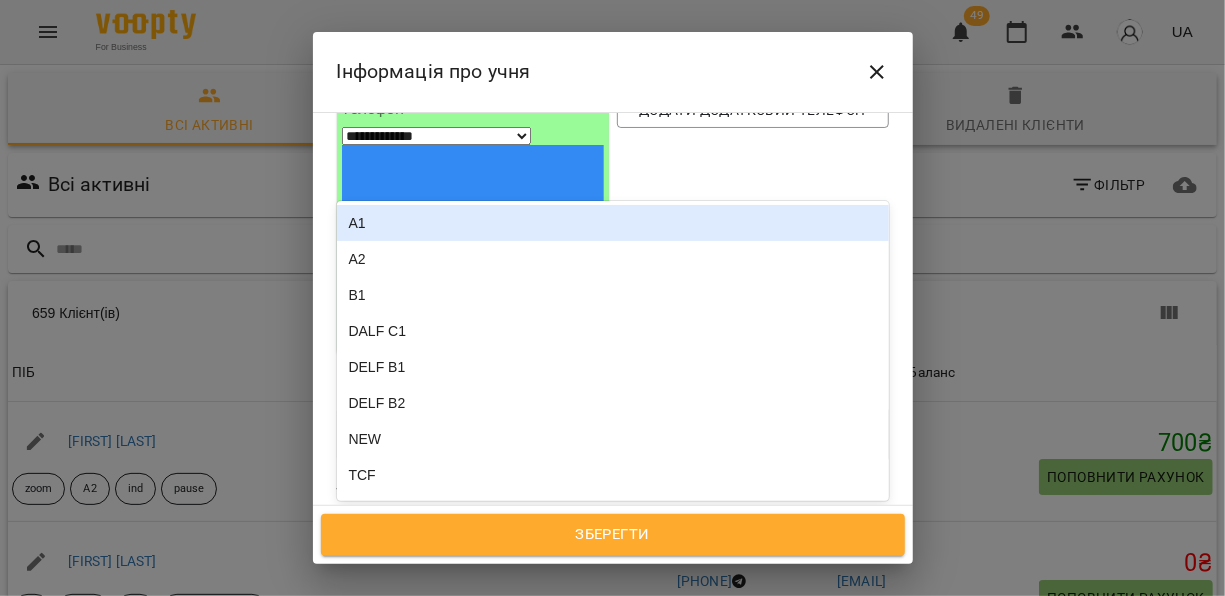 click 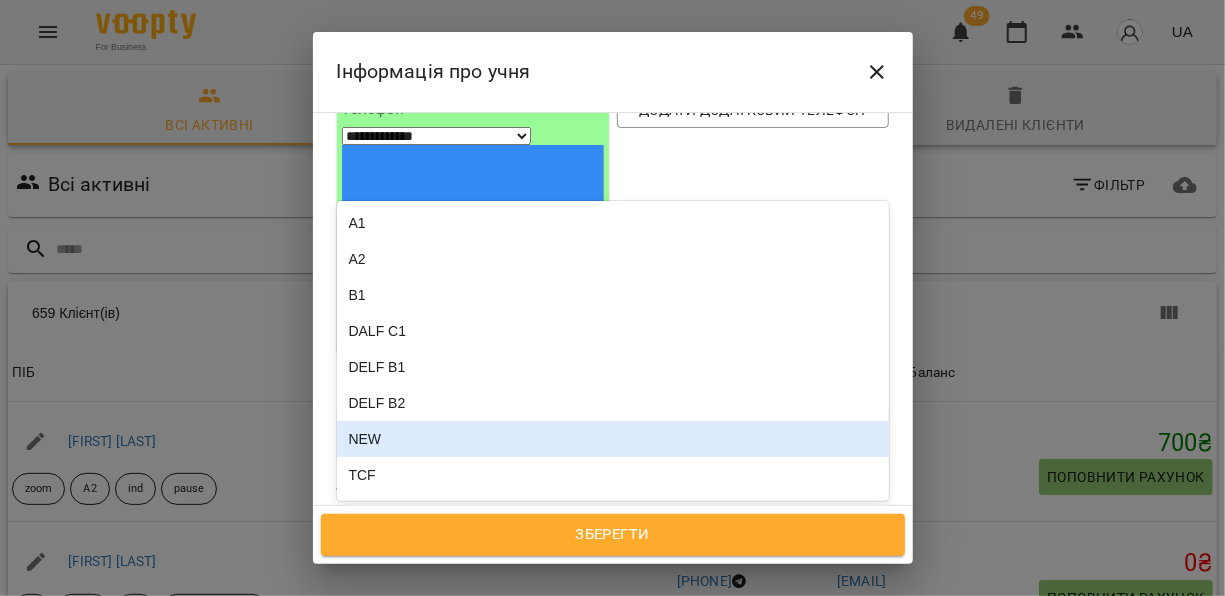 click on "NEW" at bounding box center [613, 439] 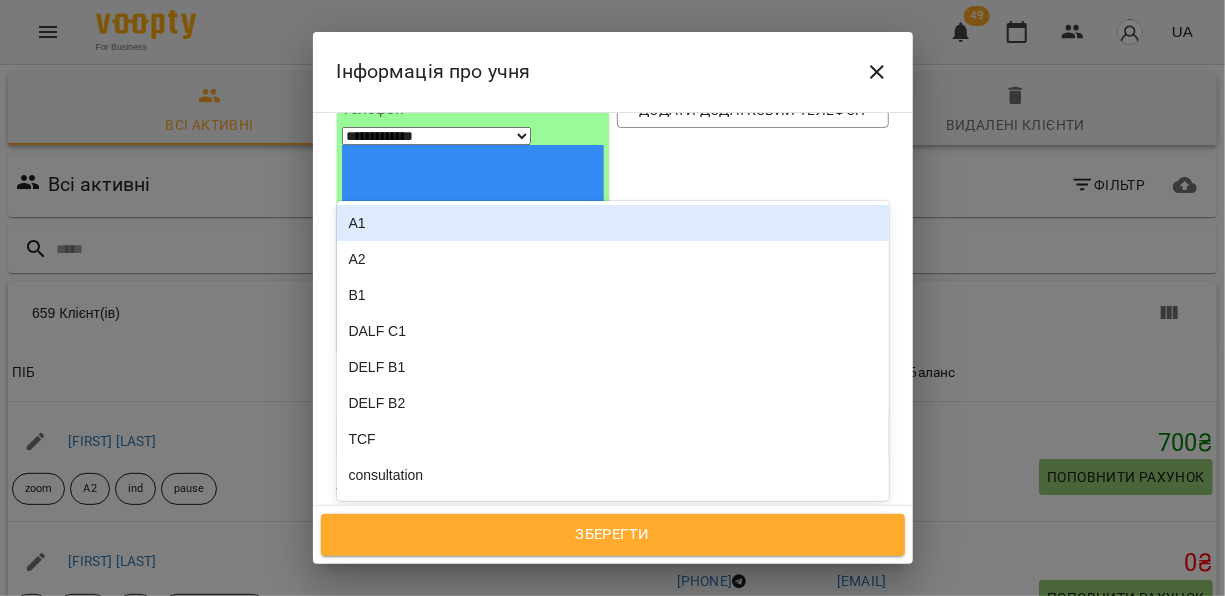 click 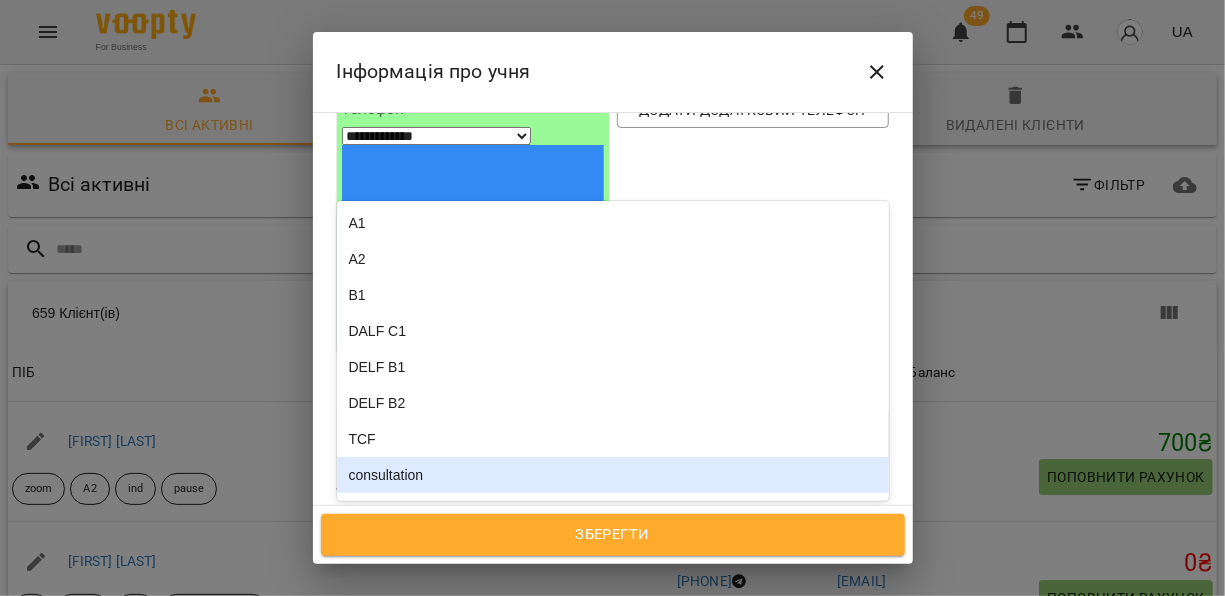 click on "consultation" at bounding box center [613, 475] 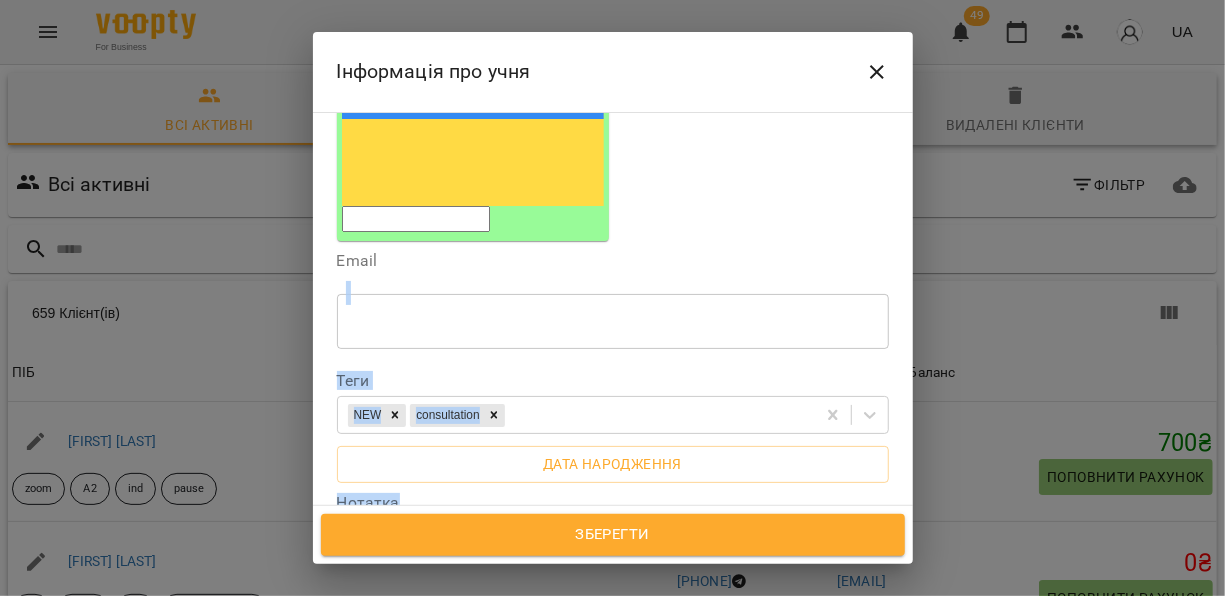 drag, startPoint x: 912, startPoint y: 276, endPoint x: 913, endPoint y: 322, distance: 46.010868 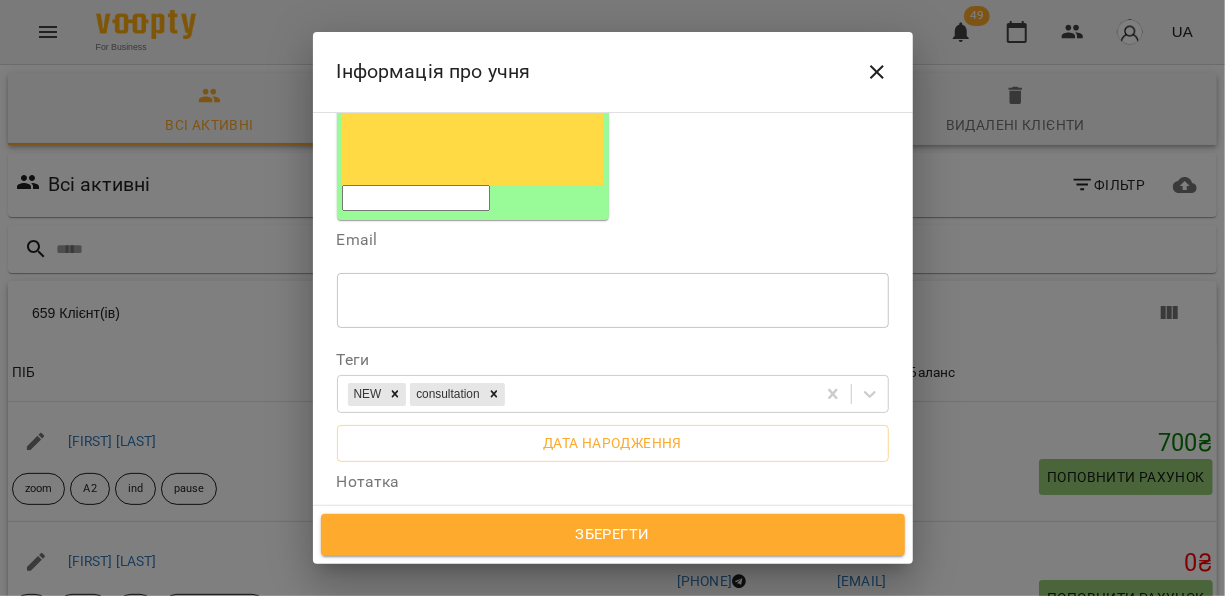 click on "* ​" at bounding box center [613, 541] 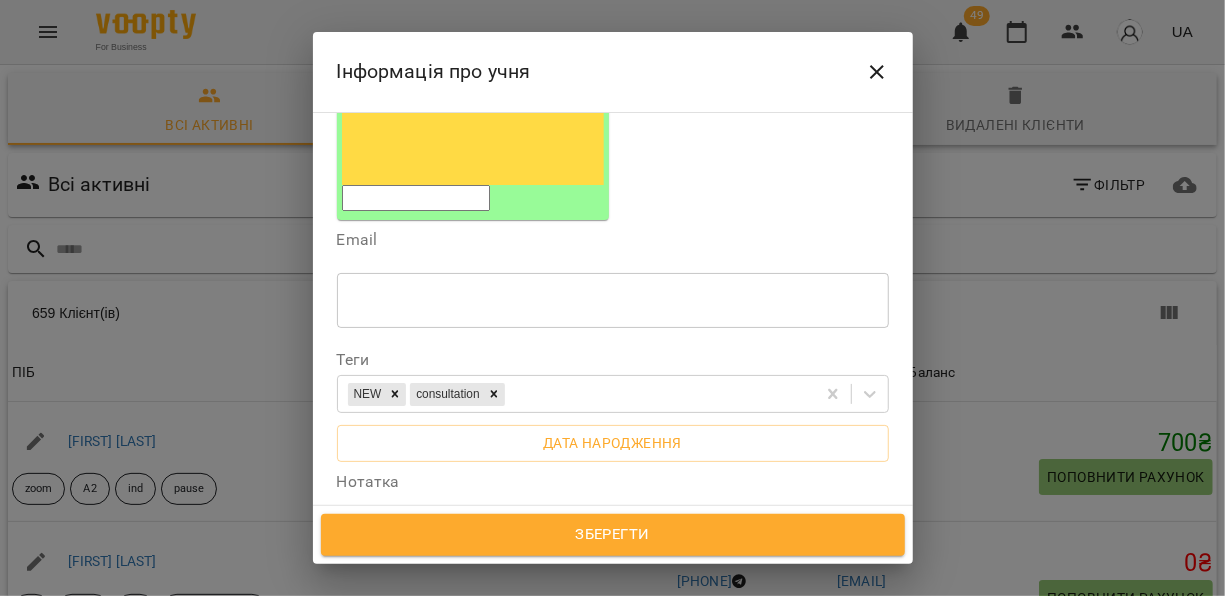 type on "**********" 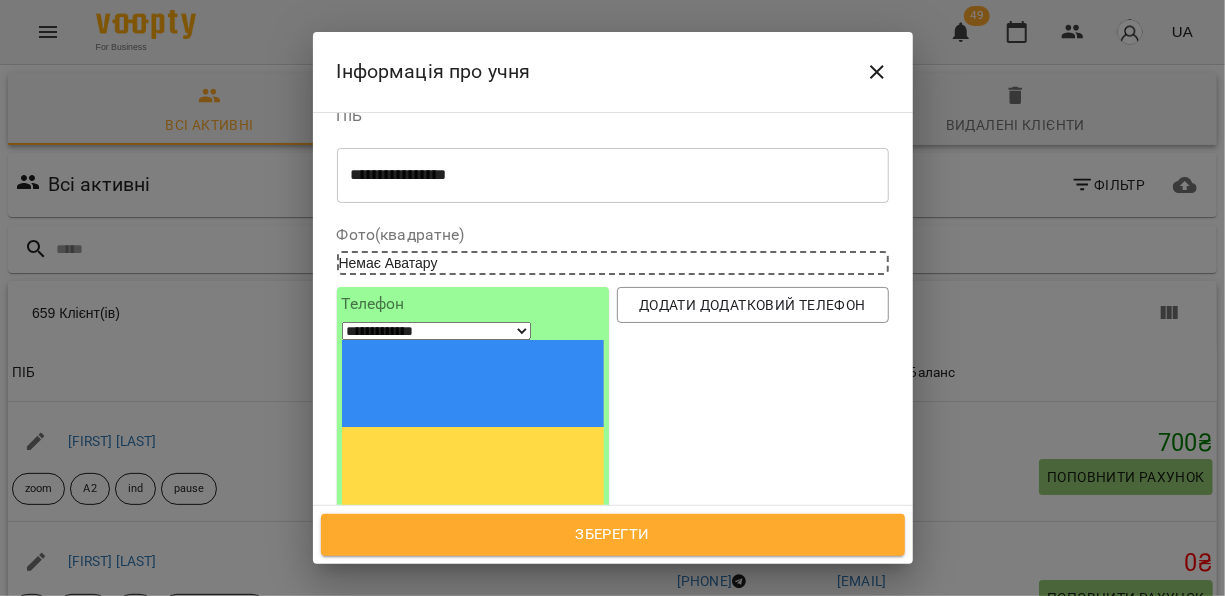 scroll, scrollTop: 7, scrollLeft: 0, axis: vertical 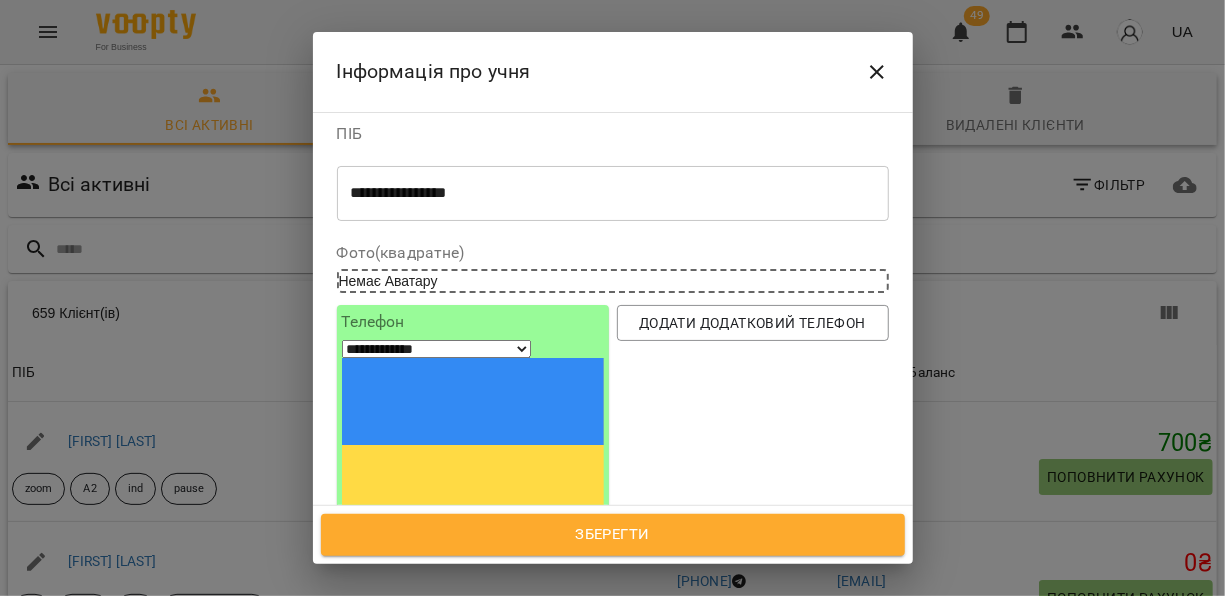 click at bounding box center [416, 545] 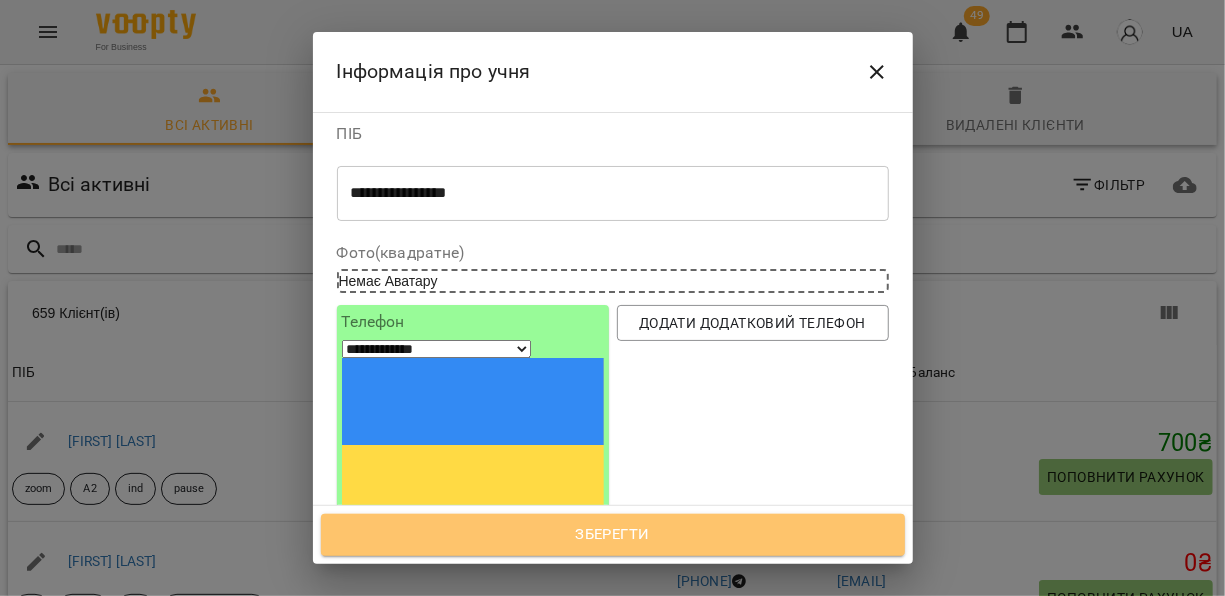 click on "Зберегти" at bounding box center (613, 535) 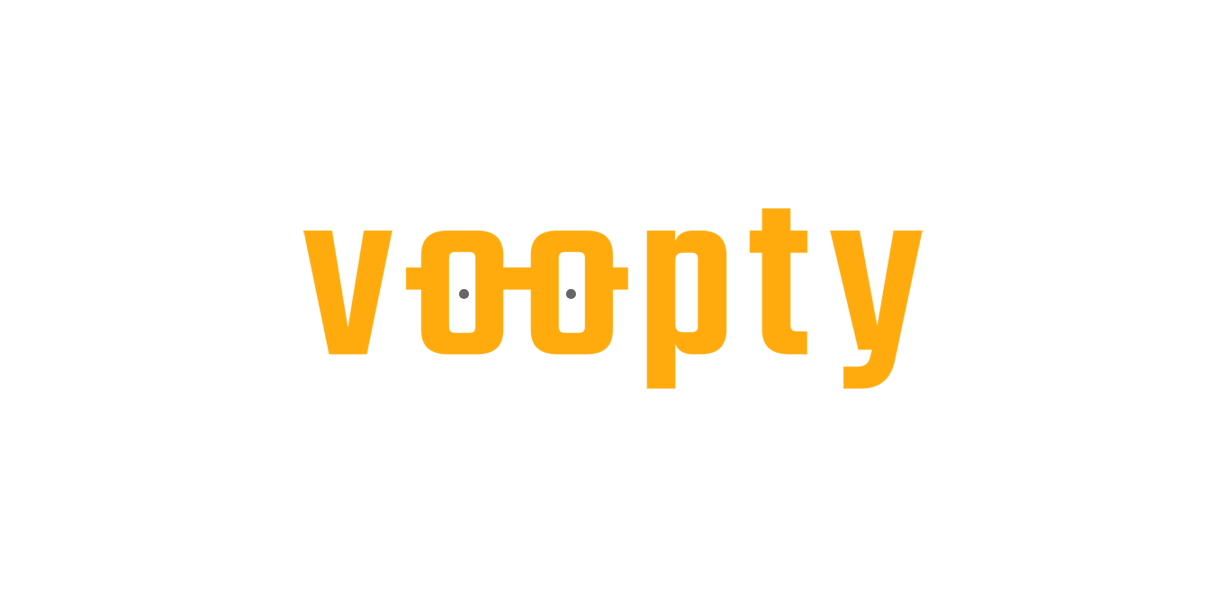 scroll, scrollTop: 0, scrollLeft: 0, axis: both 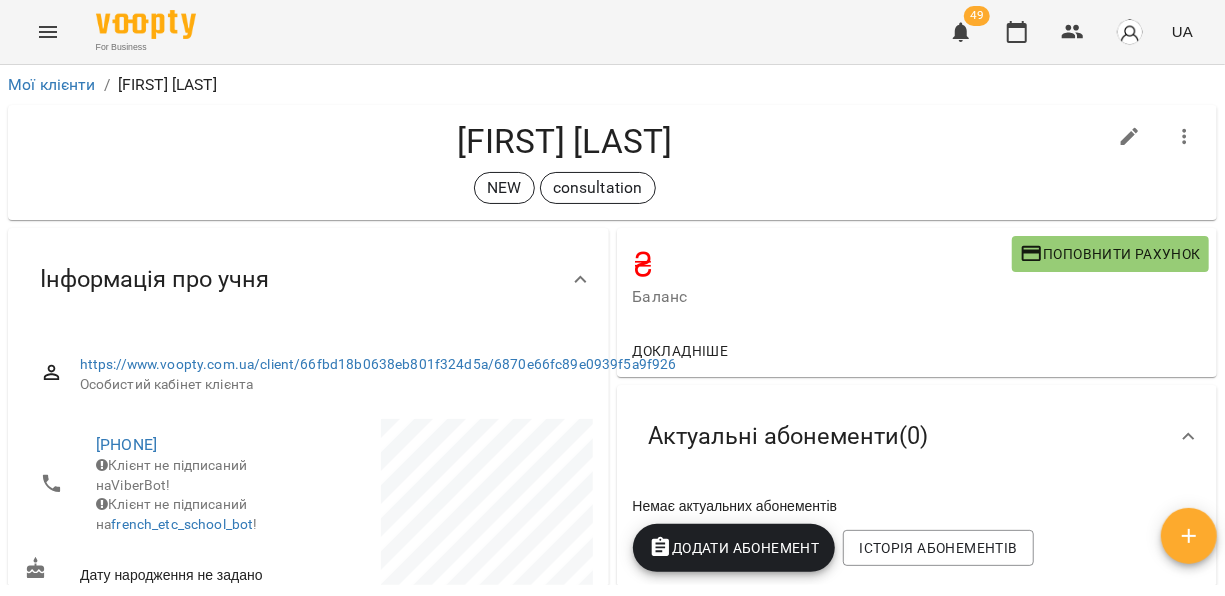 click 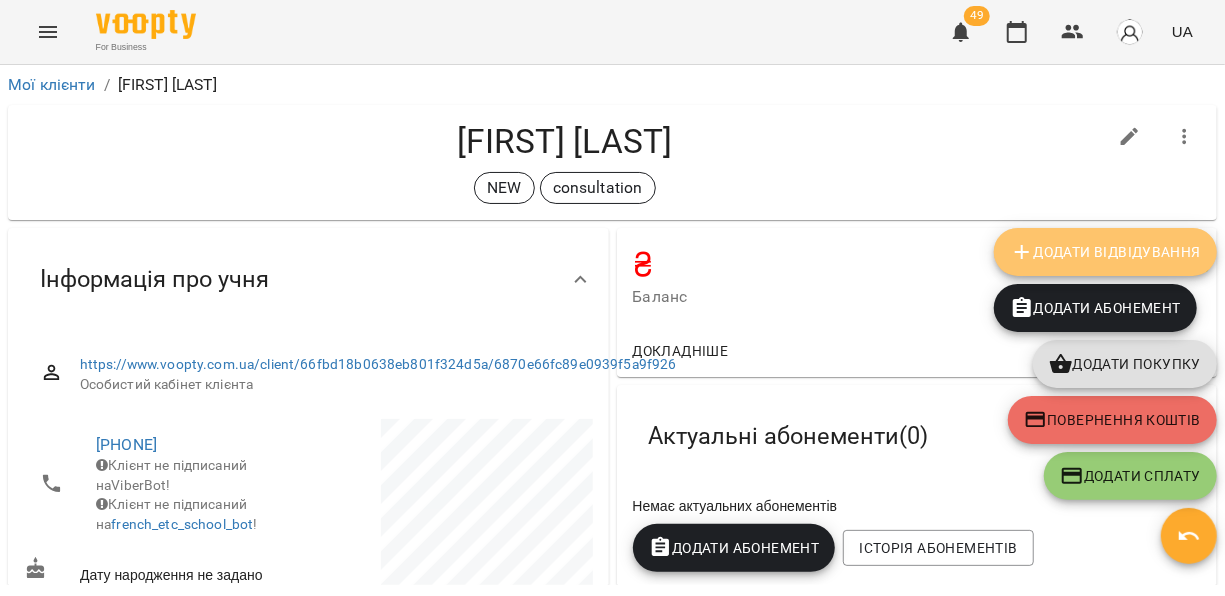click on "Додати Відвідування" at bounding box center [1105, 252] 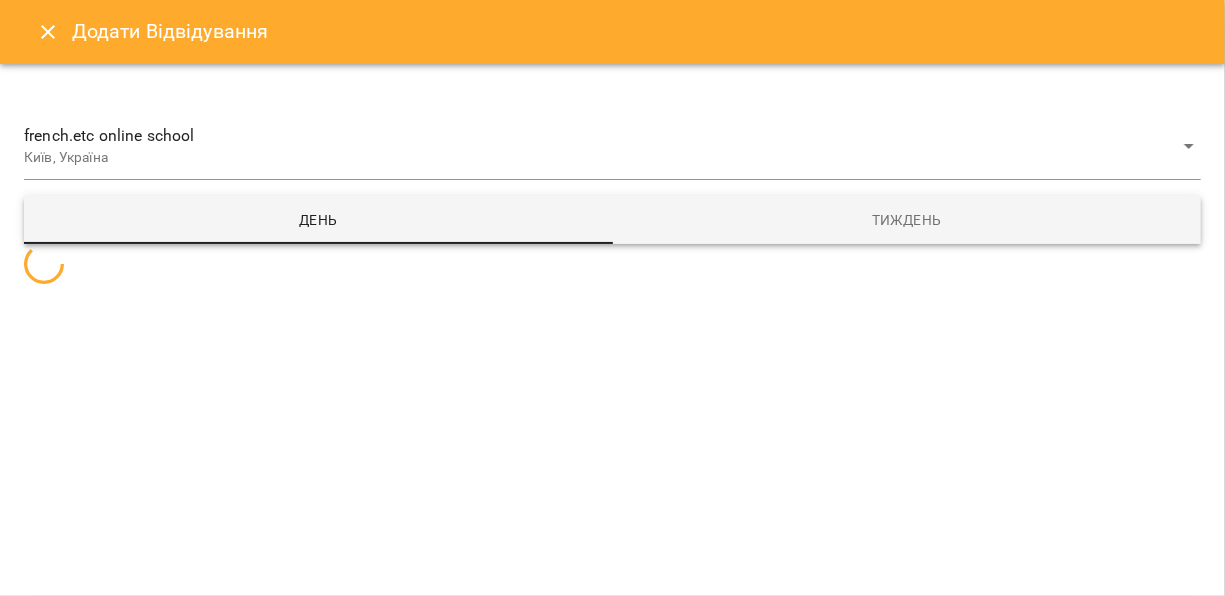 select 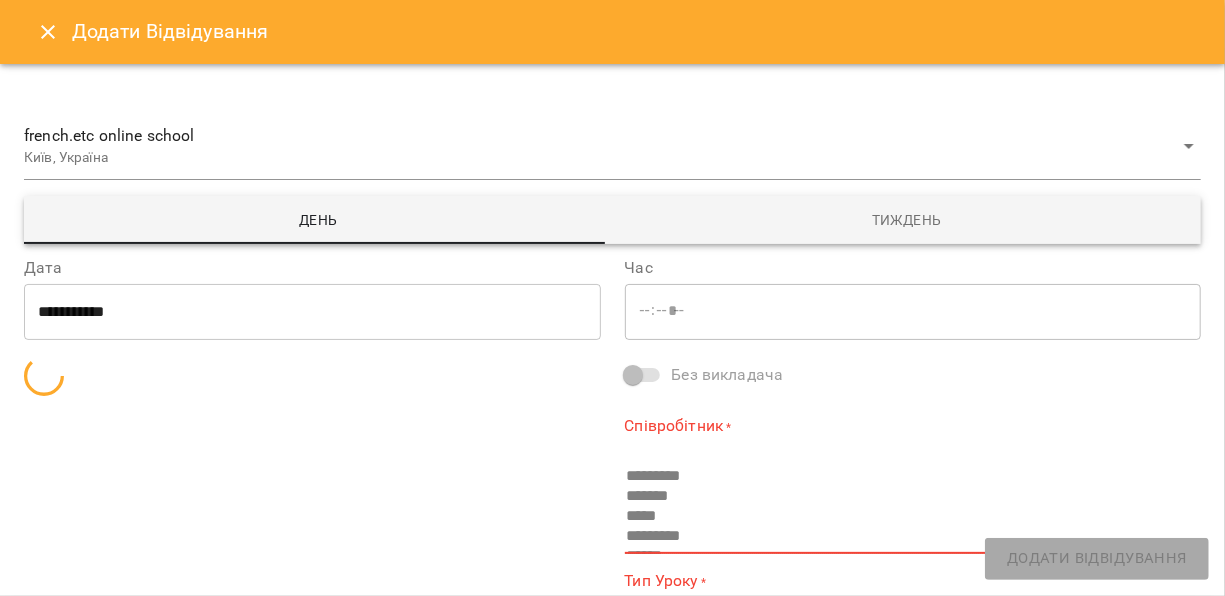 type on "*****" 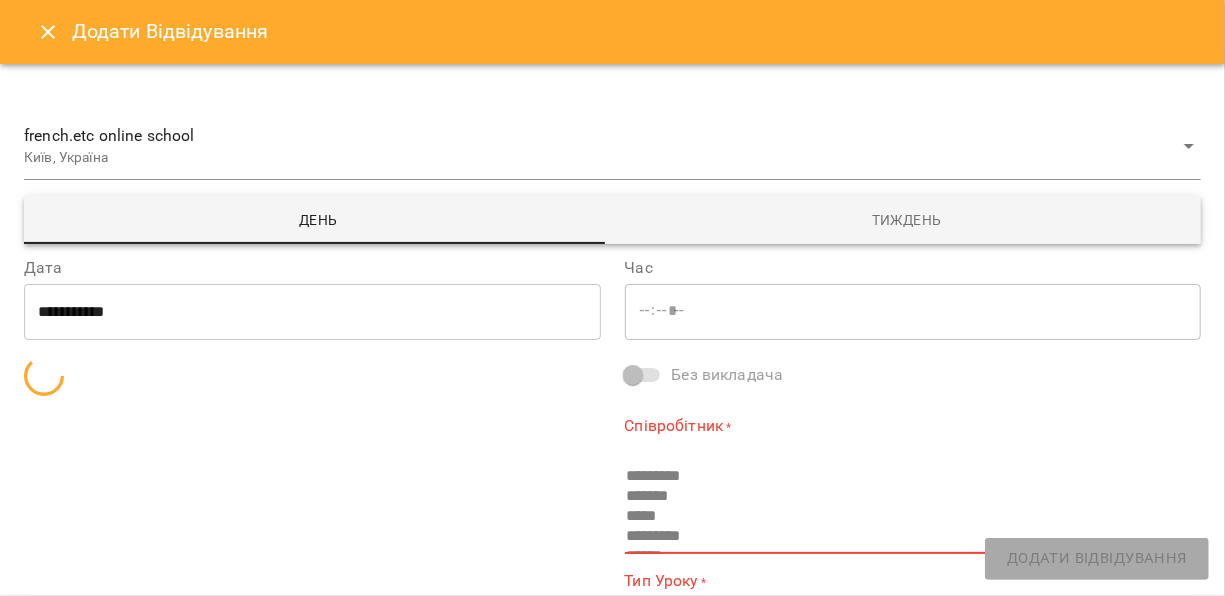 type on "**********" 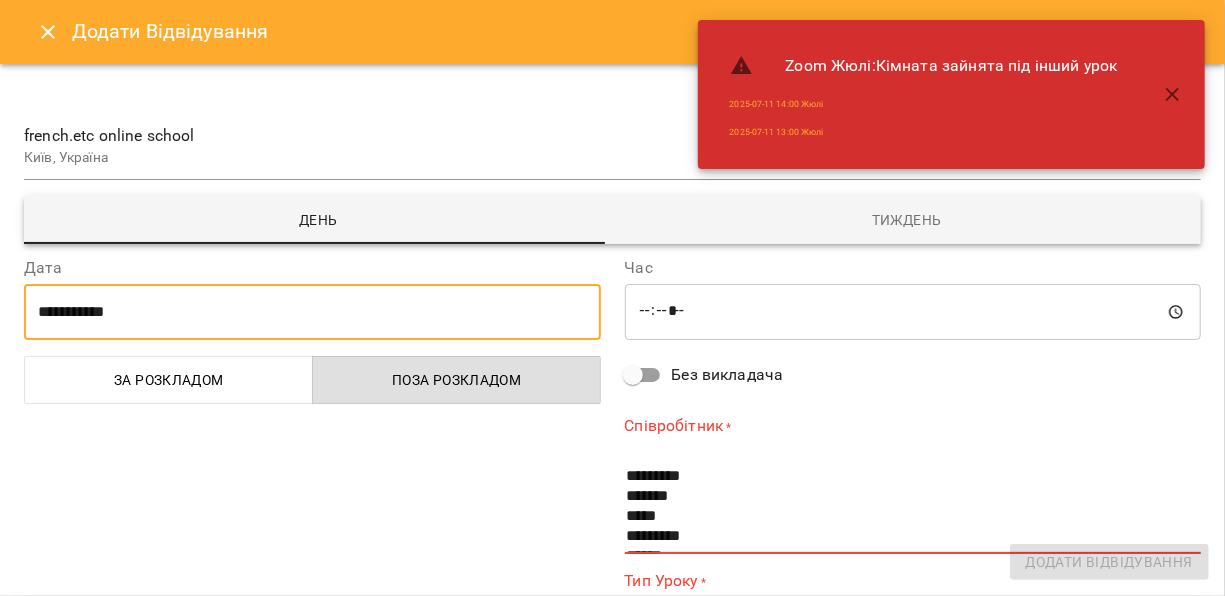 click on "**********" at bounding box center [312, 312] 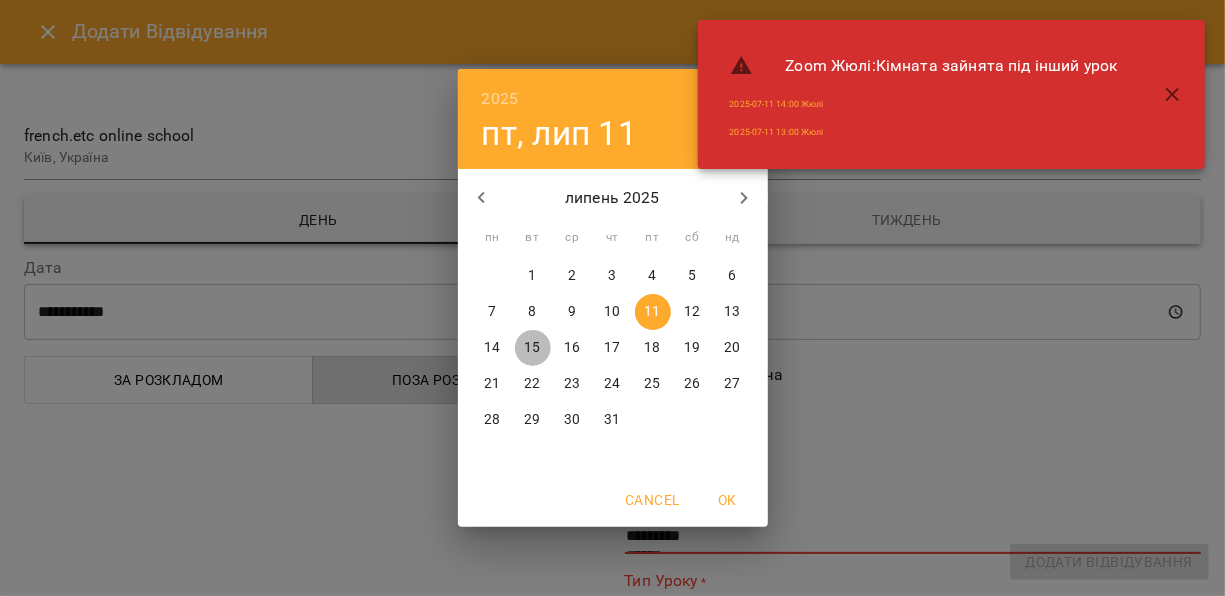 click on "15" at bounding box center (532, 348) 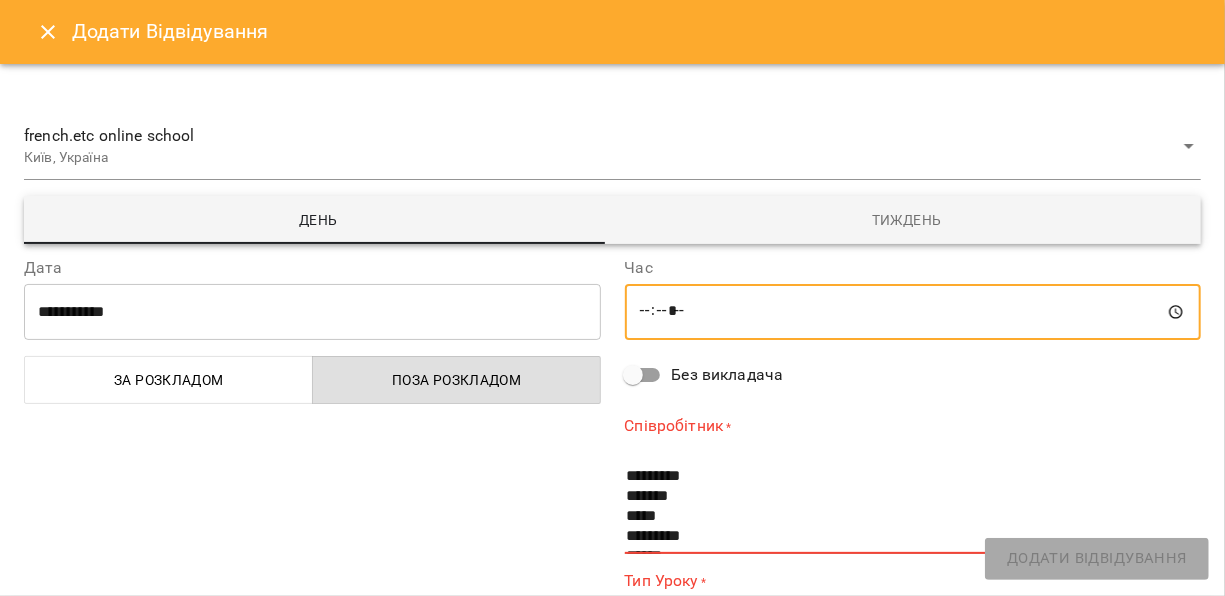 click on "*****" at bounding box center [913, 312] 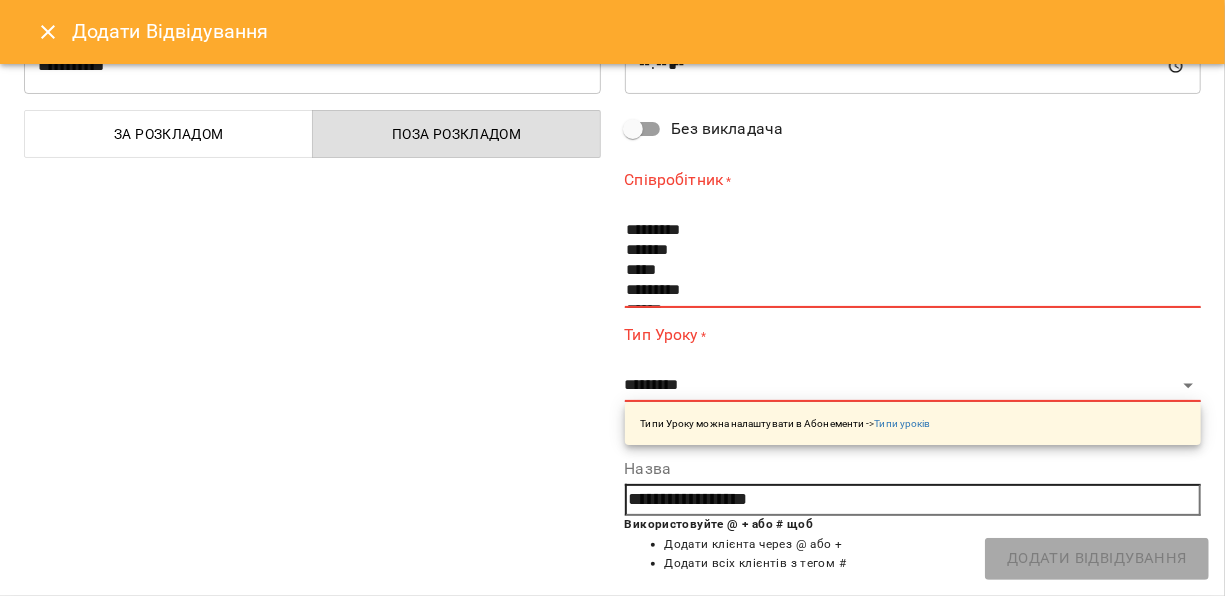 scroll, scrollTop: 258, scrollLeft: 0, axis: vertical 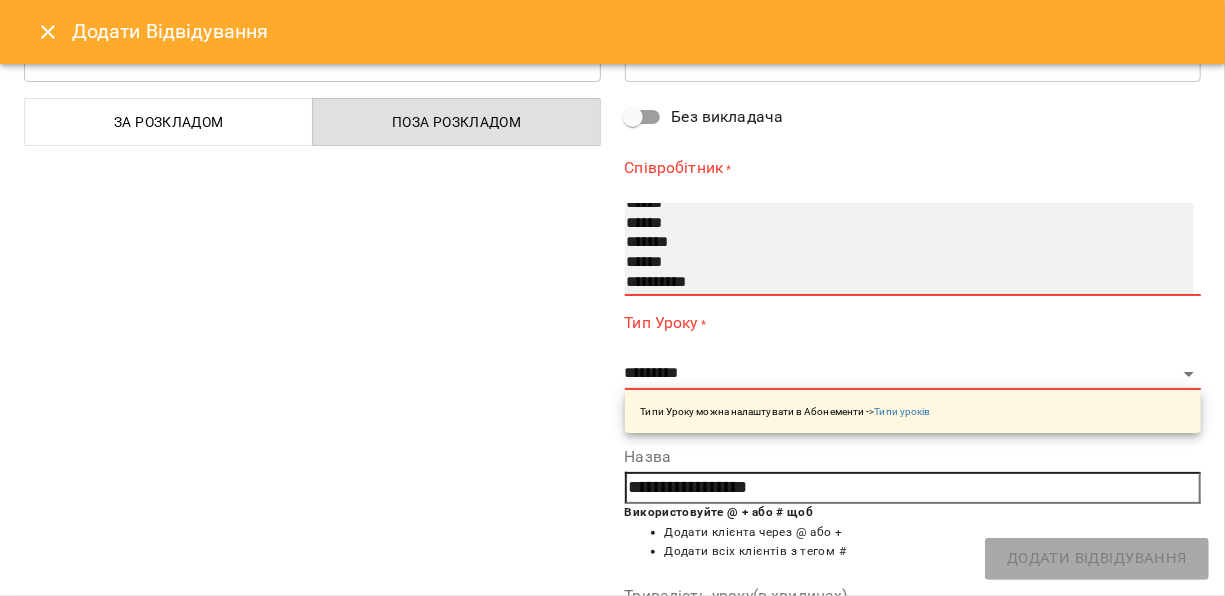 select on "**********" 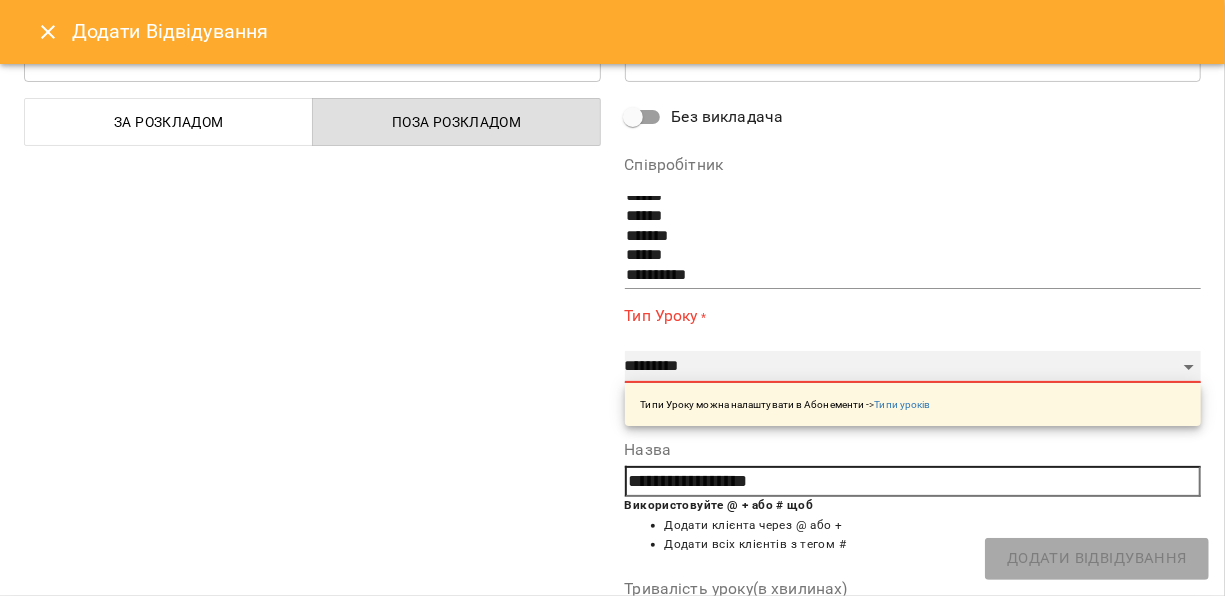 click on "**********" at bounding box center [913, 367] 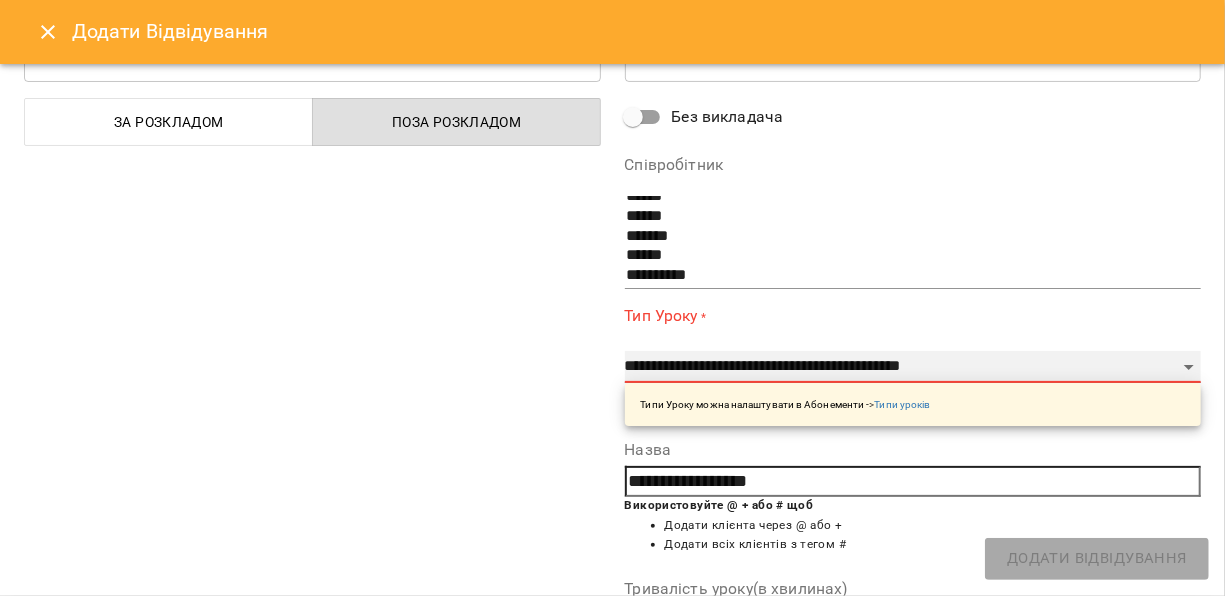 click on "**********" at bounding box center [913, 367] 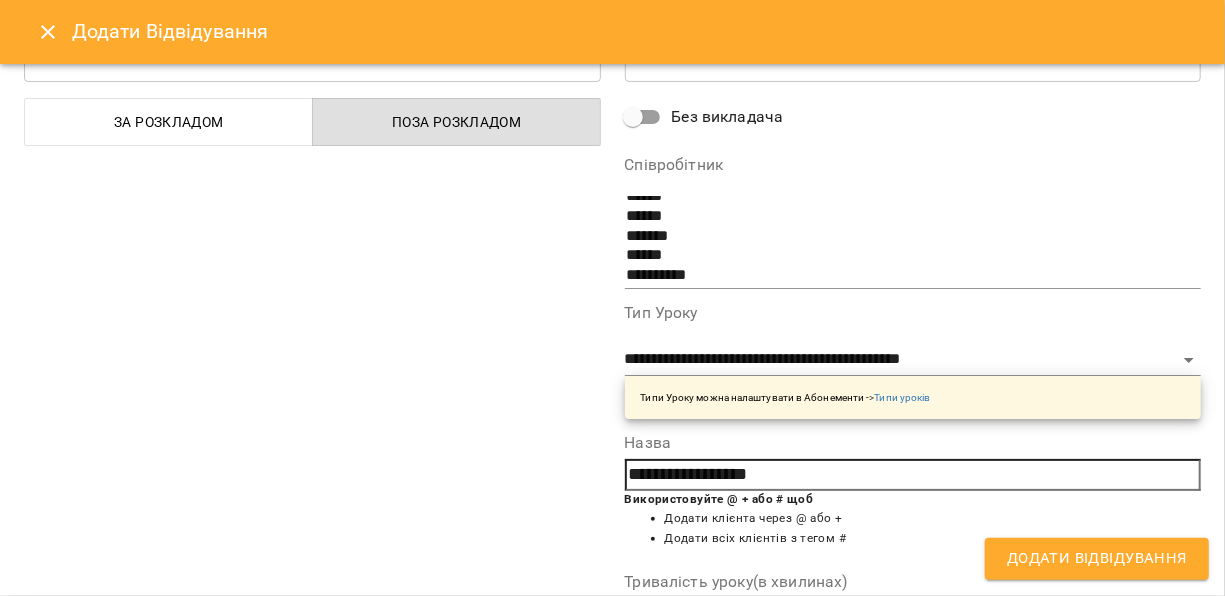 drag, startPoint x: 790, startPoint y: 479, endPoint x: 626, endPoint y: 475, distance: 164.04877 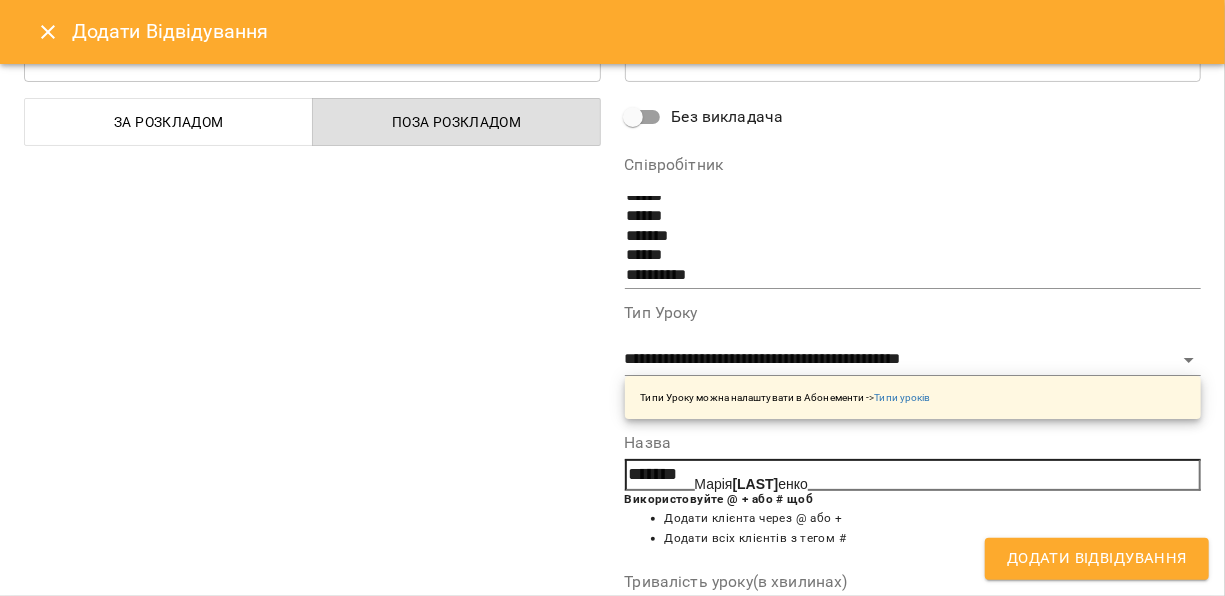 click on "[LAST]" at bounding box center (756, 484) 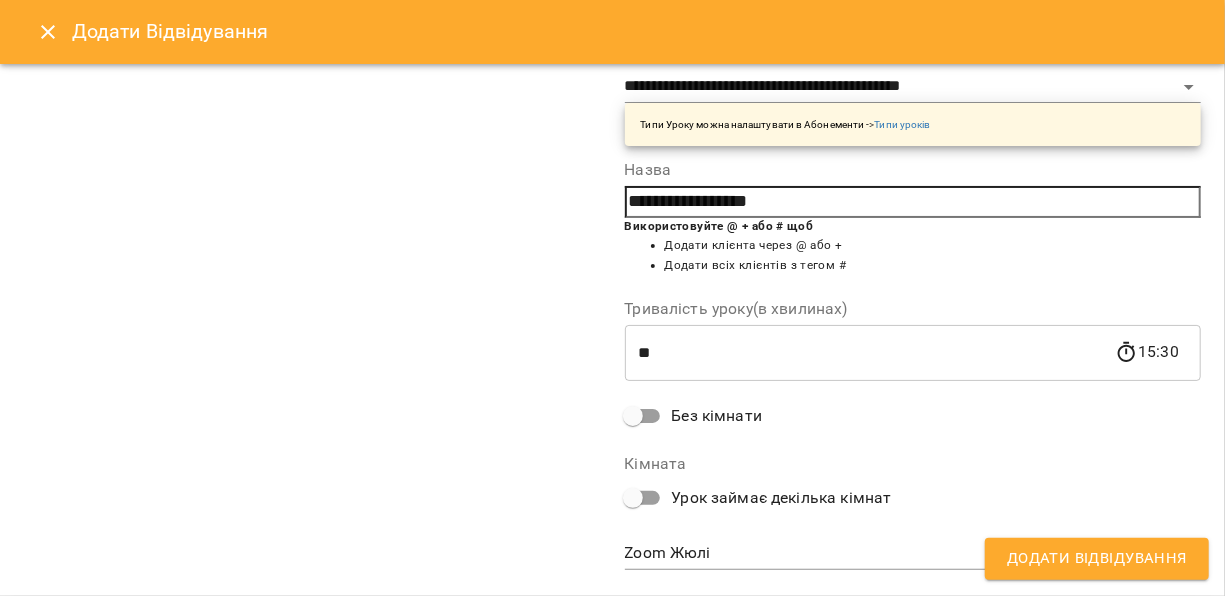 scroll, scrollTop: 545, scrollLeft: 0, axis: vertical 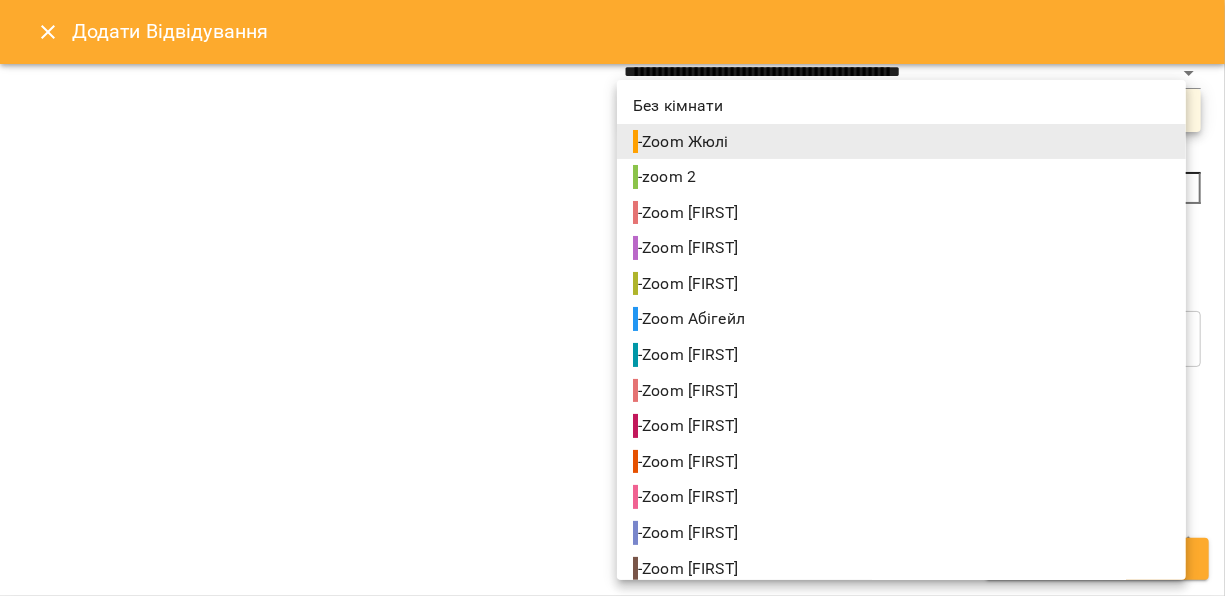 click on "**********" at bounding box center (612, 330) 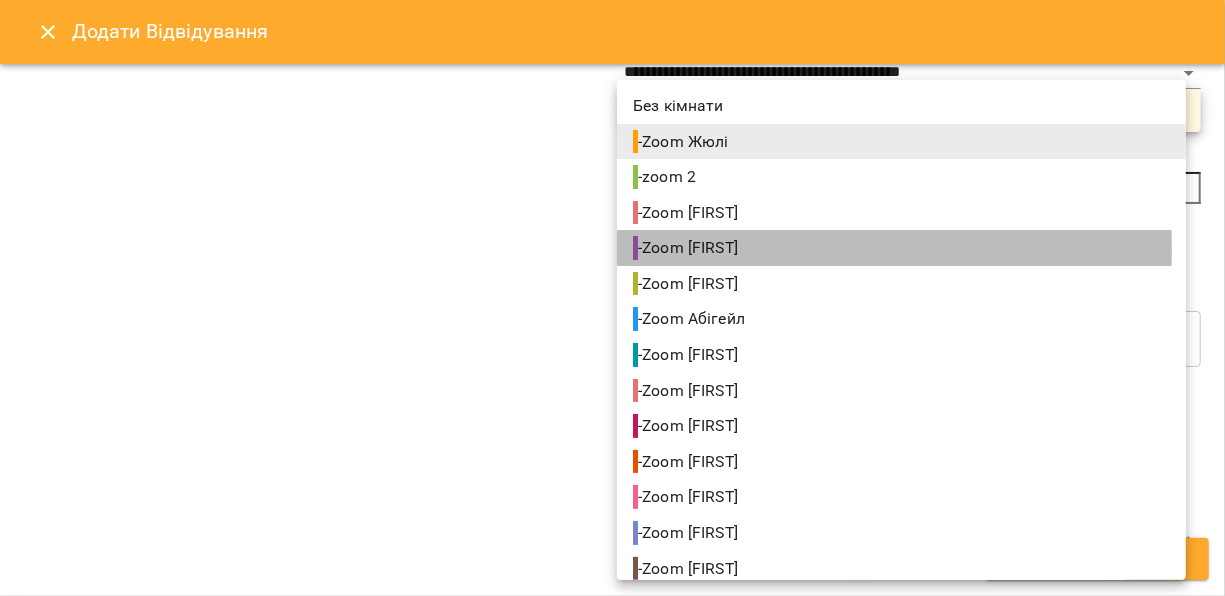 click on "- Zoom [FIRST]" at bounding box center [687, 248] 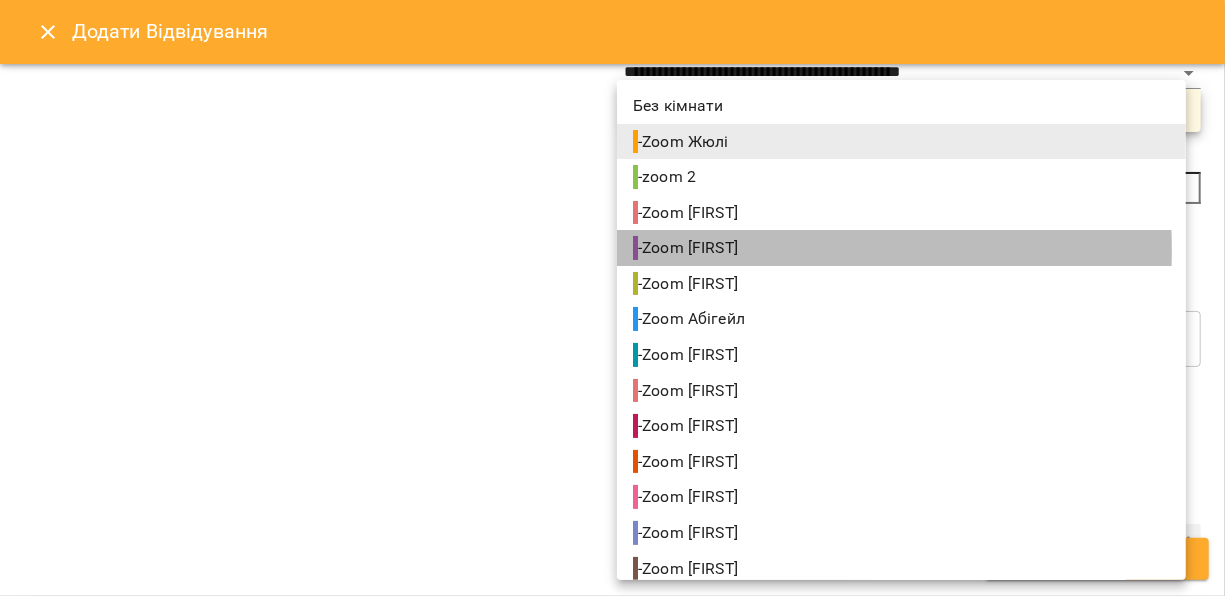 type on "**********" 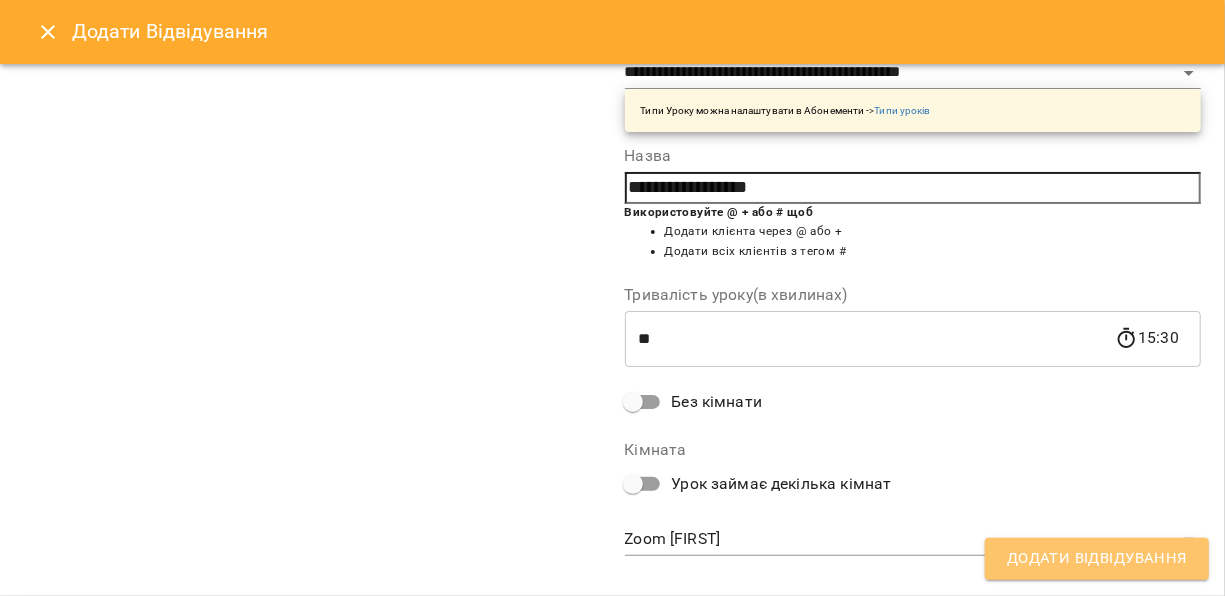 click on "Додати Відвідування" at bounding box center [1097, 559] 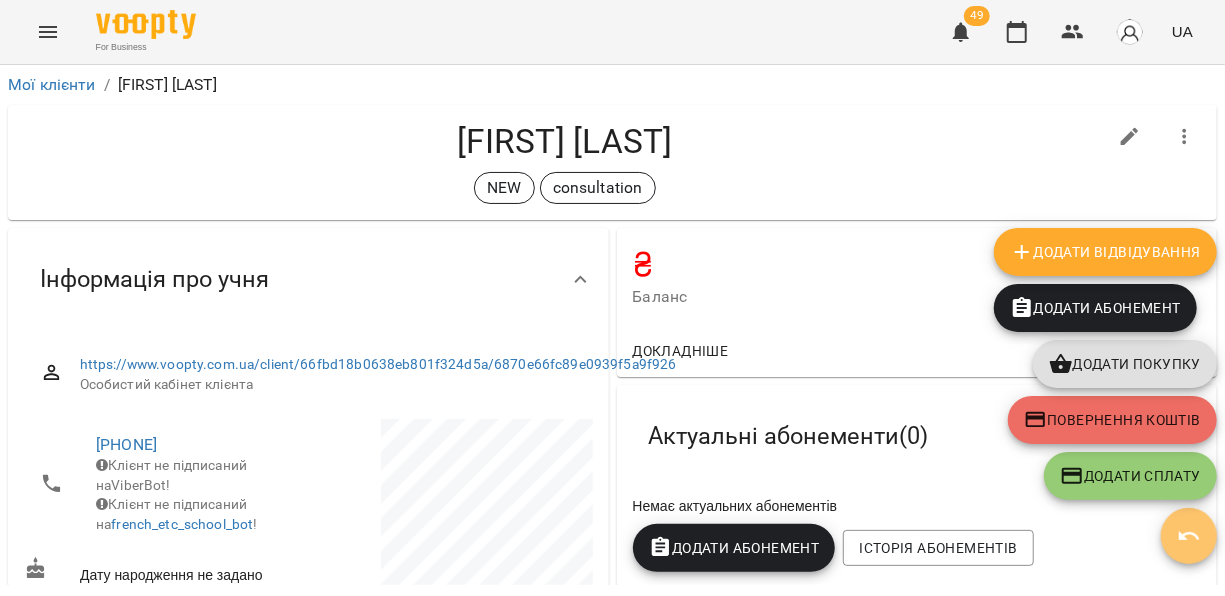 click 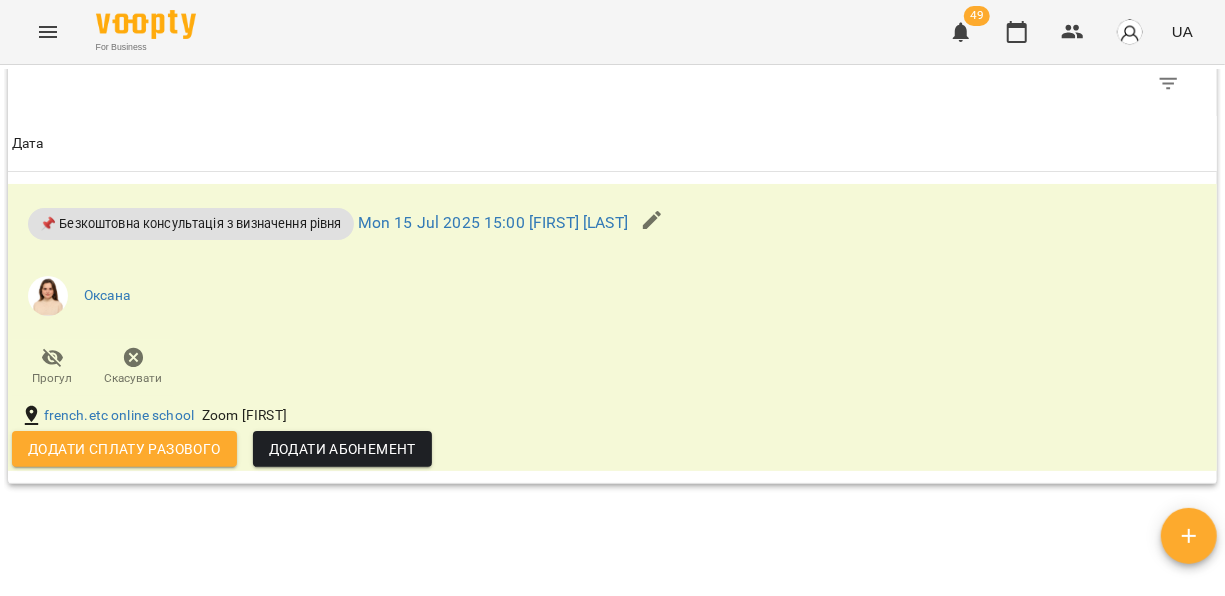 scroll, scrollTop: 1282, scrollLeft: 0, axis: vertical 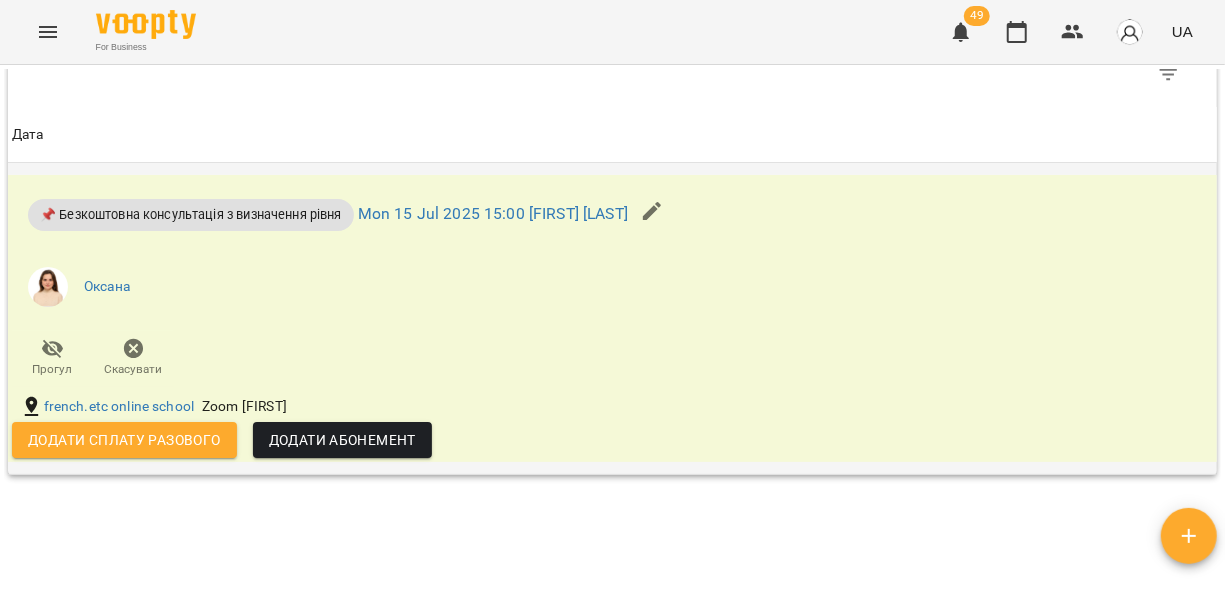 click at bounding box center [652, 211] 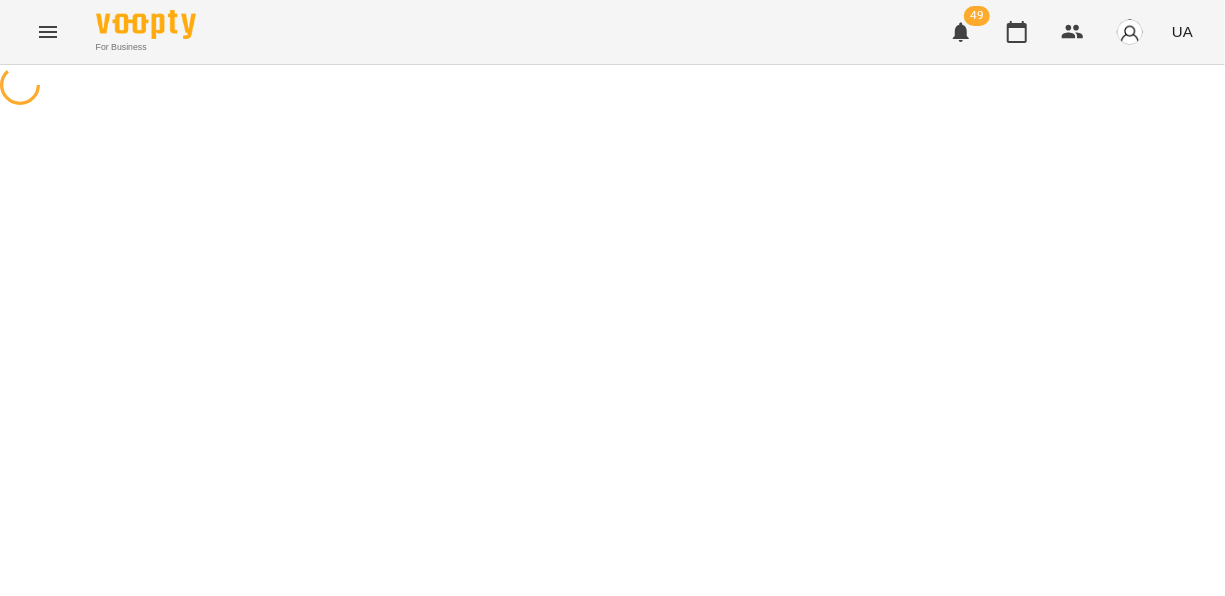 select on "**********" 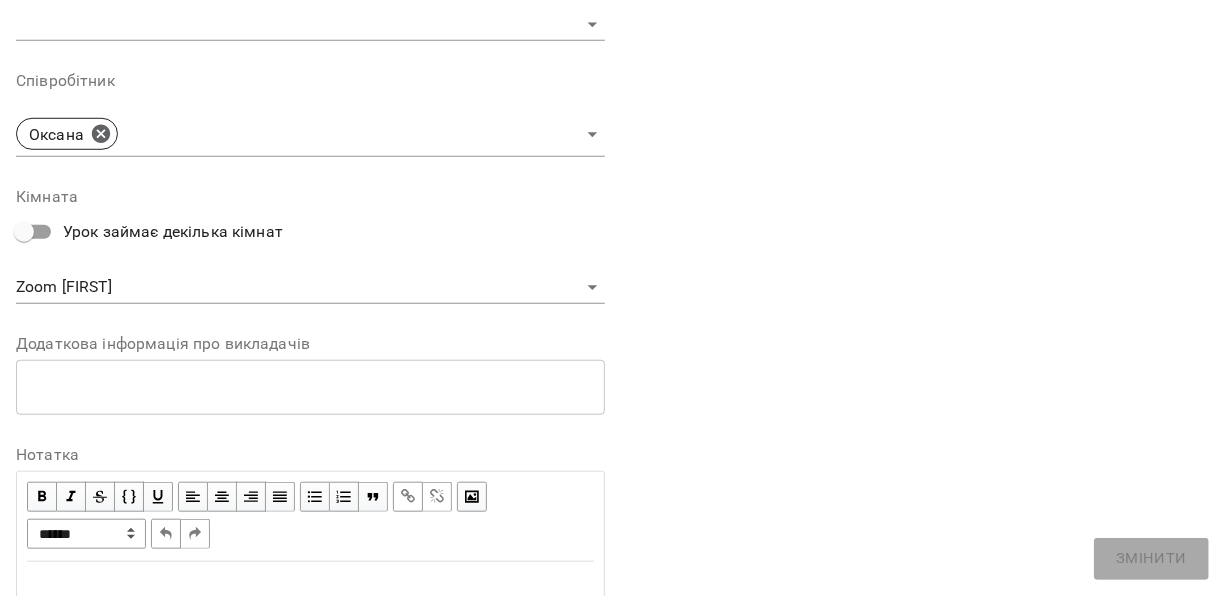scroll, scrollTop: 688, scrollLeft: 0, axis: vertical 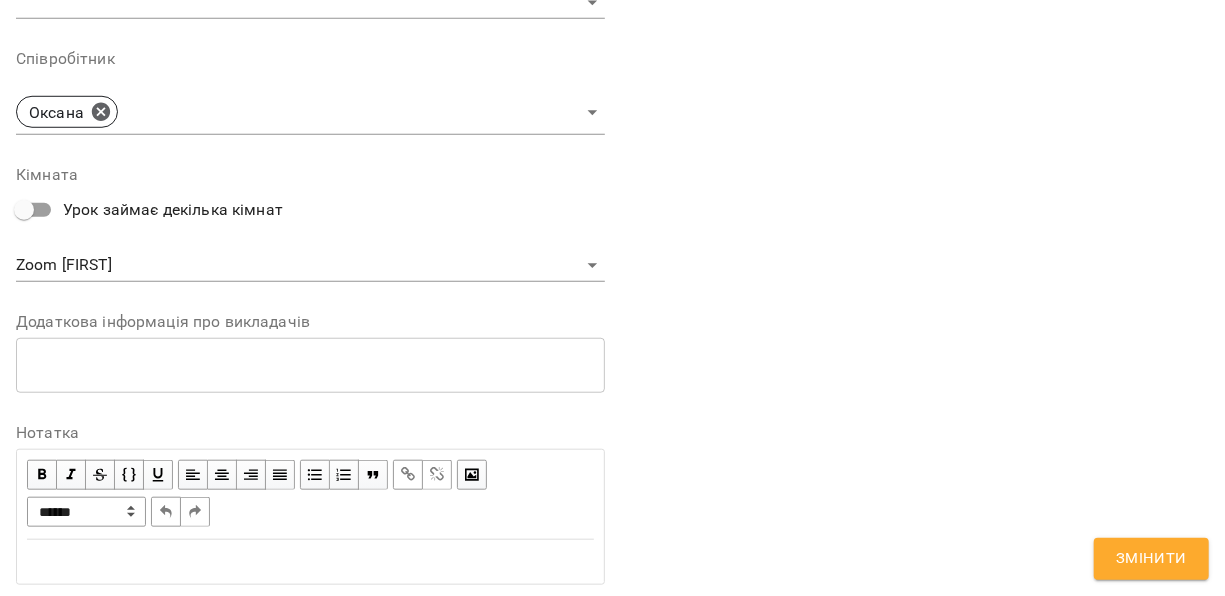 click at bounding box center [310, 562] 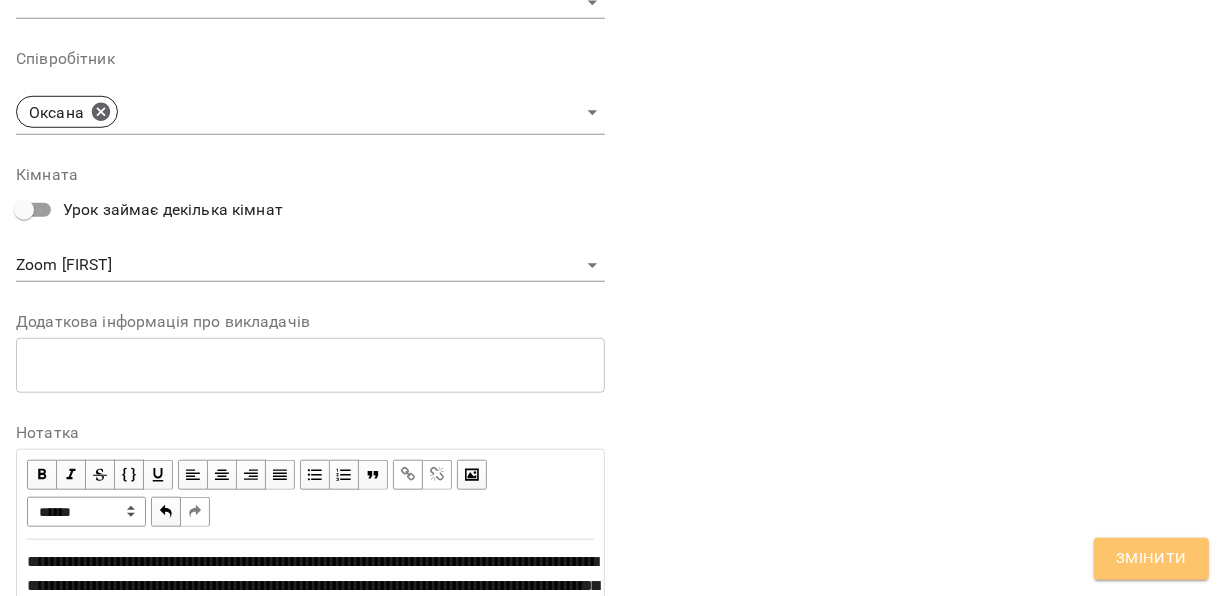 click on "Змінити" at bounding box center (1151, 559) 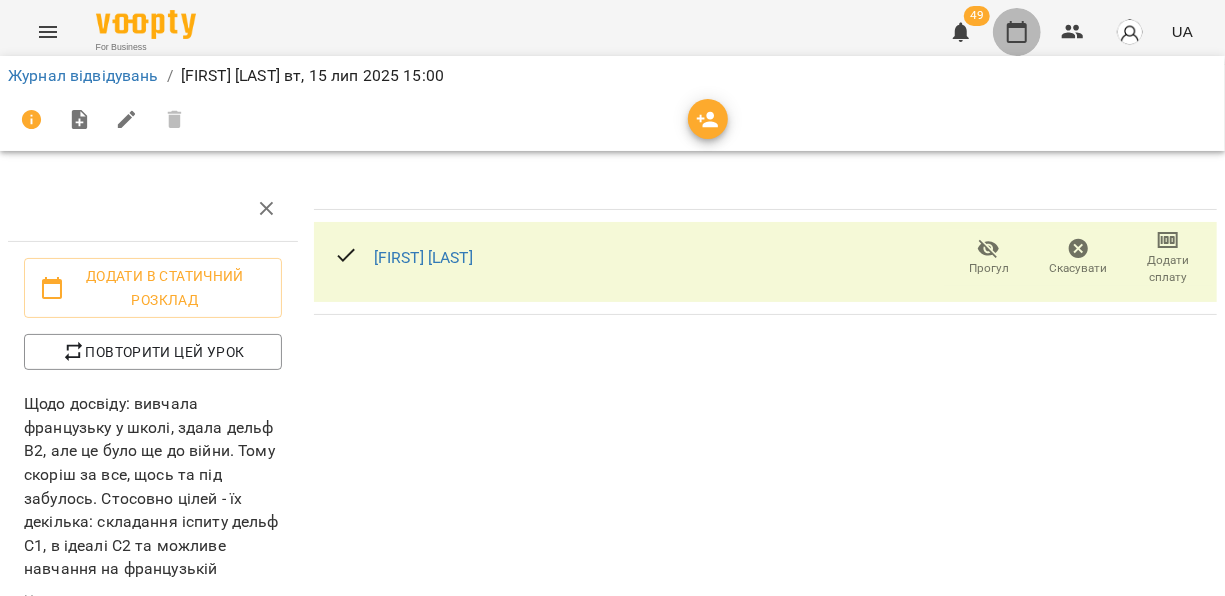 click 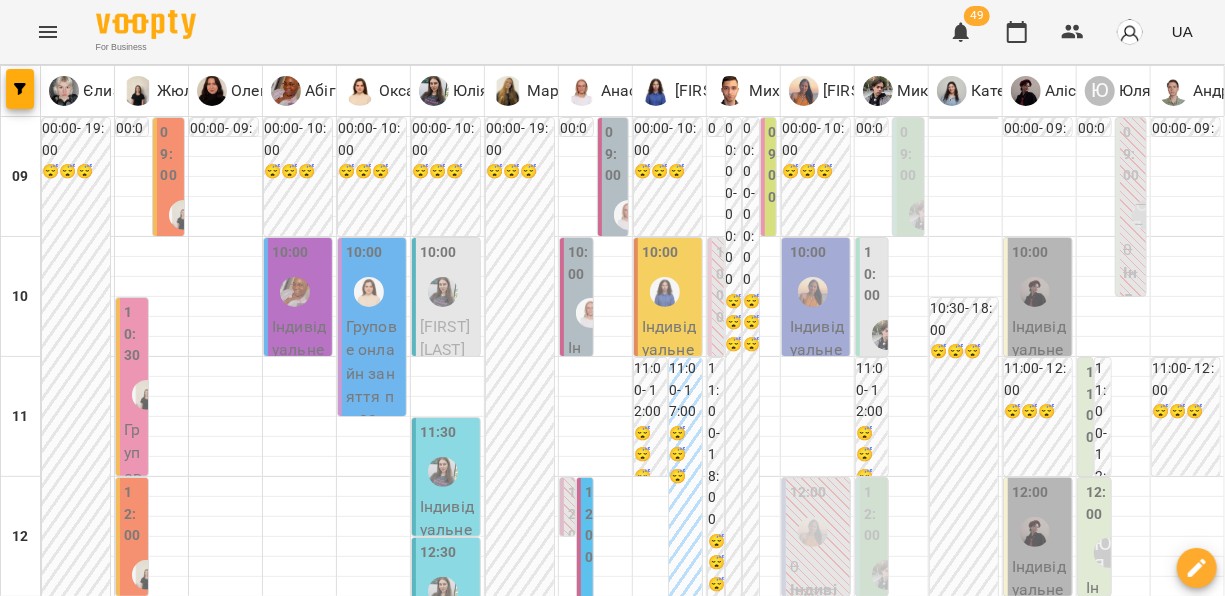 scroll, scrollTop: 554, scrollLeft: 0, axis: vertical 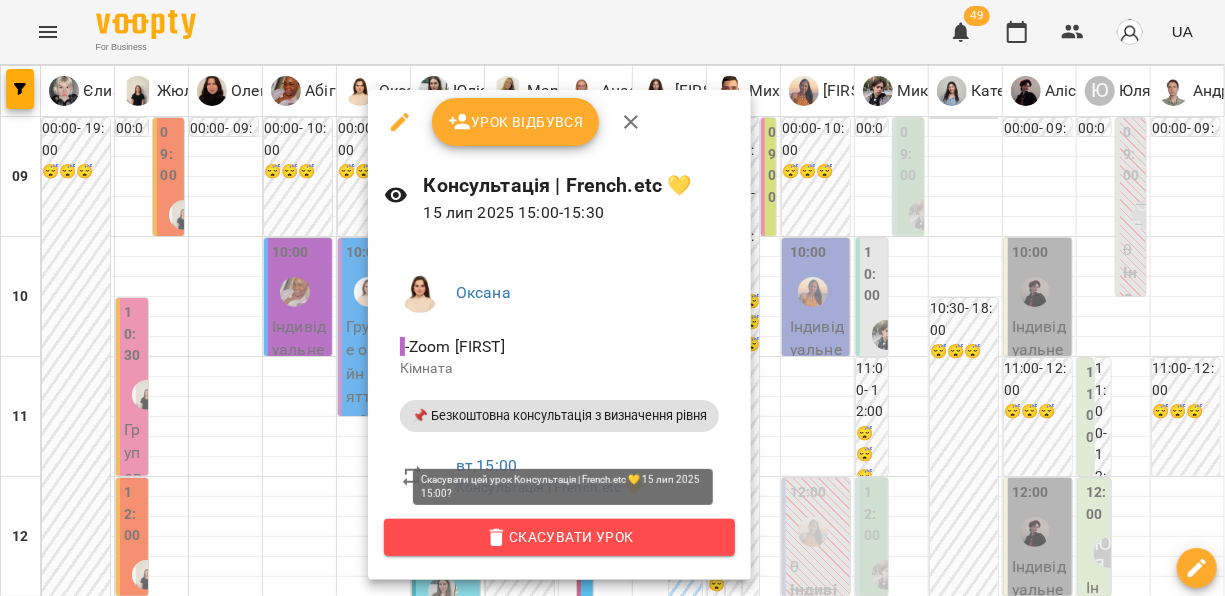 click 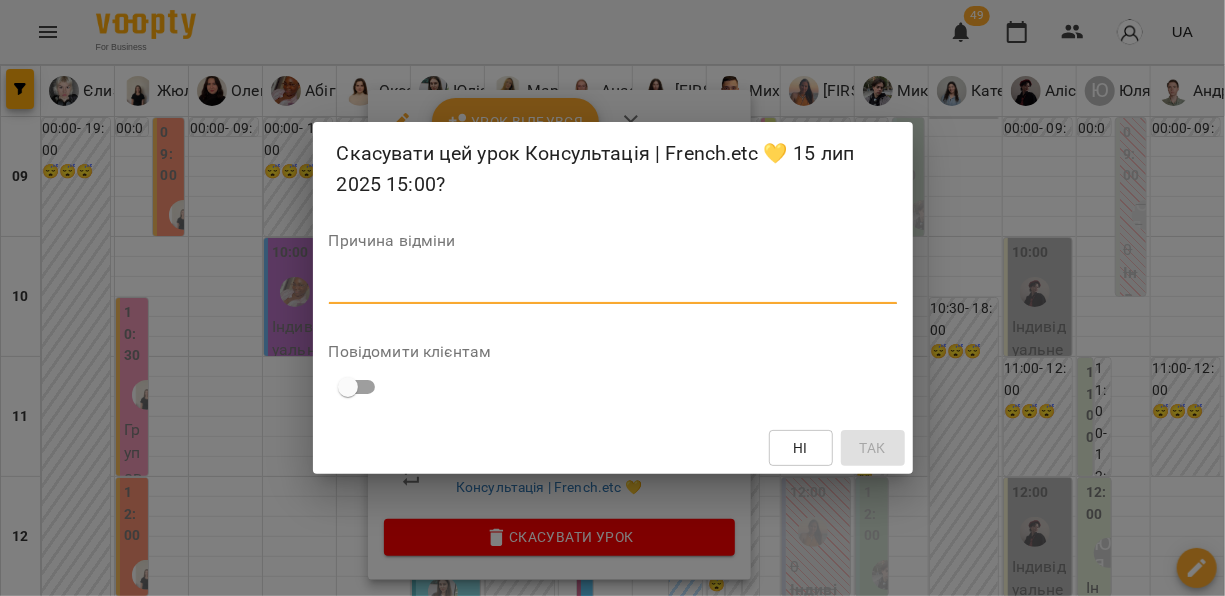 click at bounding box center (613, 287) 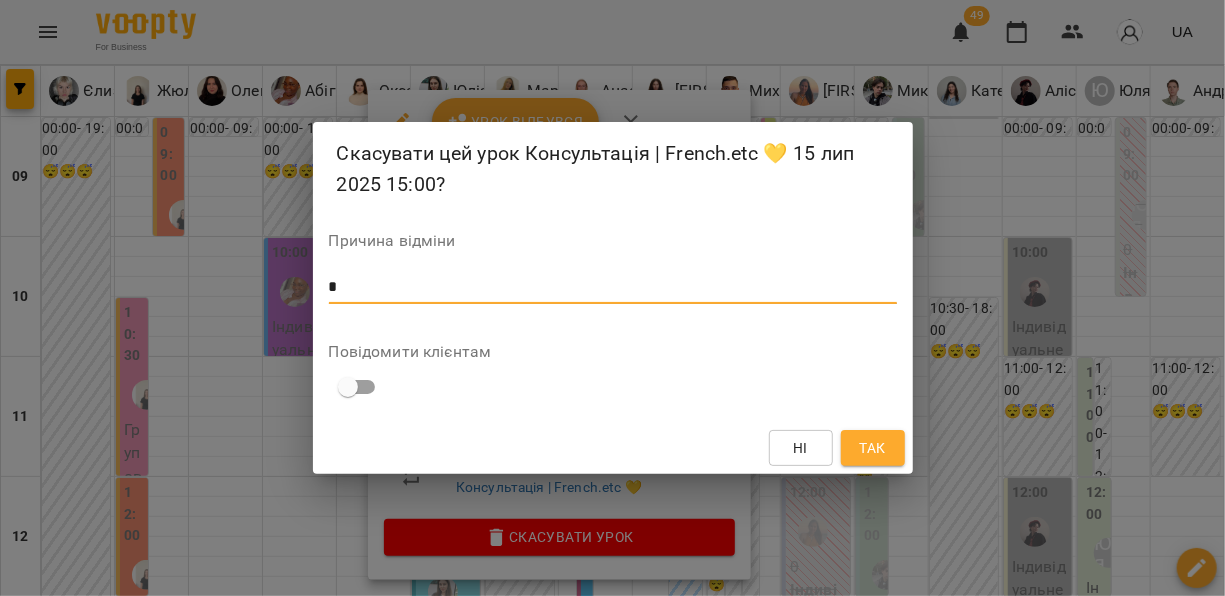type 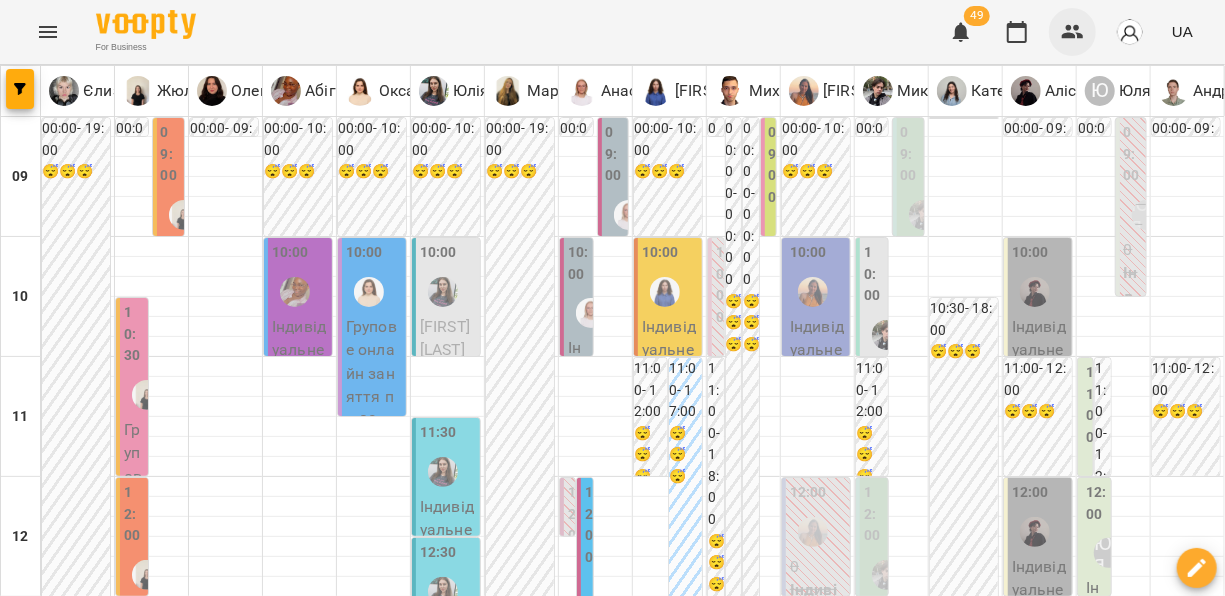 click 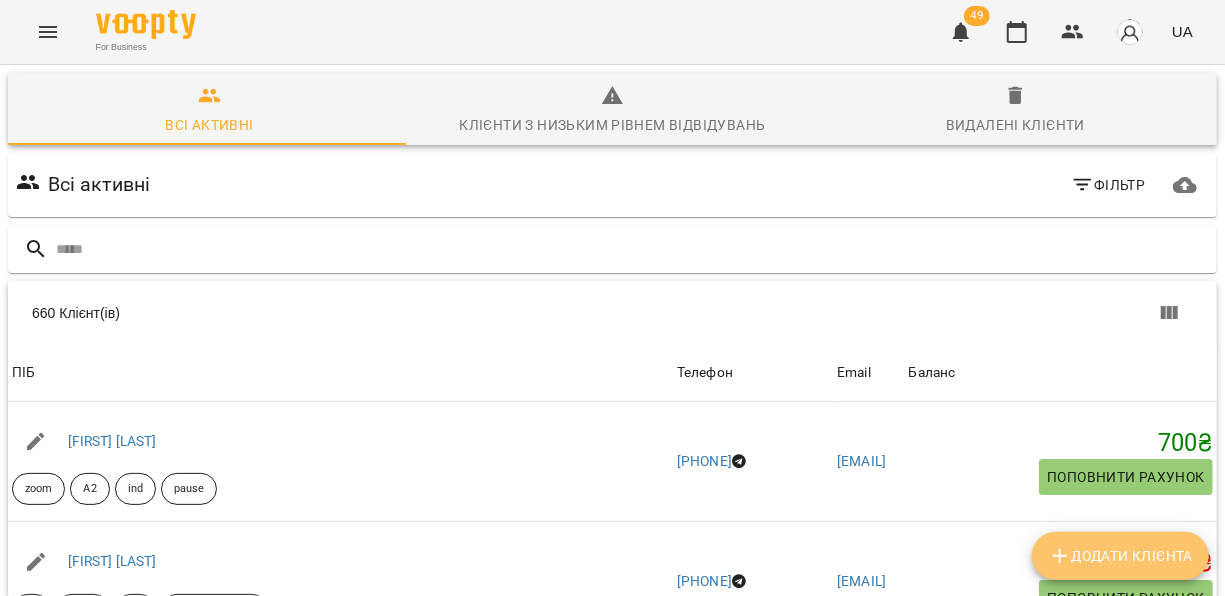click on "Додати клієнта" at bounding box center (1120, 556) 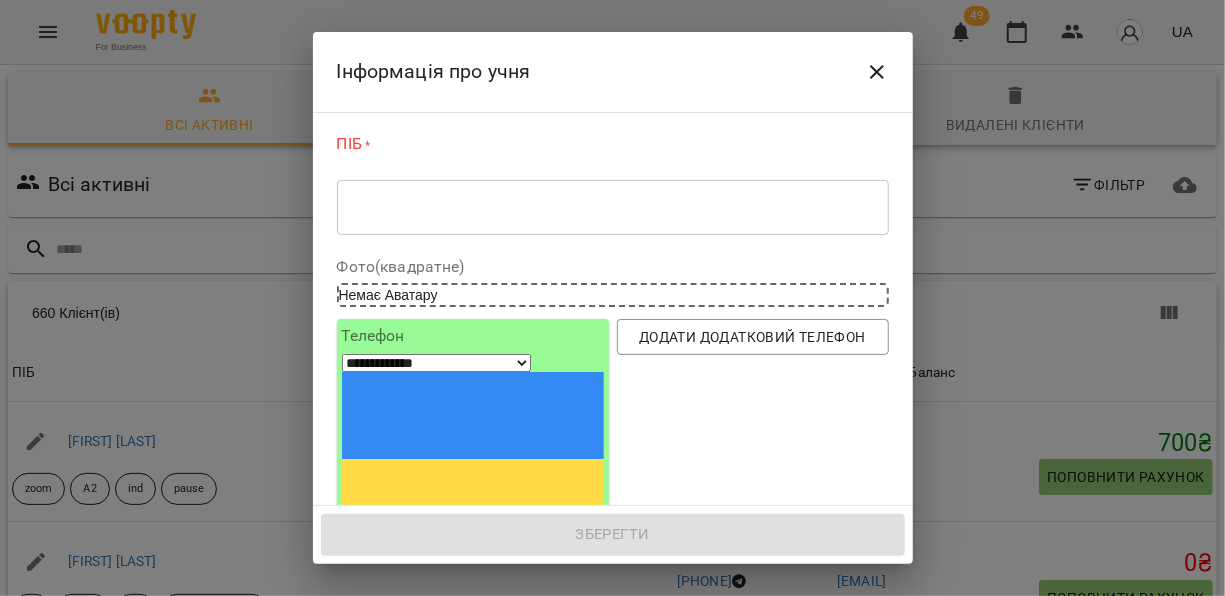click at bounding box center (613, 207) 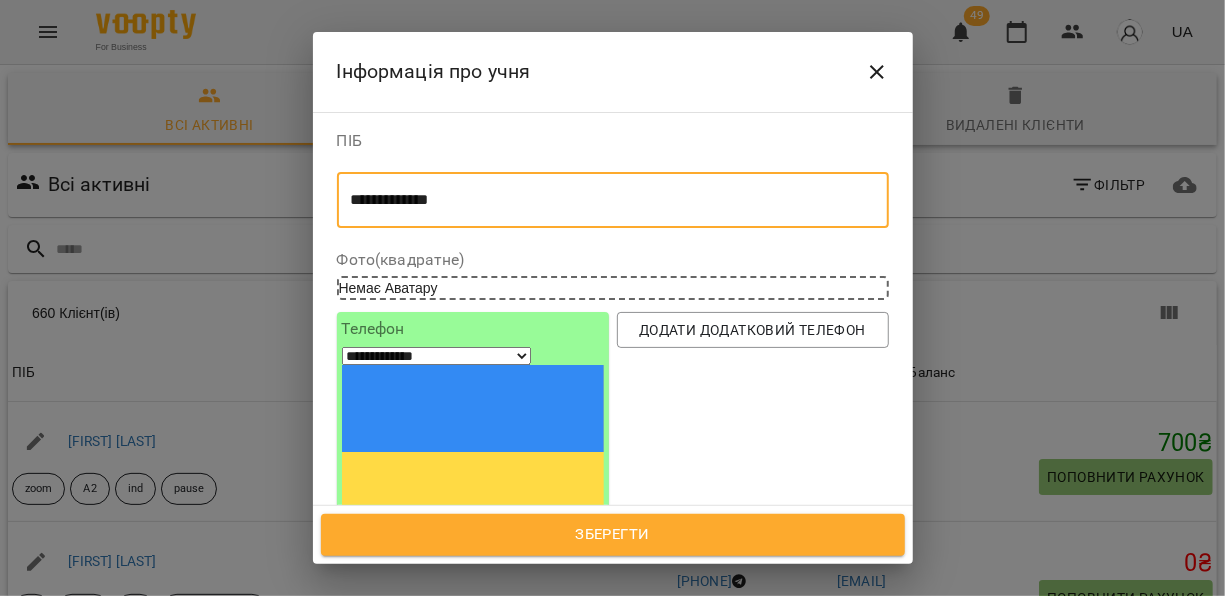 type on "**********" 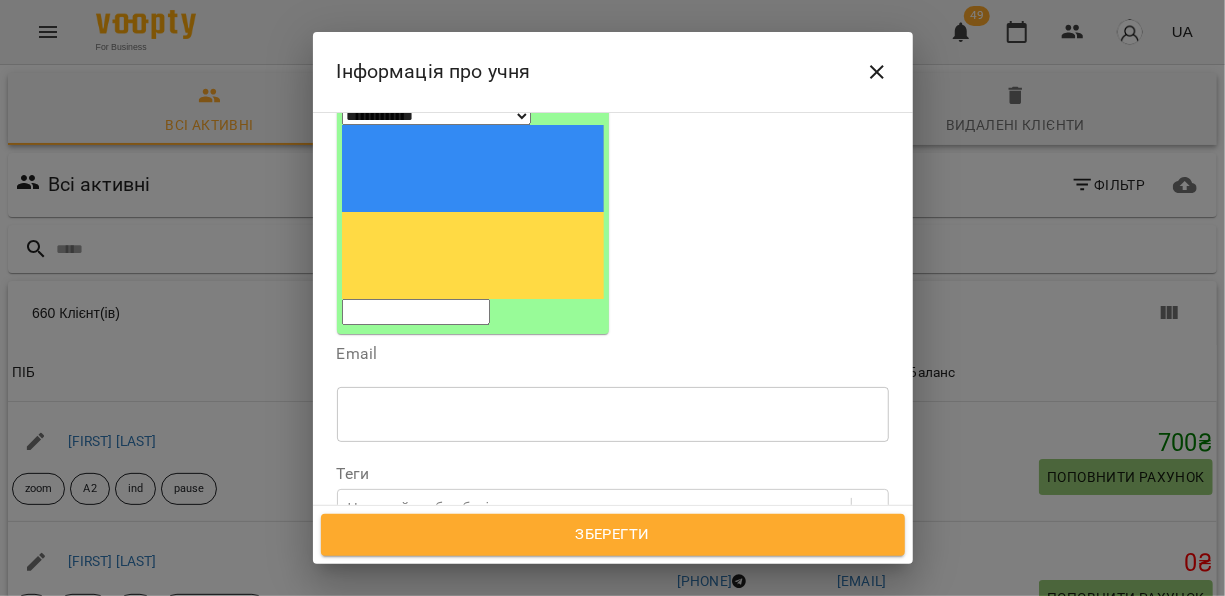 scroll, scrollTop: 242, scrollLeft: 0, axis: vertical 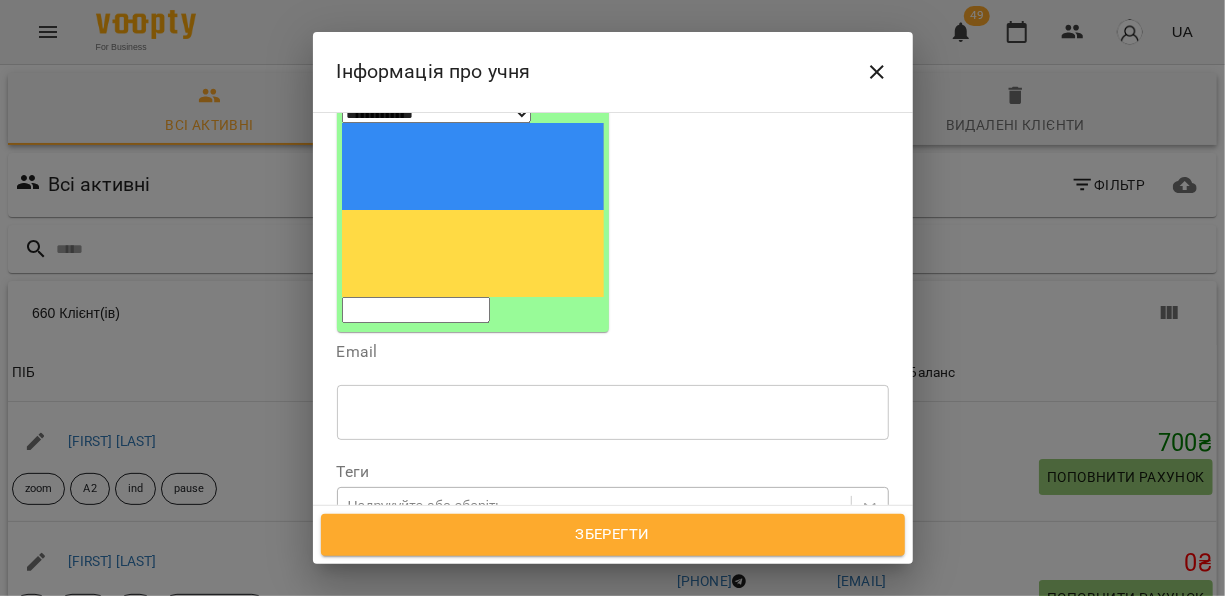 click at bounding box center (870, 506) 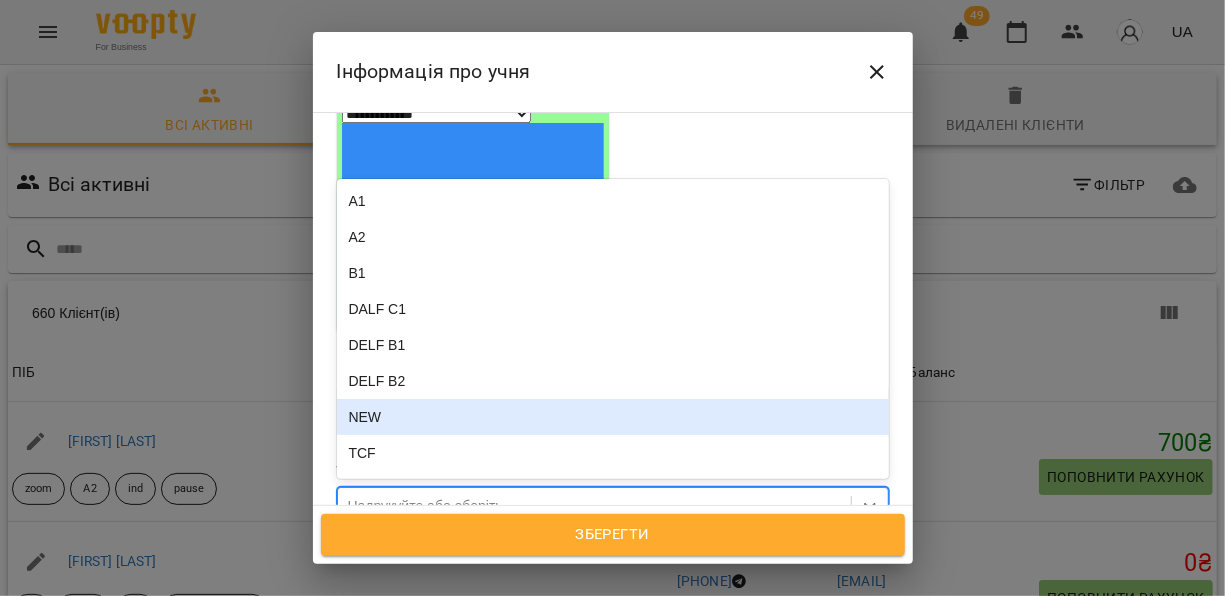 click on "NEW" at bounding box center (613, 417) 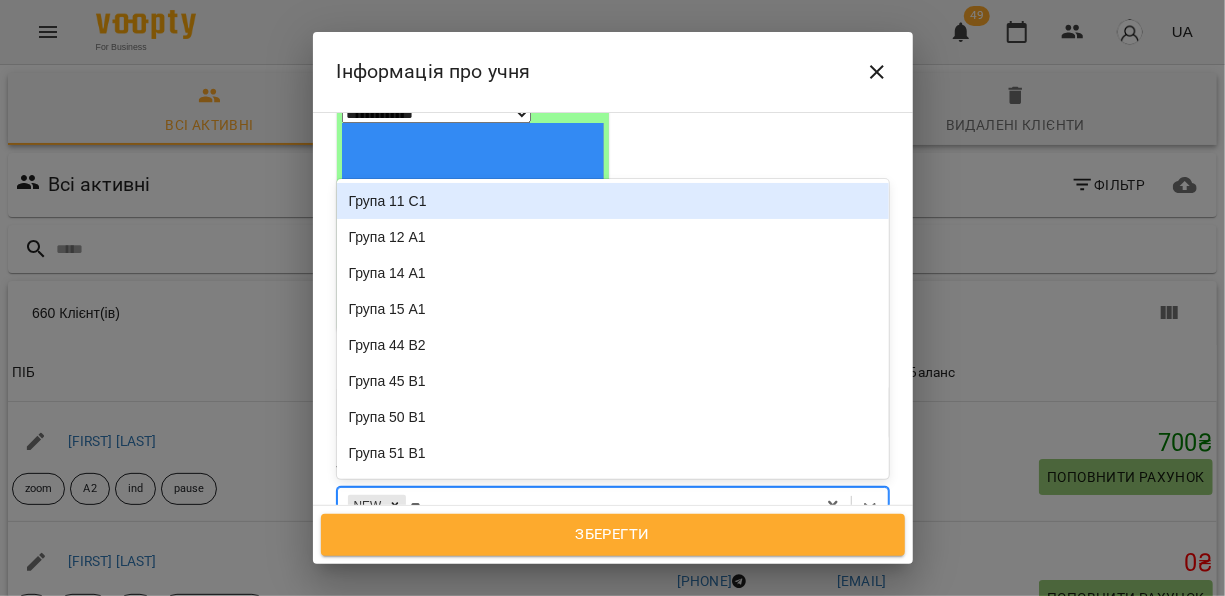 type on "***" 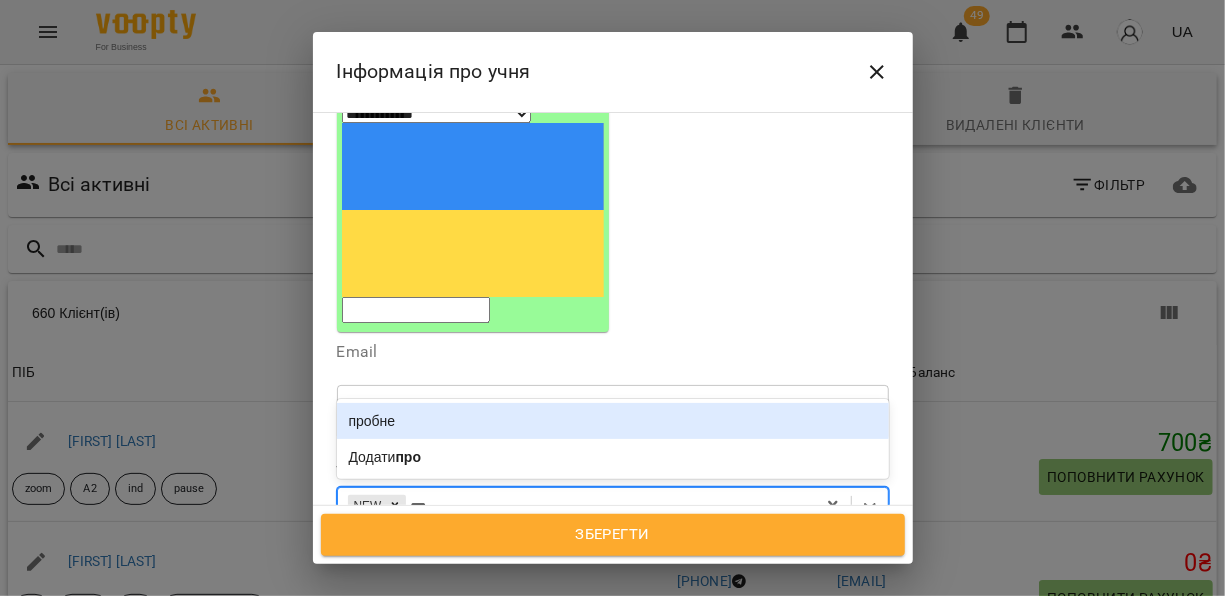click on "пробне" at bounding box center [613, 421] 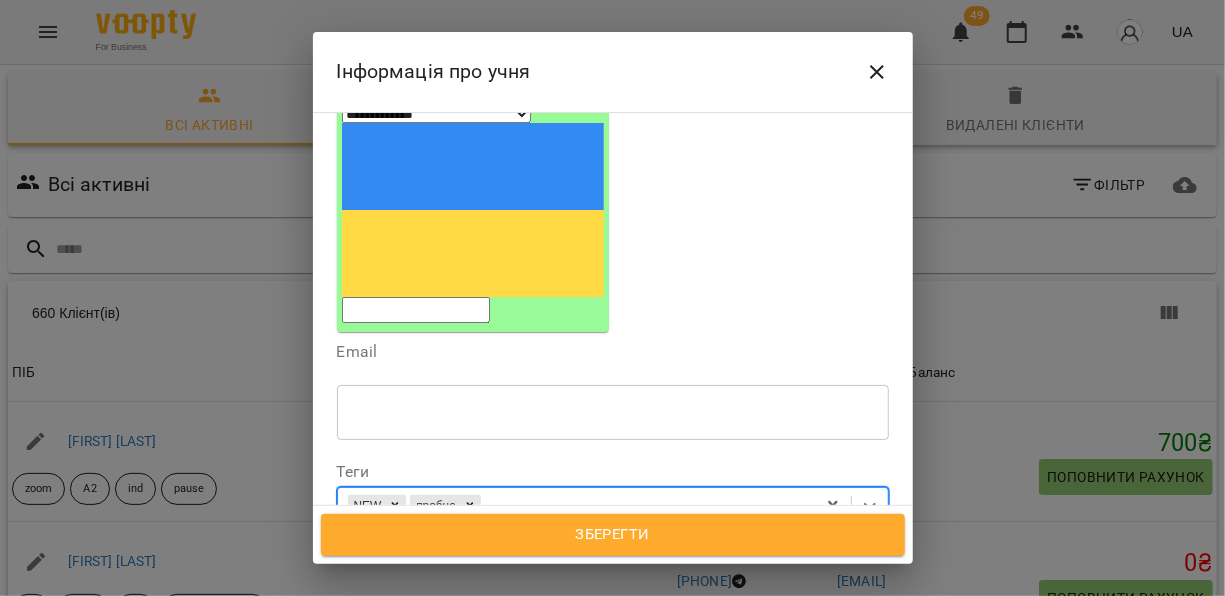 click at bounding box center (613, 653) 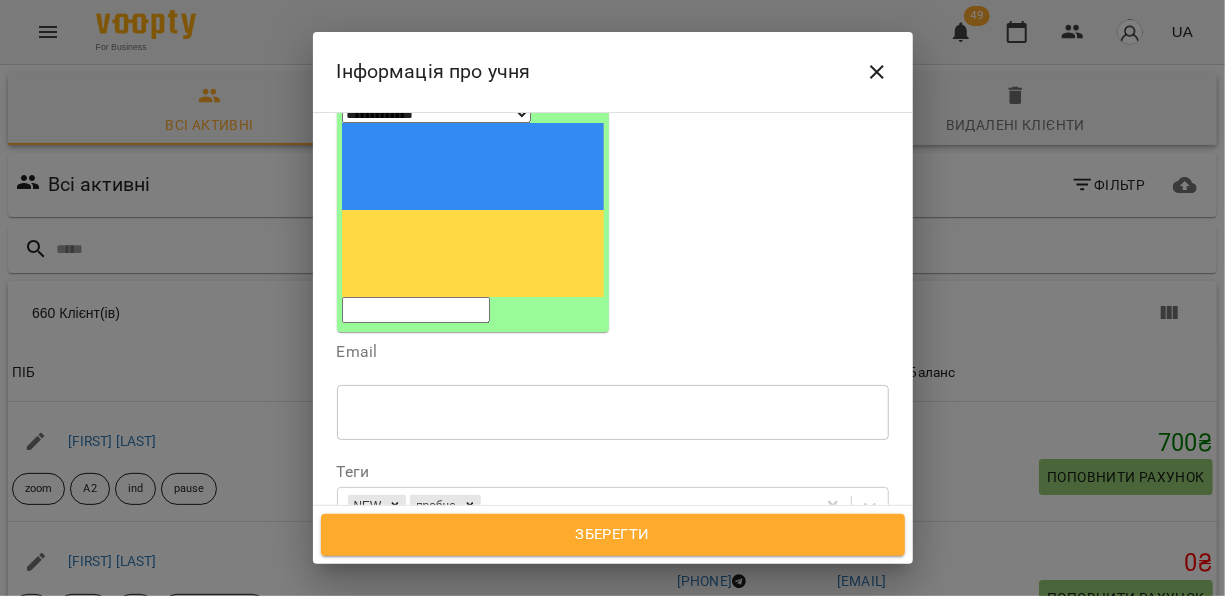 paste on "**********" 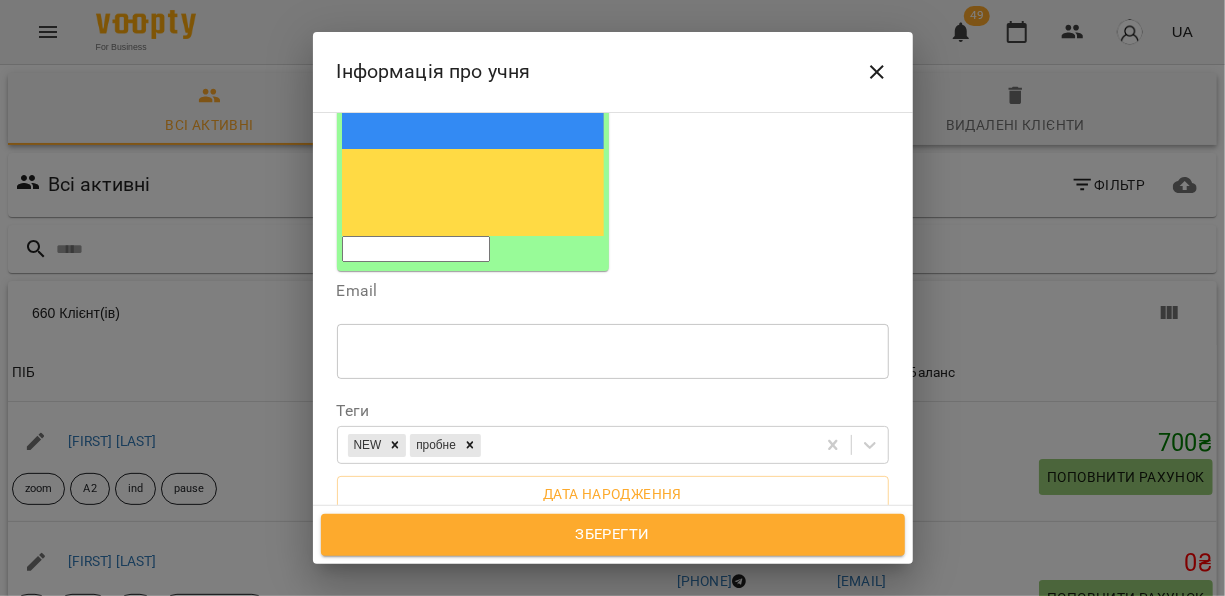 type on "**********" 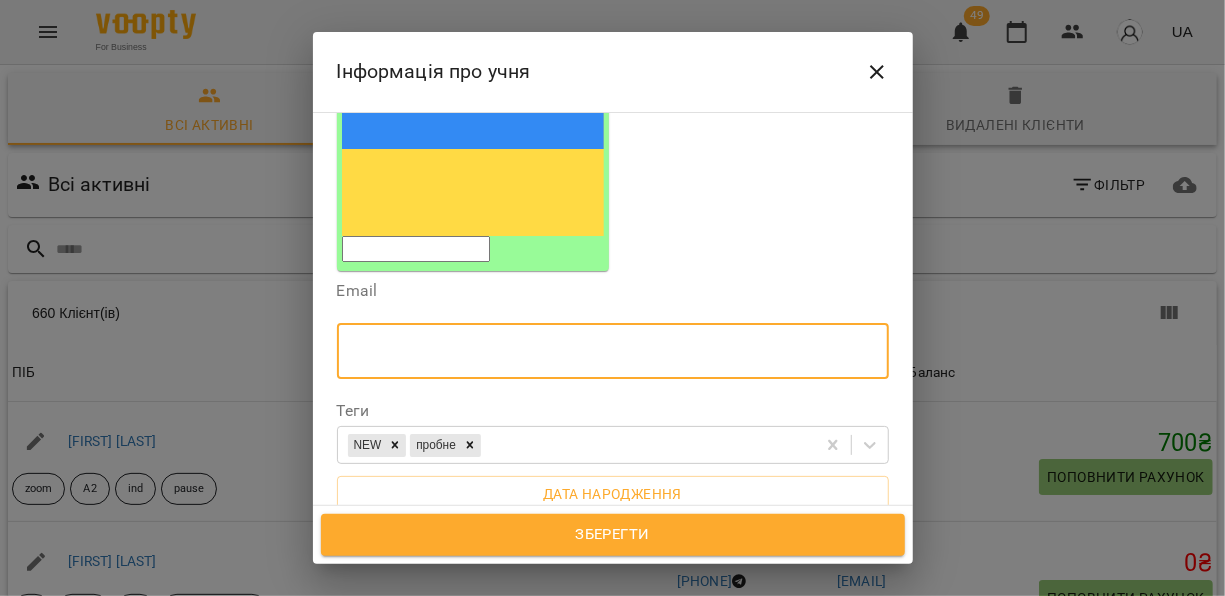 click at bounding box center (613, 351) 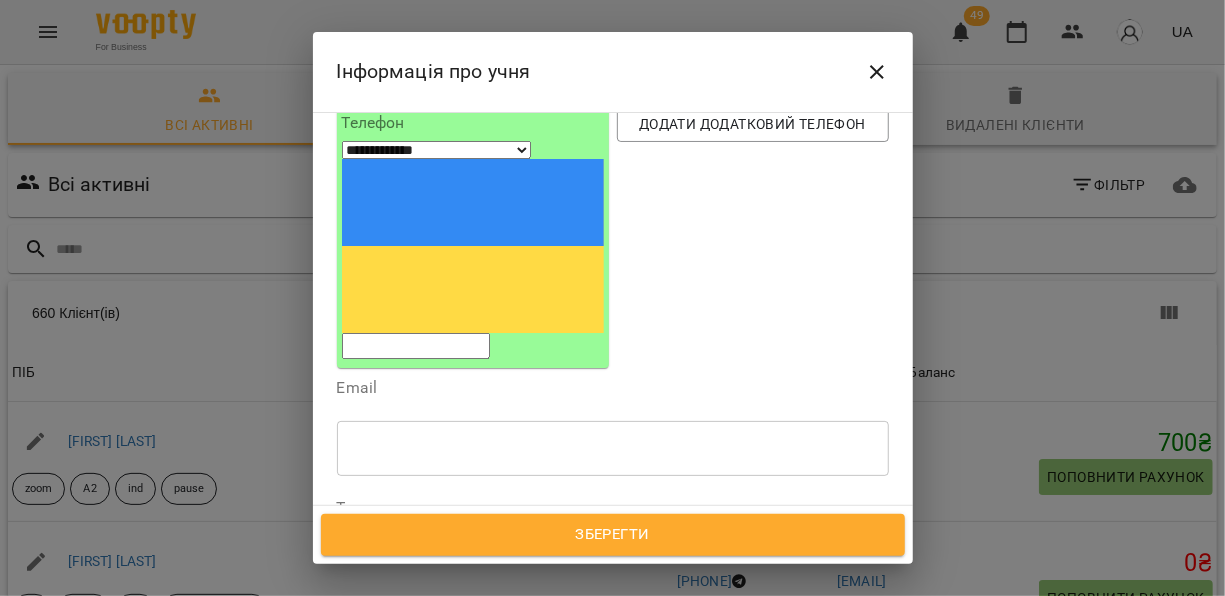 scroll, scrollTop: 187, scrollLeft: 0, axis: vertical 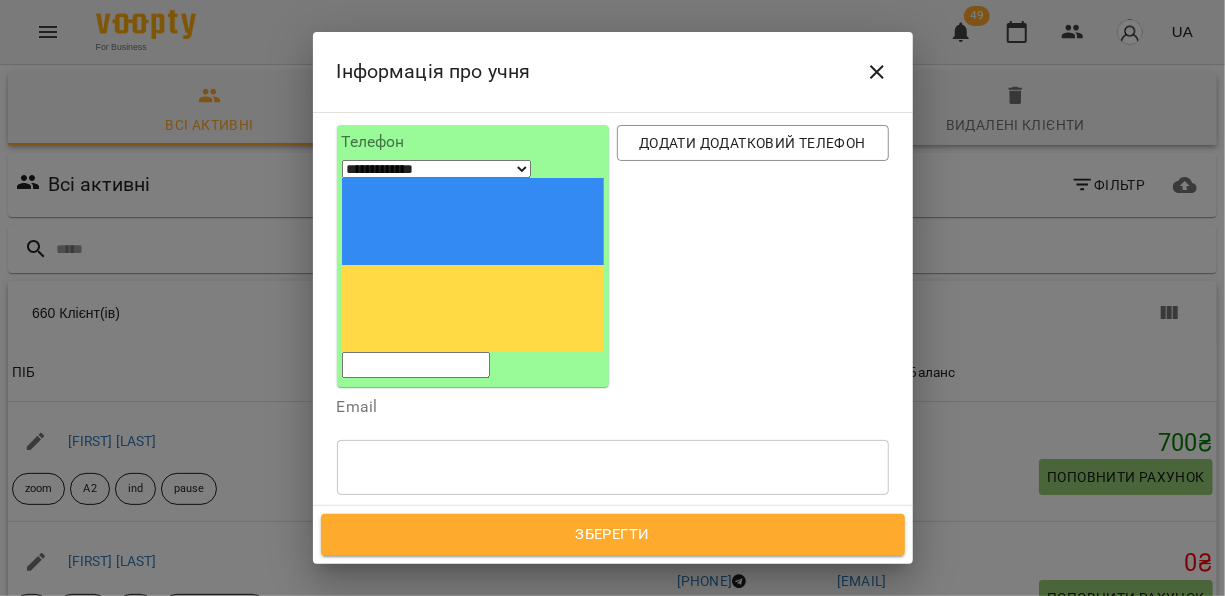 click at bounding box center (416, 365) 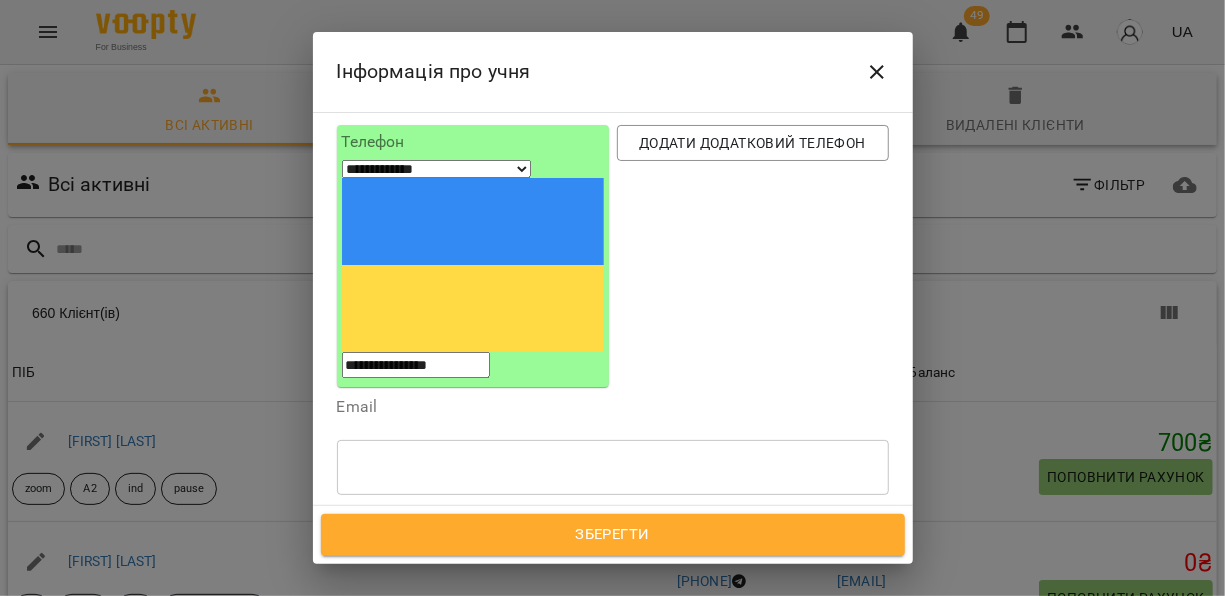 type on "**********" 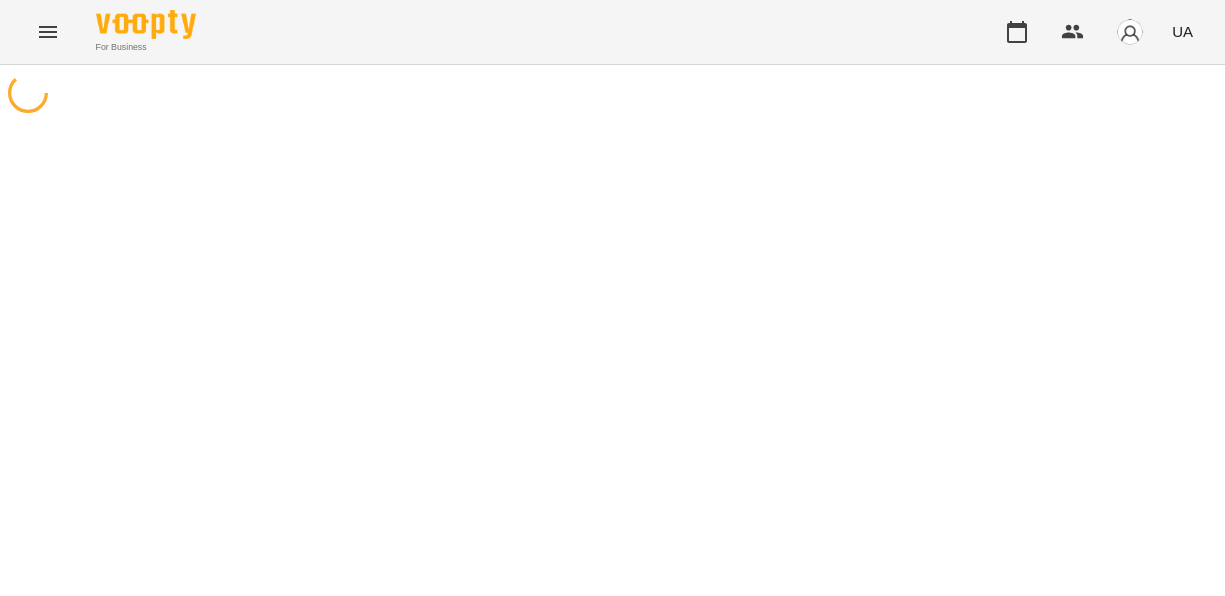 scroll, scrollTop: 0, scrollLeft: 0, axis: both 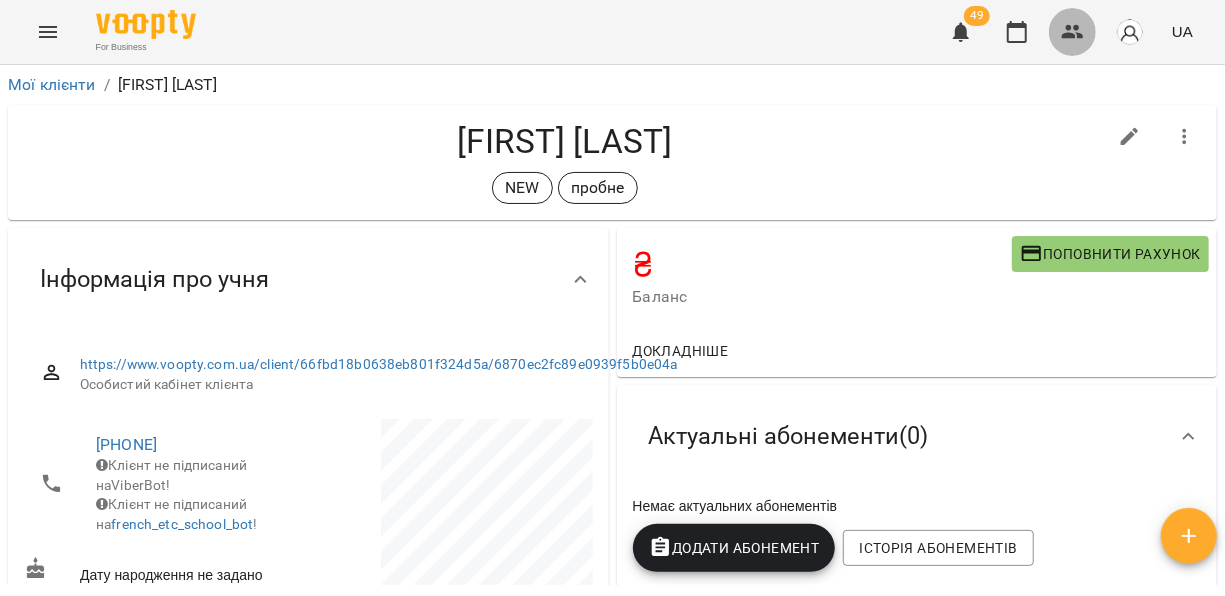 click at bounding box center (1073, 32) 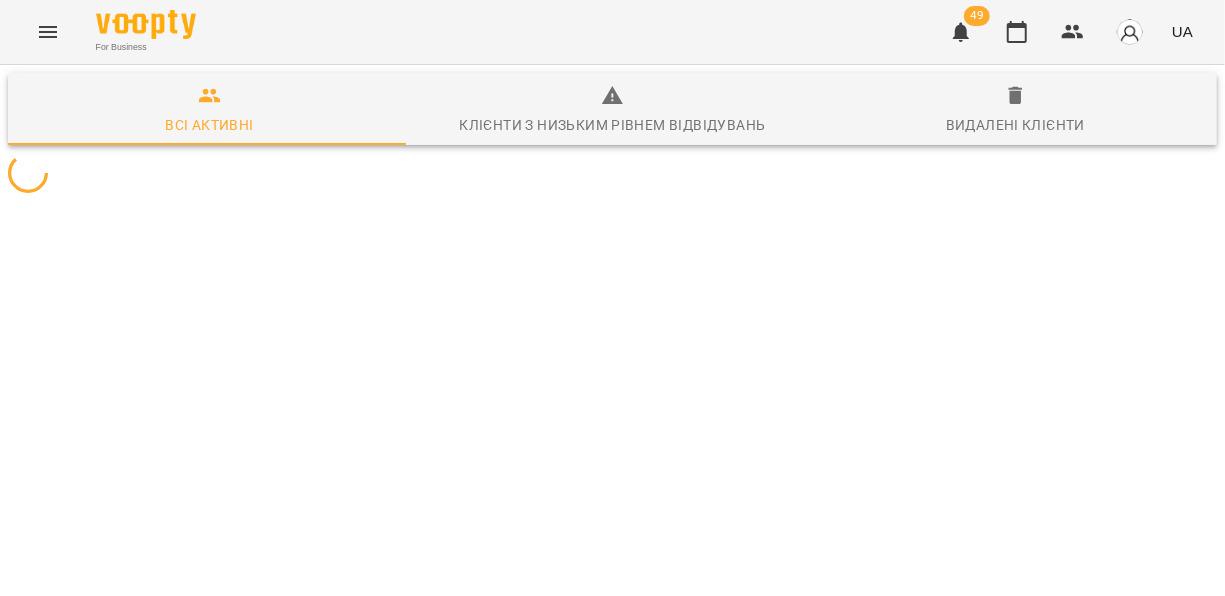 type 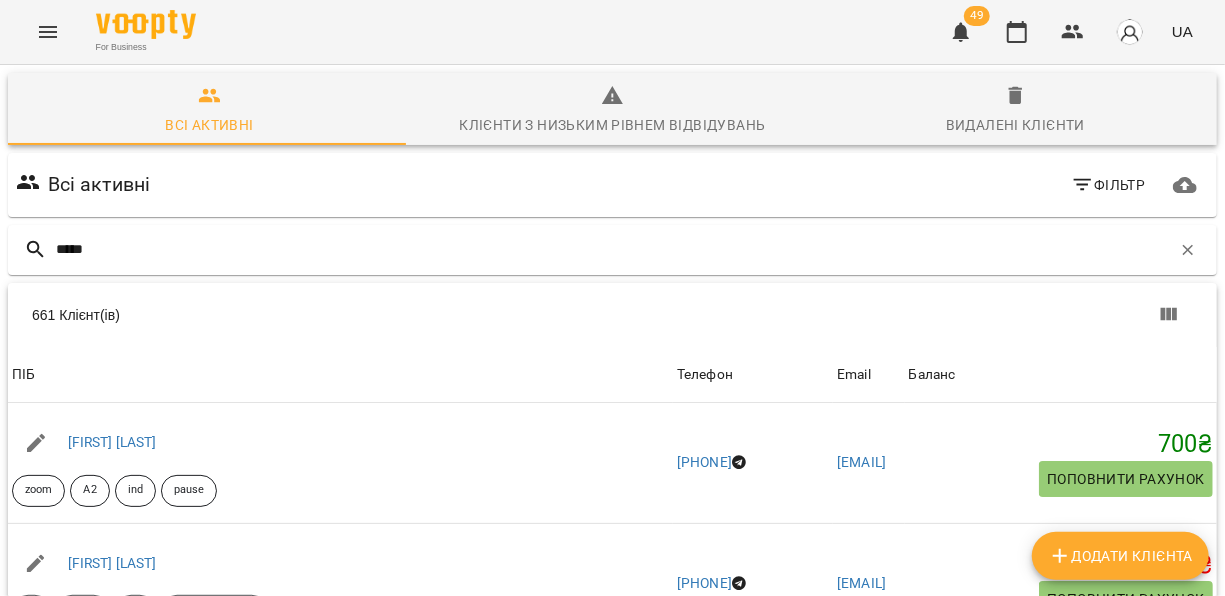 type on "****" 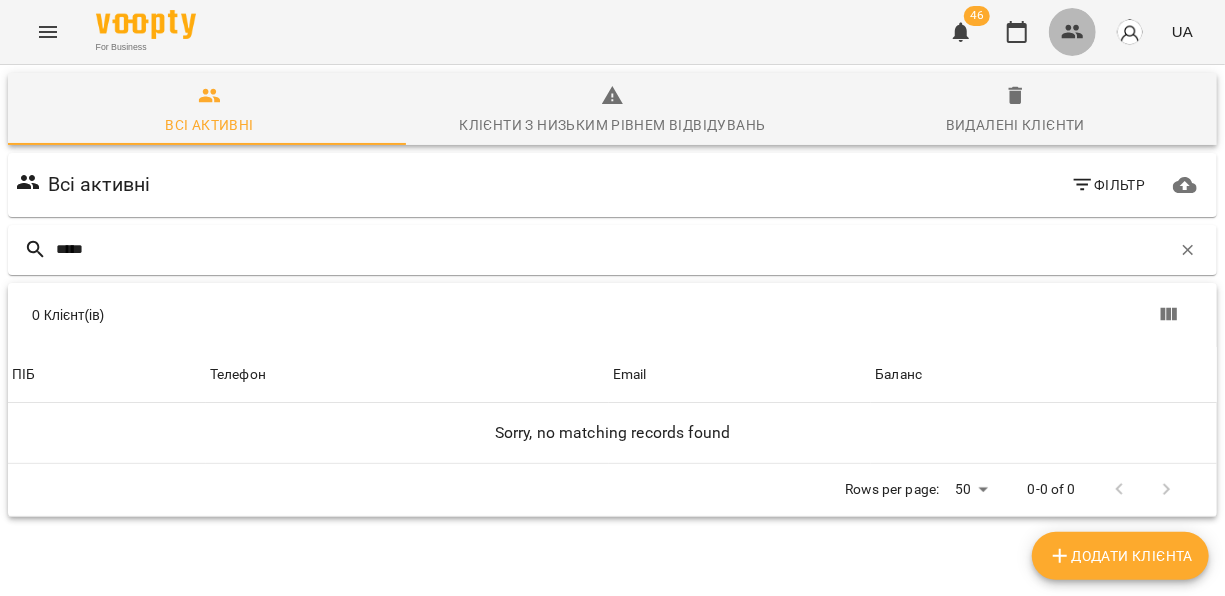 click 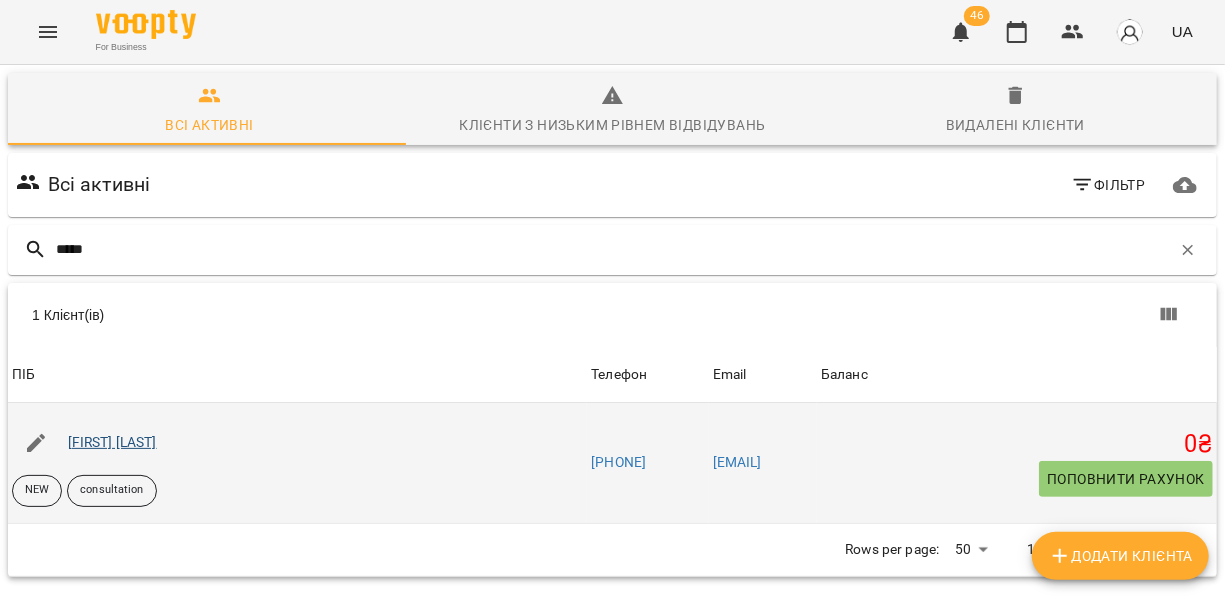 type on "*****" 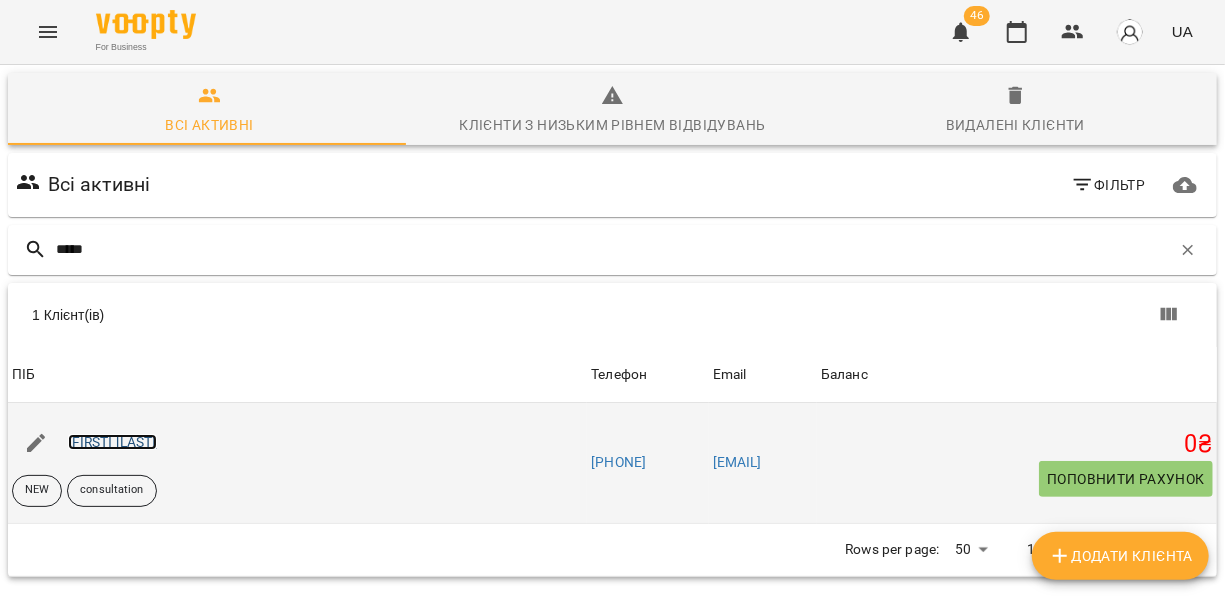 click on "[FIRST] [LAST]" at bounding box center (112, 442) 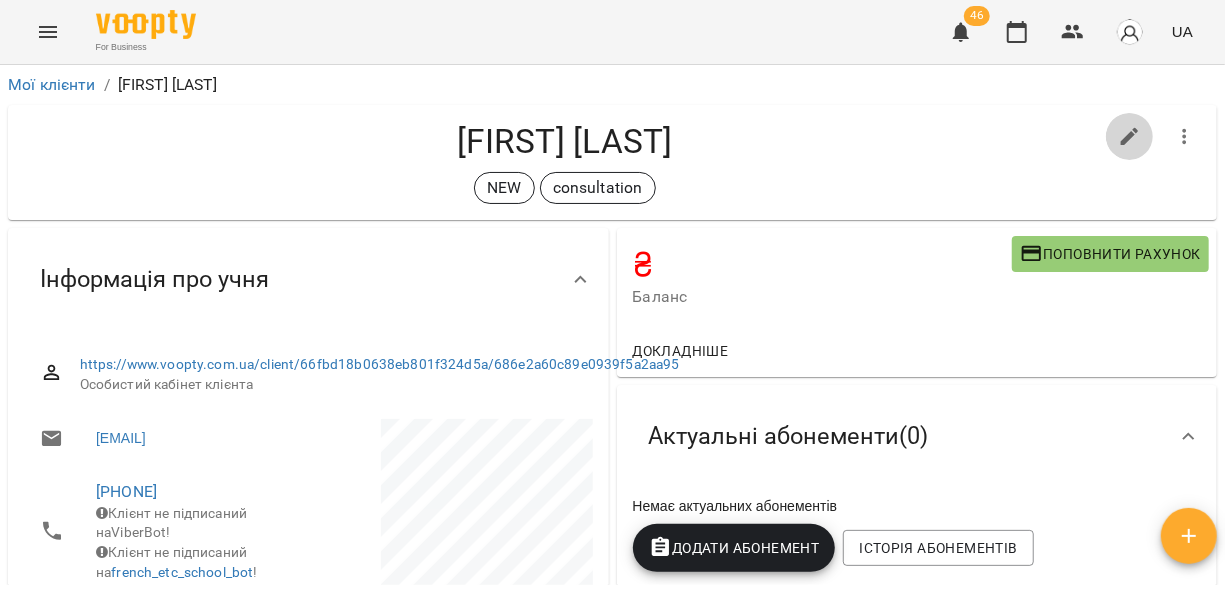 click 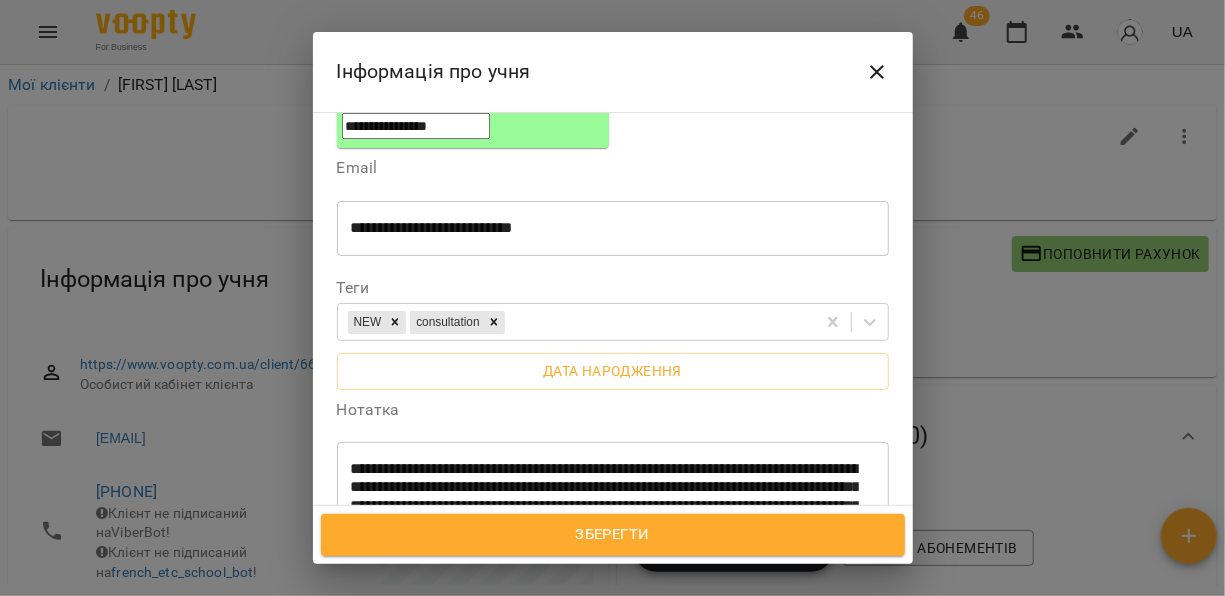 scroll, scrollTop: 465, scrollLeft: 0, axis: vertical 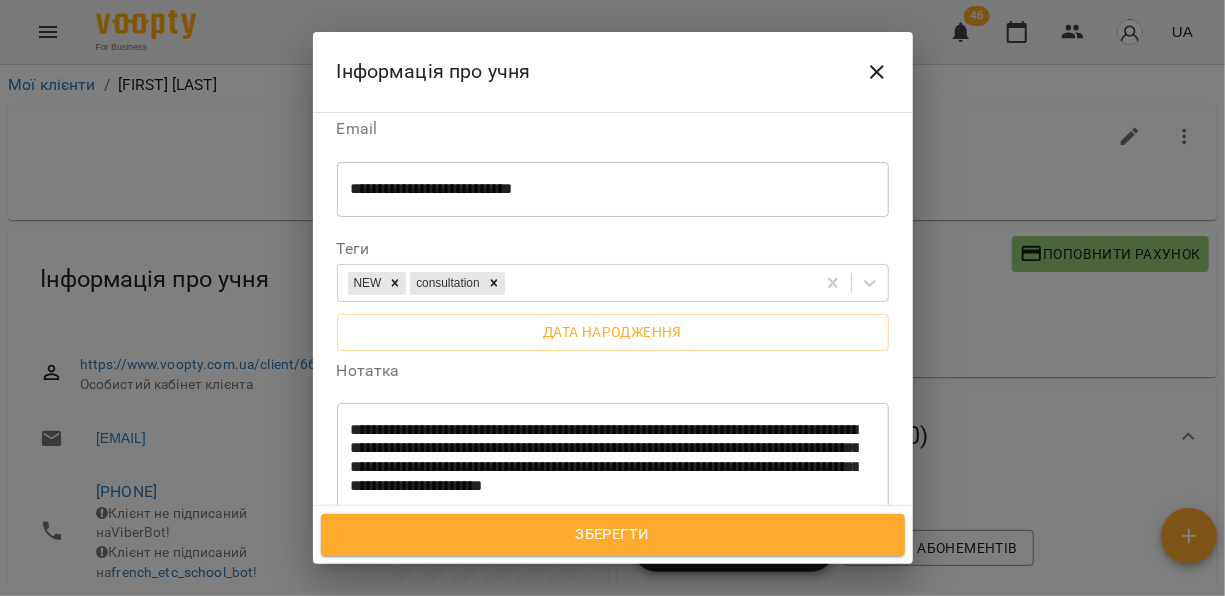 click on "**********" at bounding box center (613, 467) 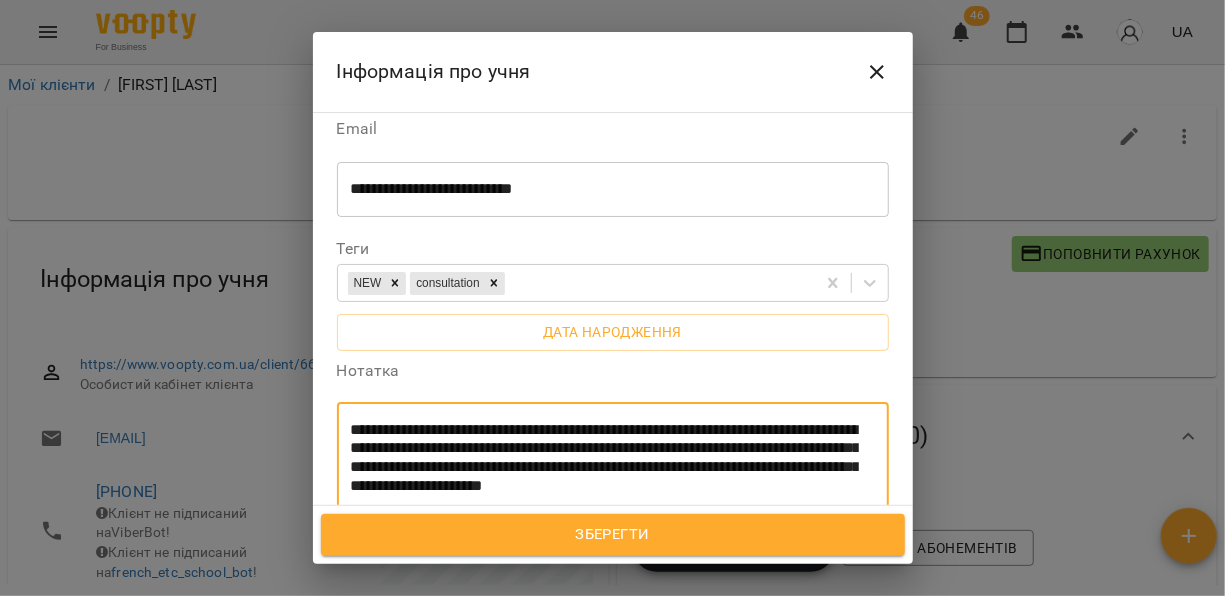 click on "**********" at bounding box center (613, 467) 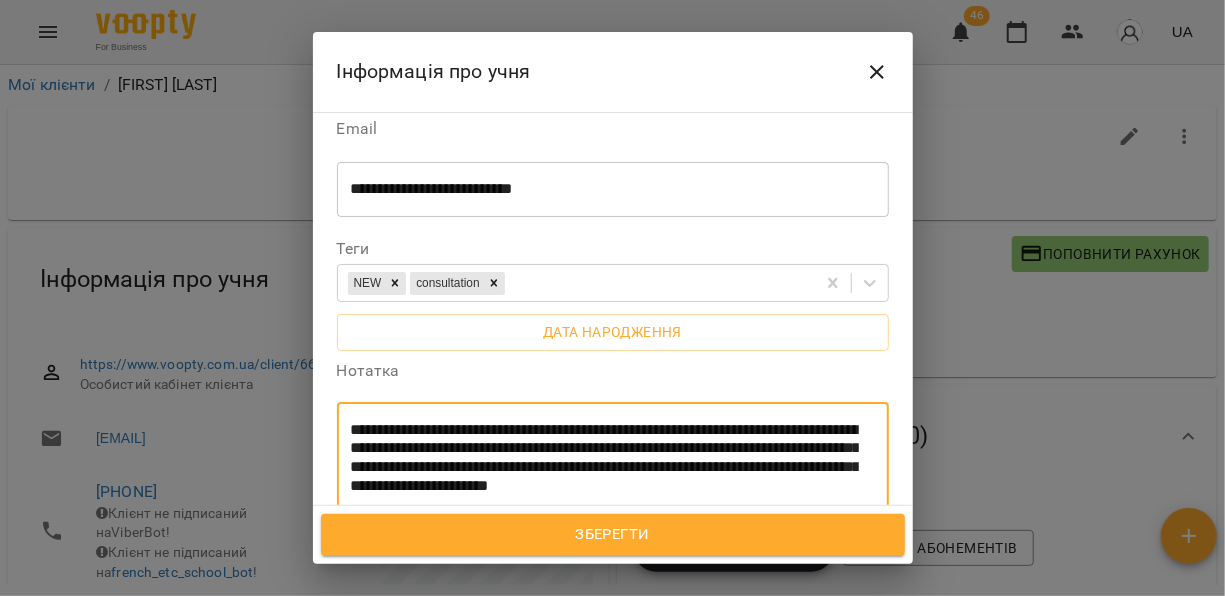 paste on "**********" 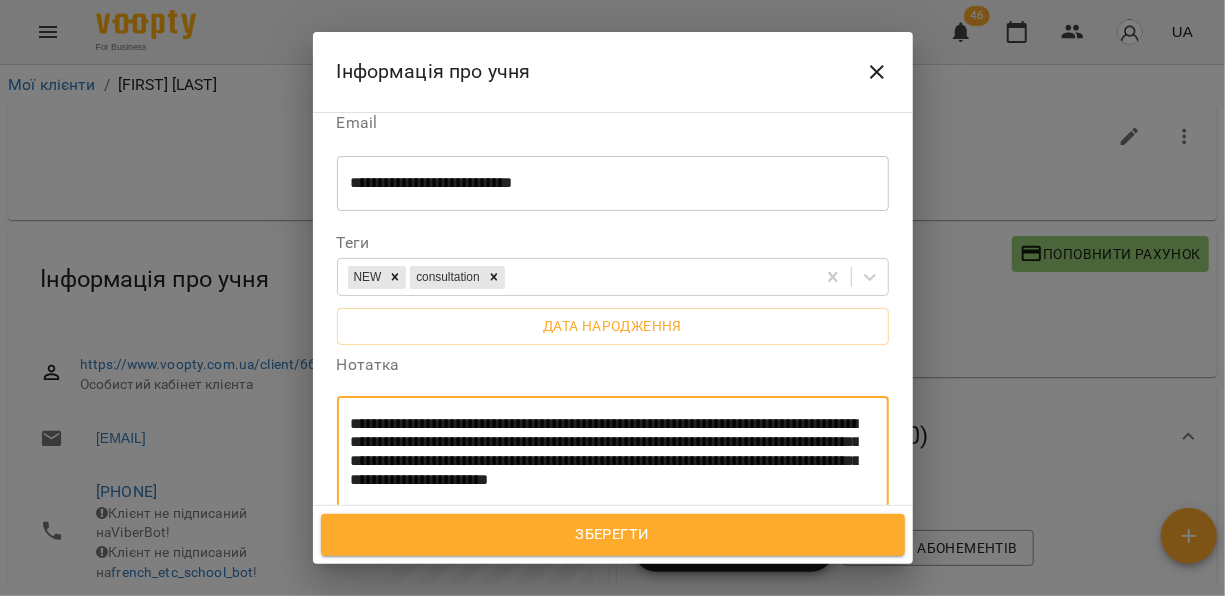 type on "**********" 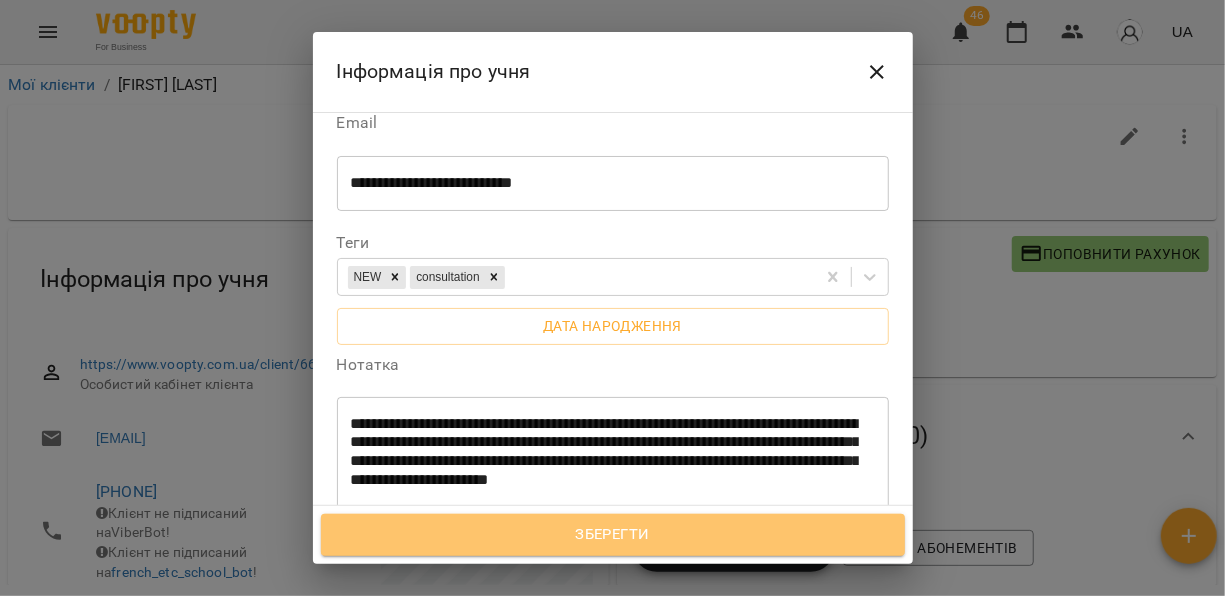 click on "Зберегти" at bounding box center (613, 535) 